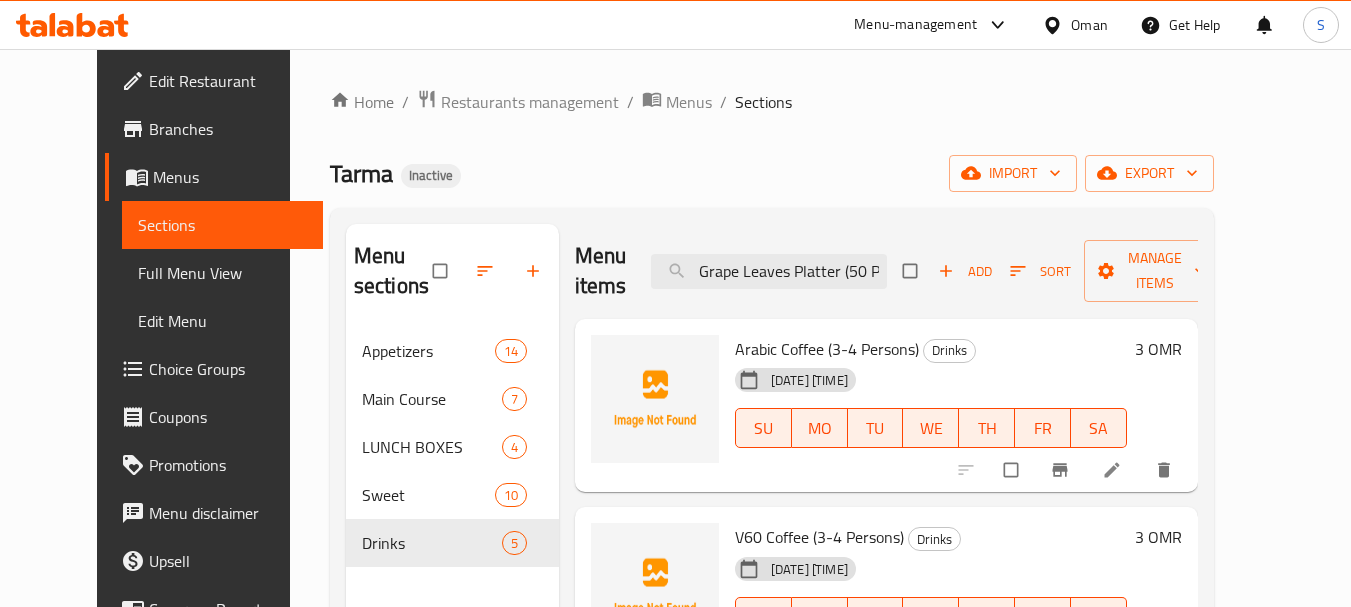 scroll, scrollTop: 0, scrollLeft: 0, axis: both 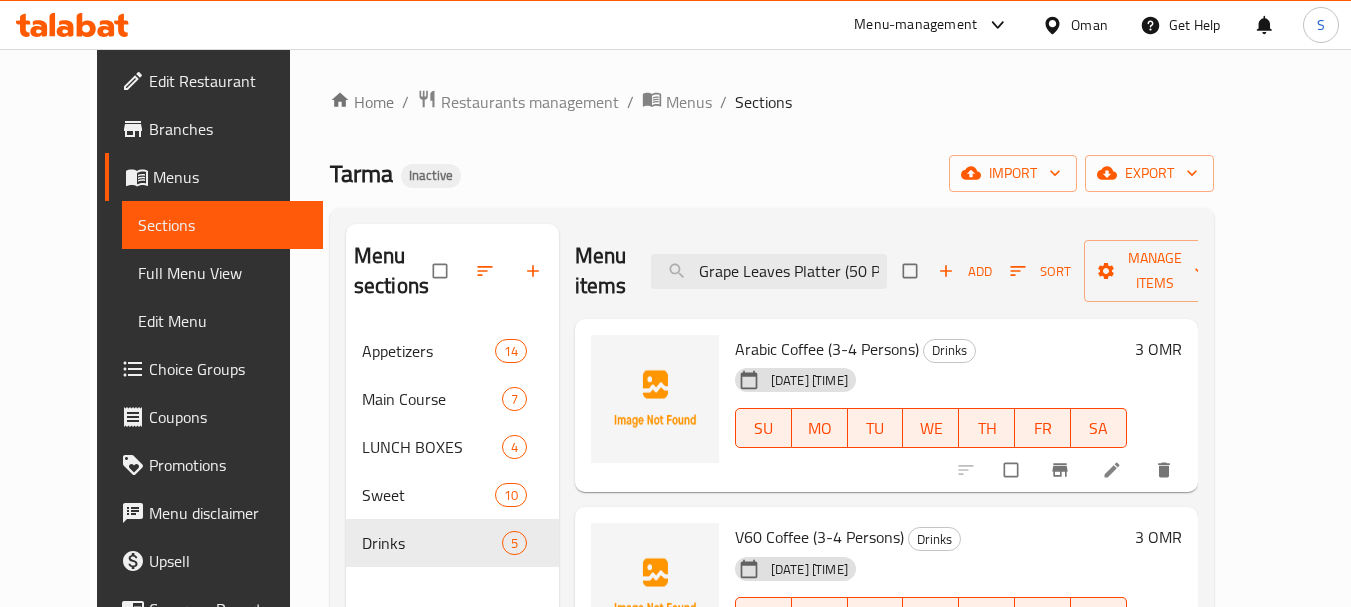 click on "Edit Restaurant" at bounding box center (228, 81) 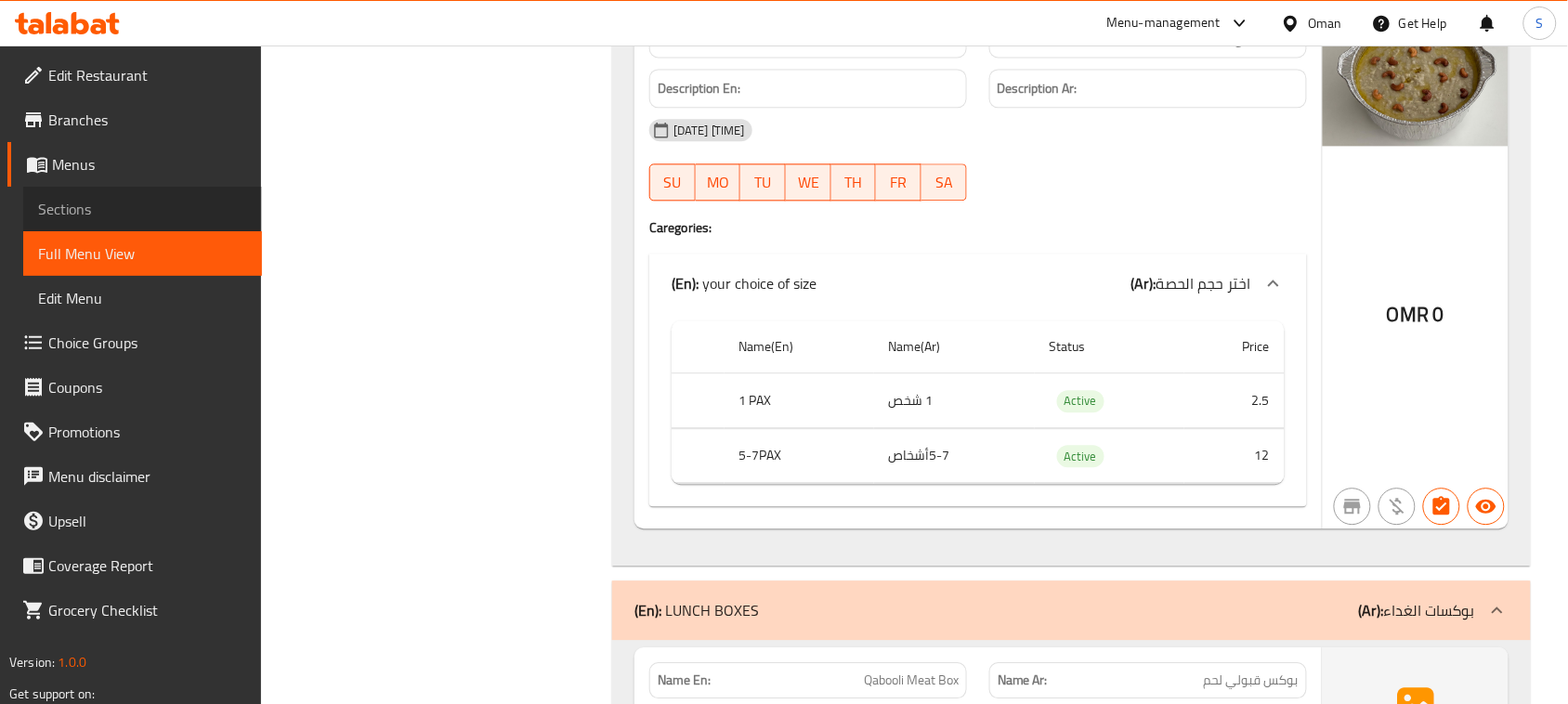 click on "Sections" at bounding box center [142, 209] 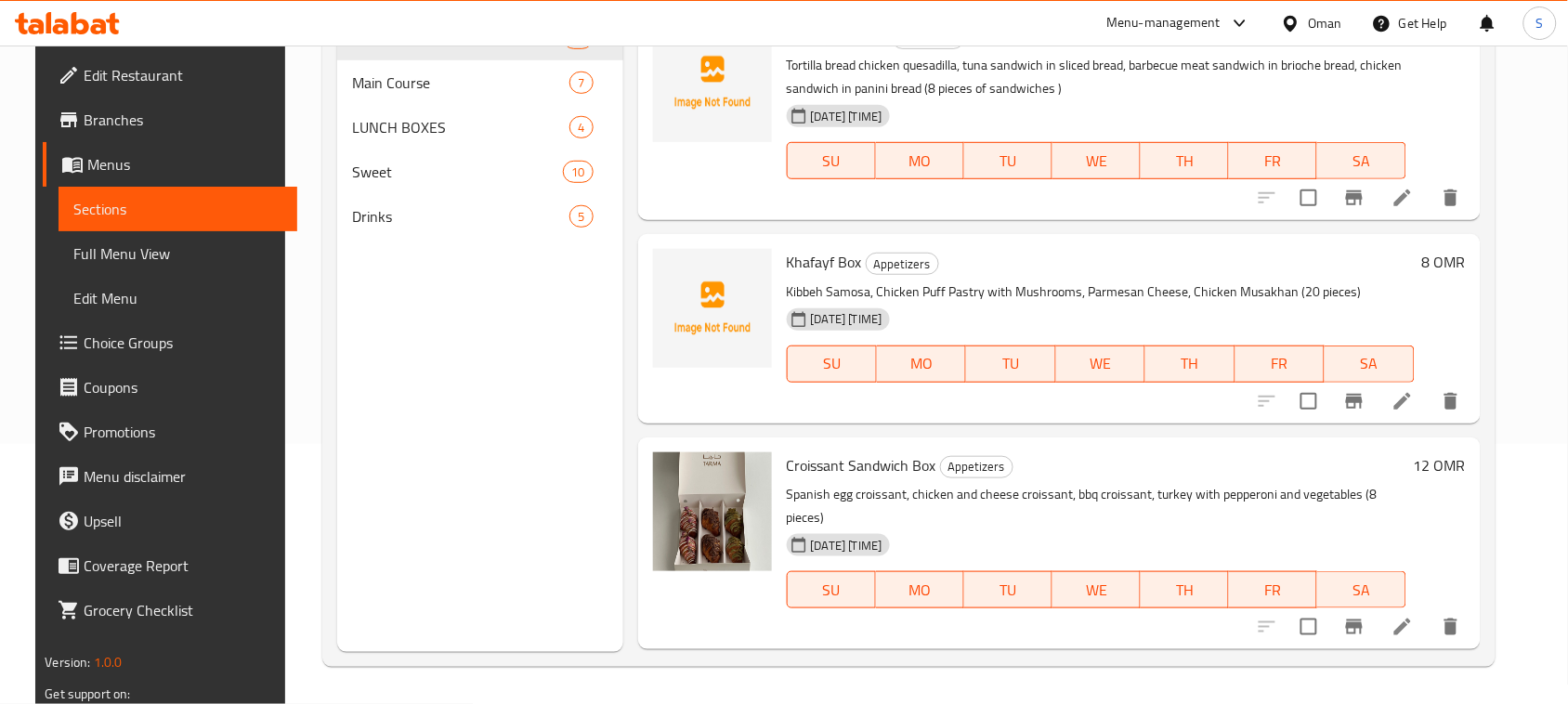 scroll, scrollTop: 145, scrollLeft: 0, axis: vertical 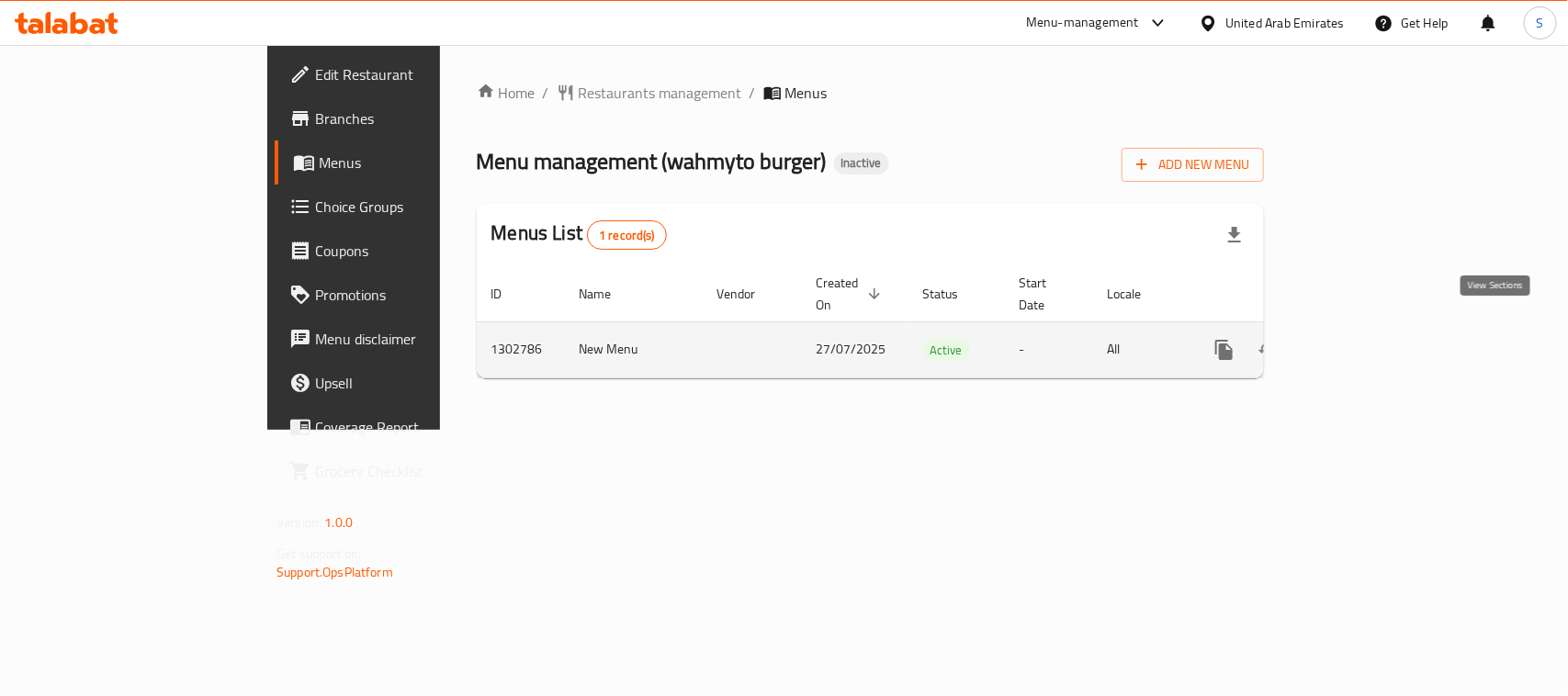 click 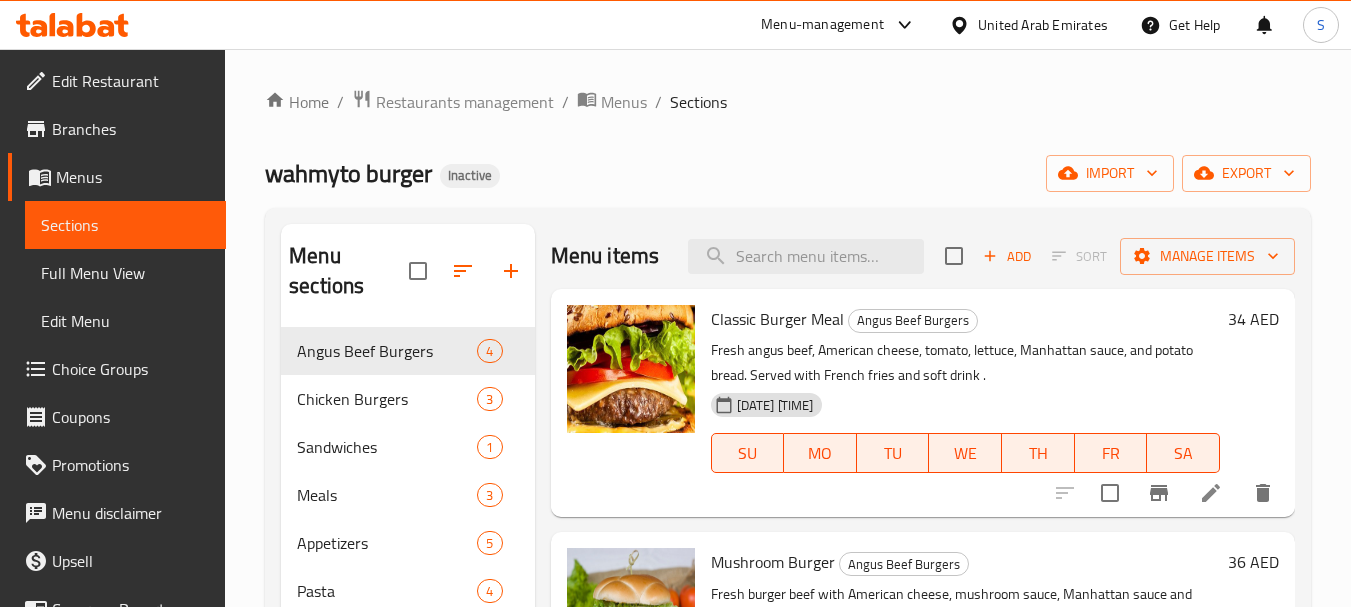 click on "wahmyto burger Inactive import export" at bounding box center (788, 173) 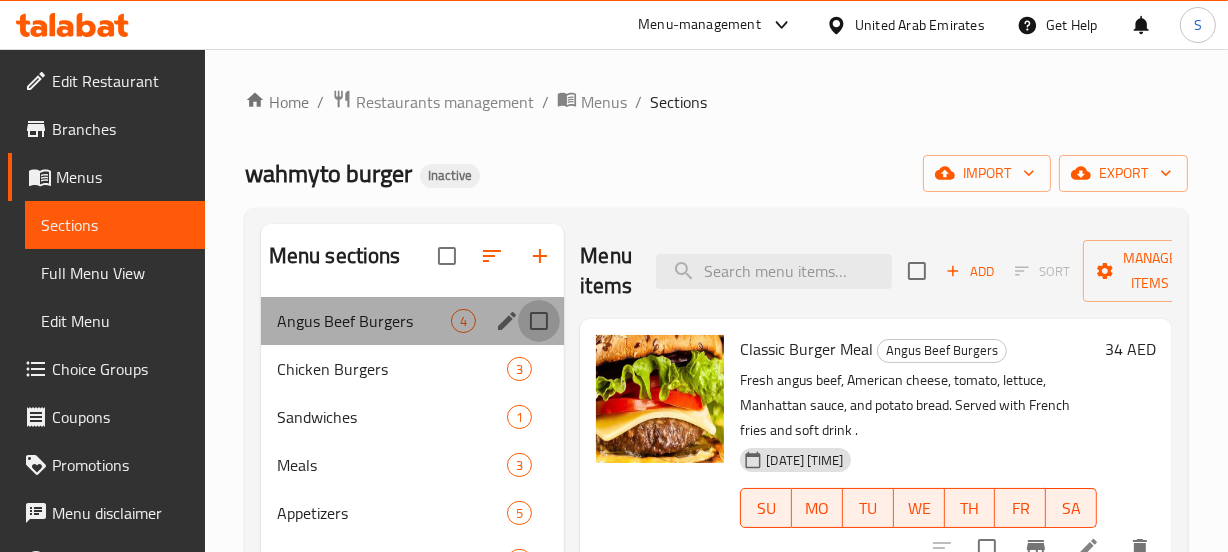 click at bounding box center [539, 321] 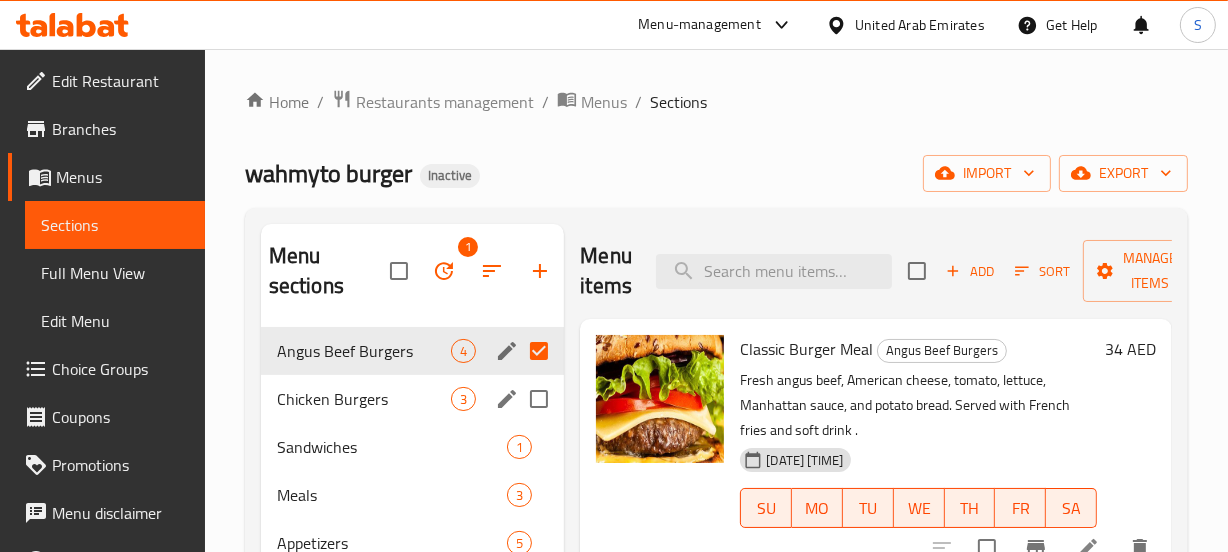 click at bounding box center (539, 399) 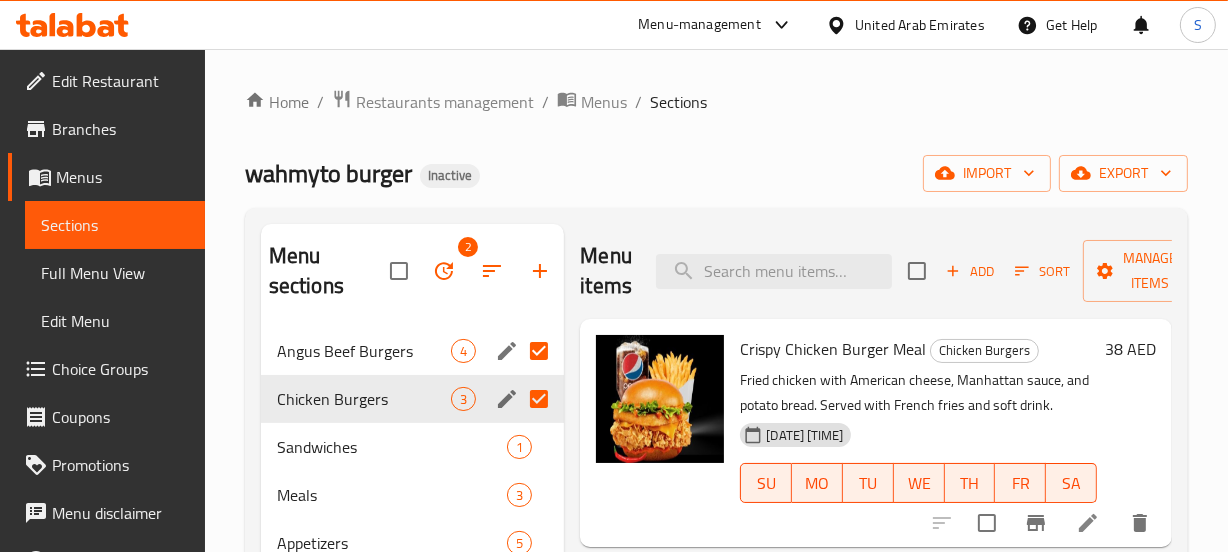 click on "Fried chicken with American cheese, Manhattan sauce, and potato bread. Served with French fries and soft drink." at bounding box center [918, 393] 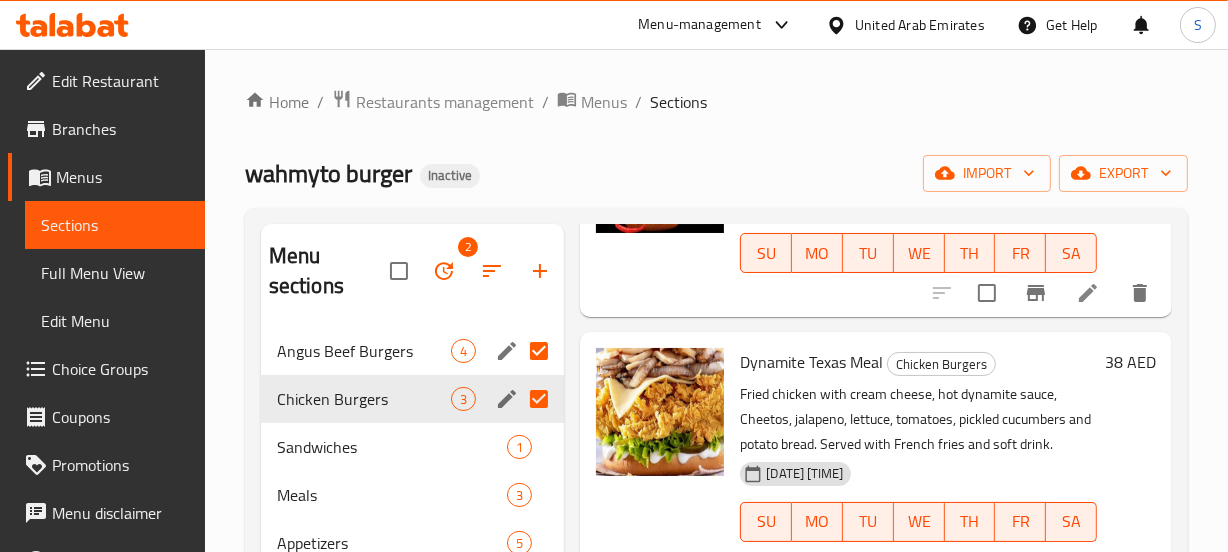 scroll, scrollTop: 321, scrollLeft: 0, axis: vertical 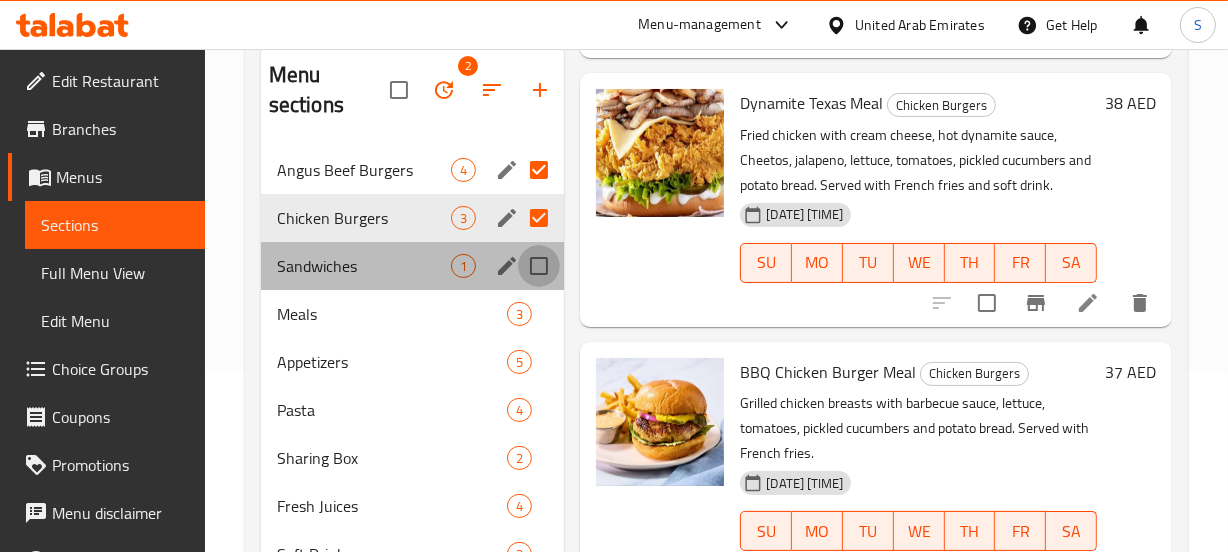 click at bounding box center [539, 266] 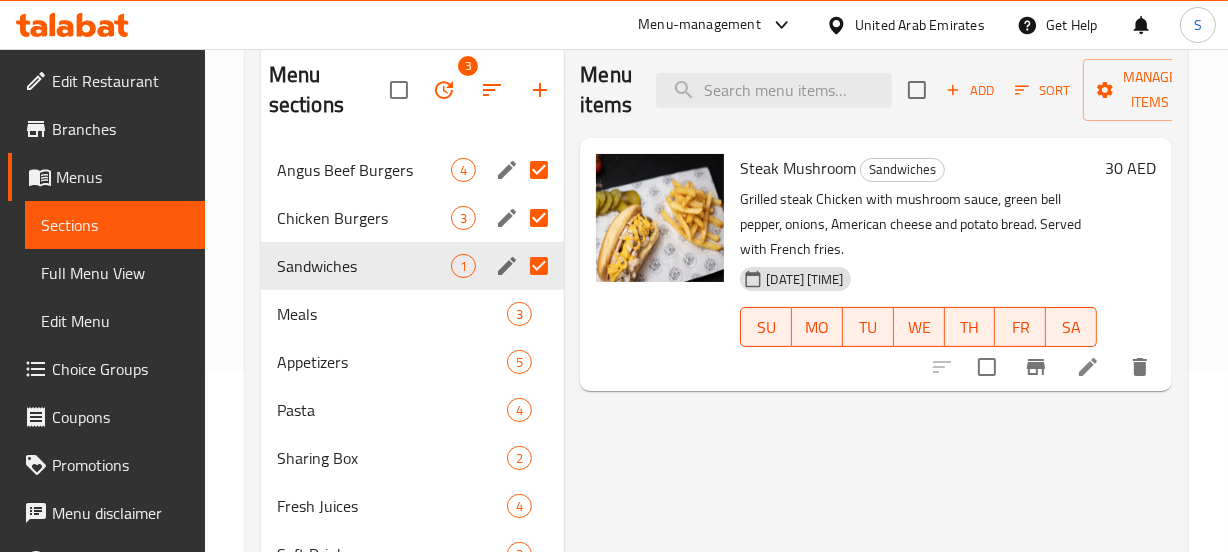 scroll, scrollTop: 0, scrollLeft: 0, axis: both 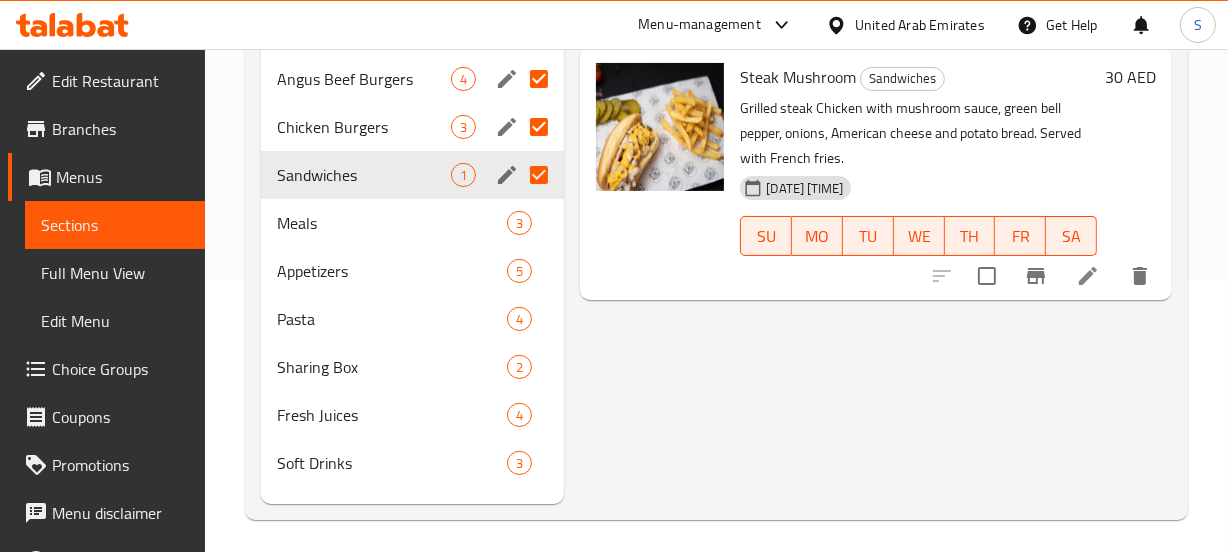 click 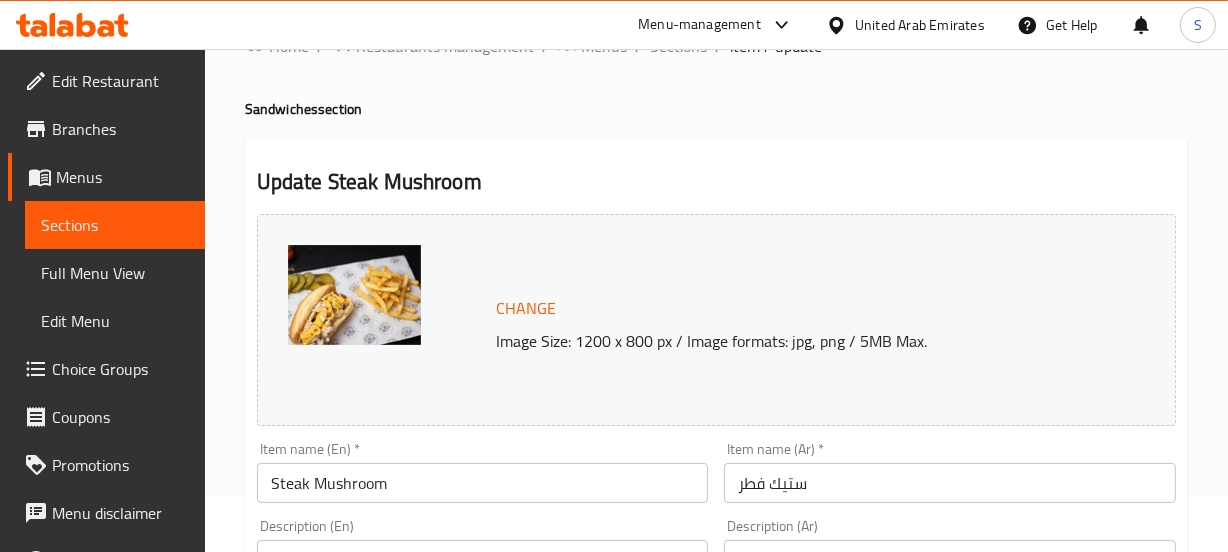 scroll, scrollTop: 272, scrollLeft: 0, axis: vertical 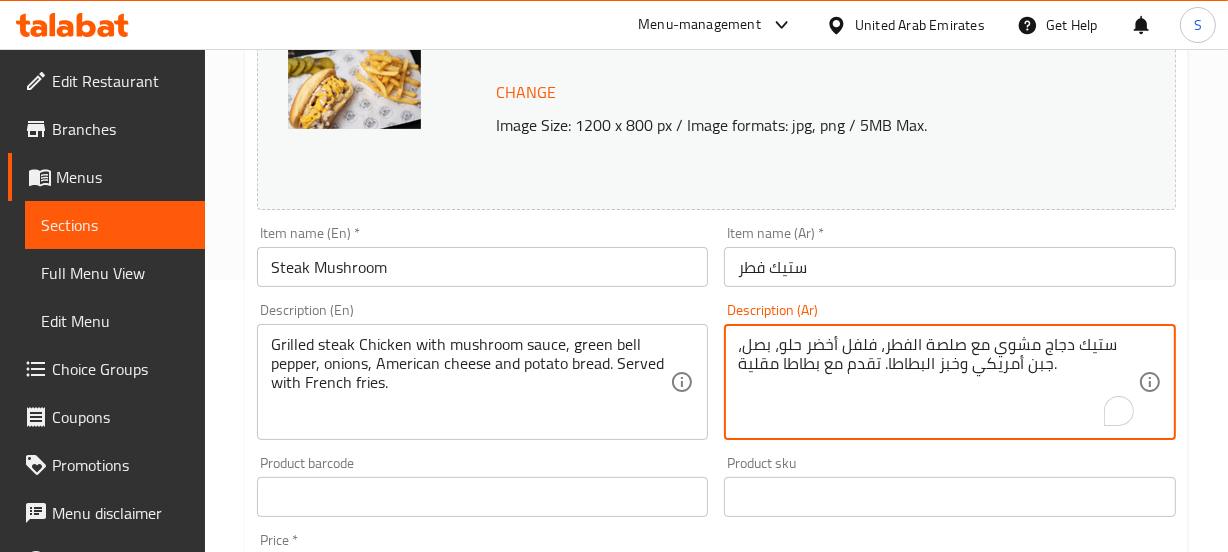 click on "ستيك دجاج مشوي مع صلصة الفطر، فلفل أخضر حلو، بصل، جبن أمريكي وخبز البطاطا. تقدم مع بطاطا مقلية." at bounding box center (938, 382) 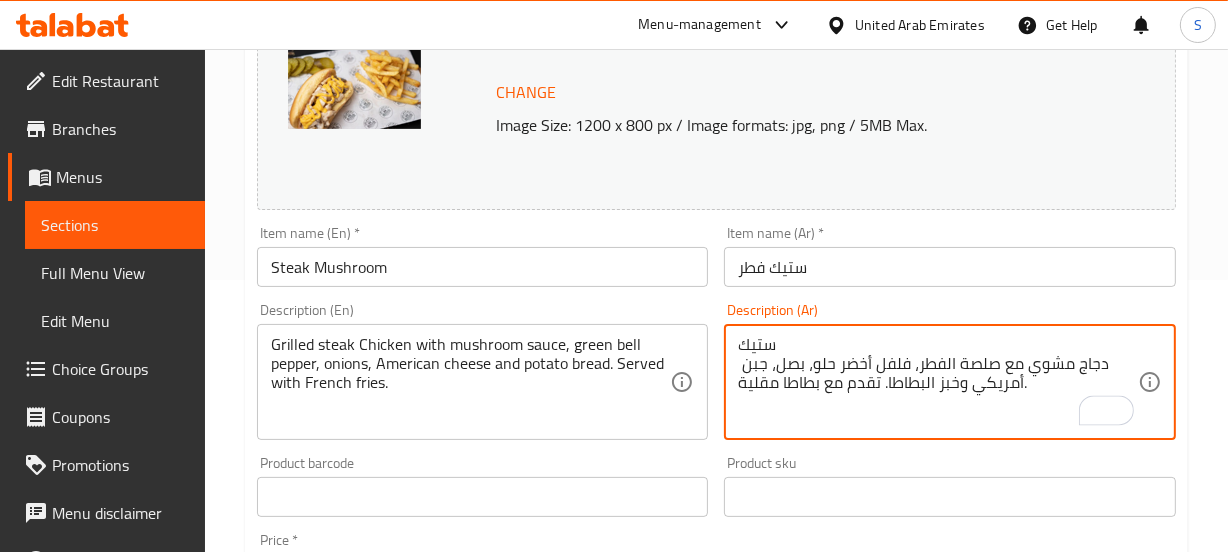 type on "ستيك دجاج مشوي مع صلصة الفطر، فلفل أخضر حلو، بصل، جبن أمريكي وخبز البطاطا. تقدم مع بطاطا مقلية." 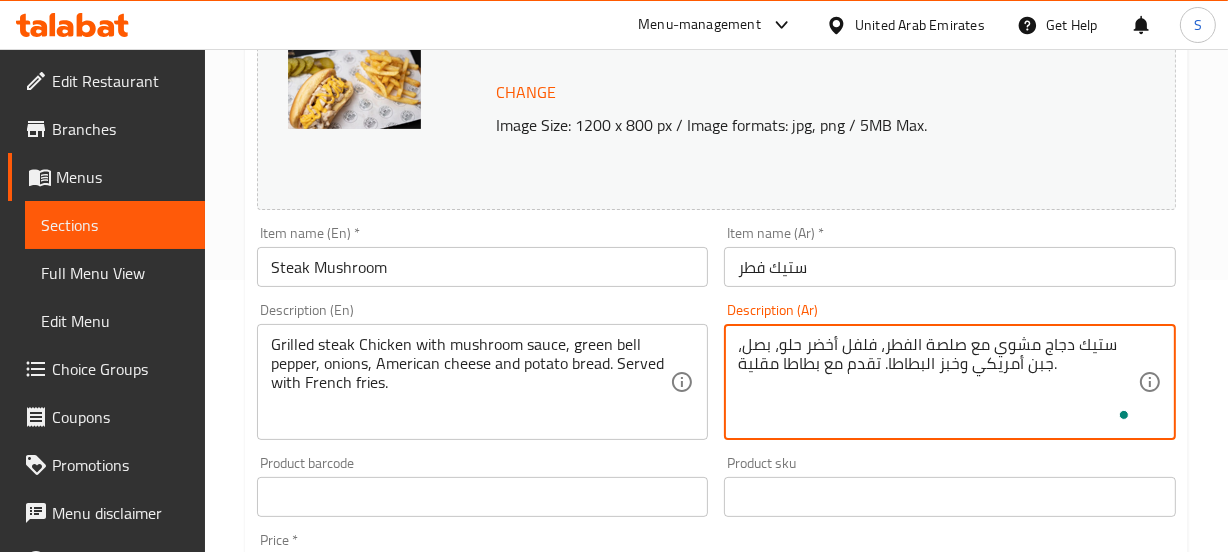 click on "ستيك فطر" at bounding box center [950, 267] 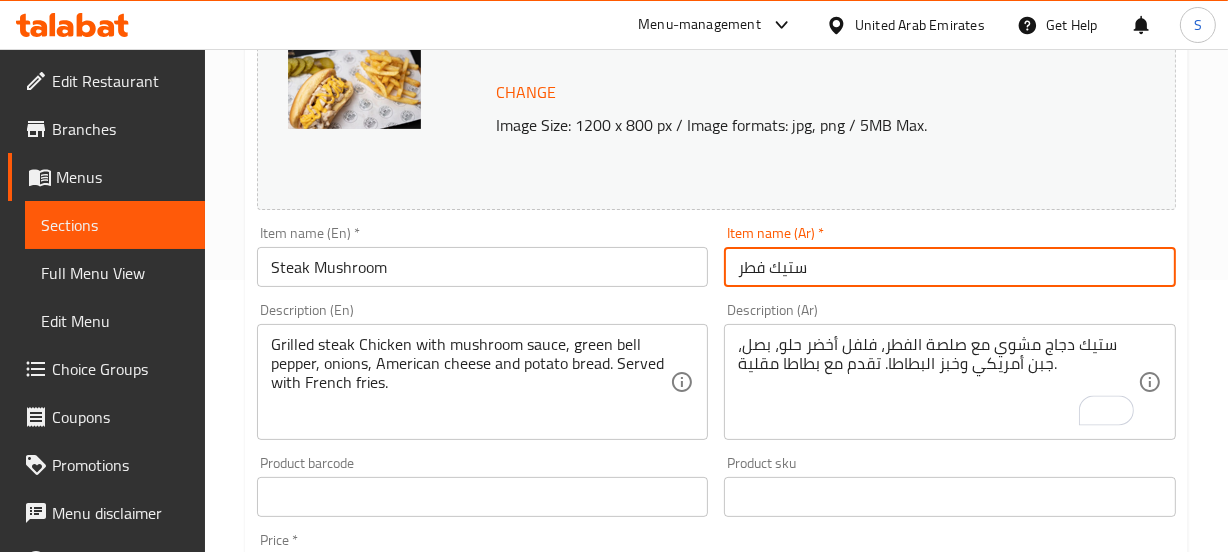 click on "Update" at bounding box center [366, 1083] 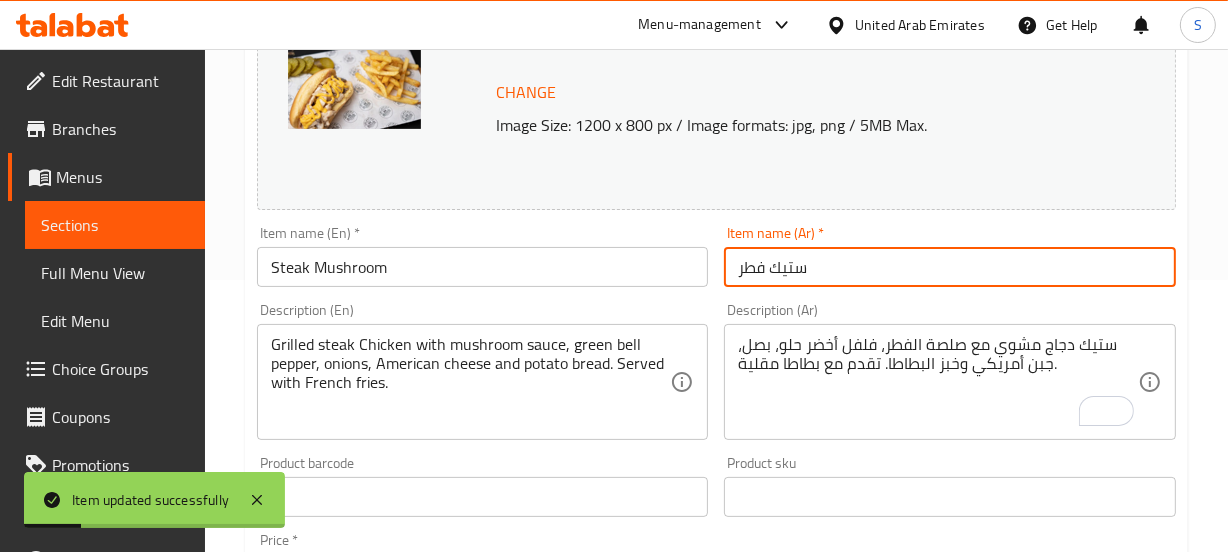 scroll, scrollTop: 363, scrollLeft: 0, axis: vertical 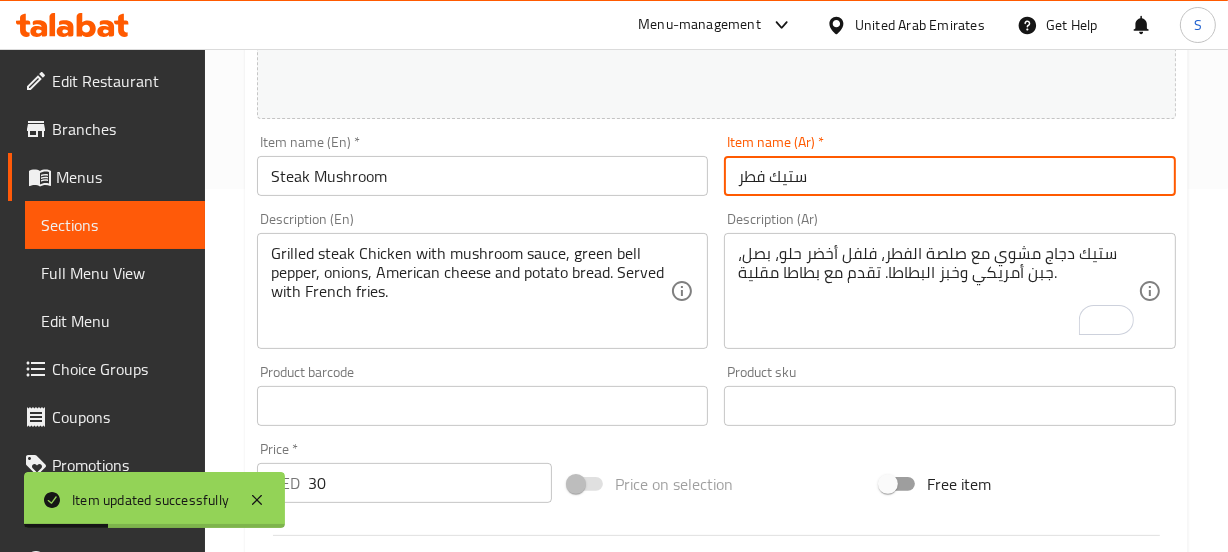 click on "Sections" at bounding box center [115, 225] 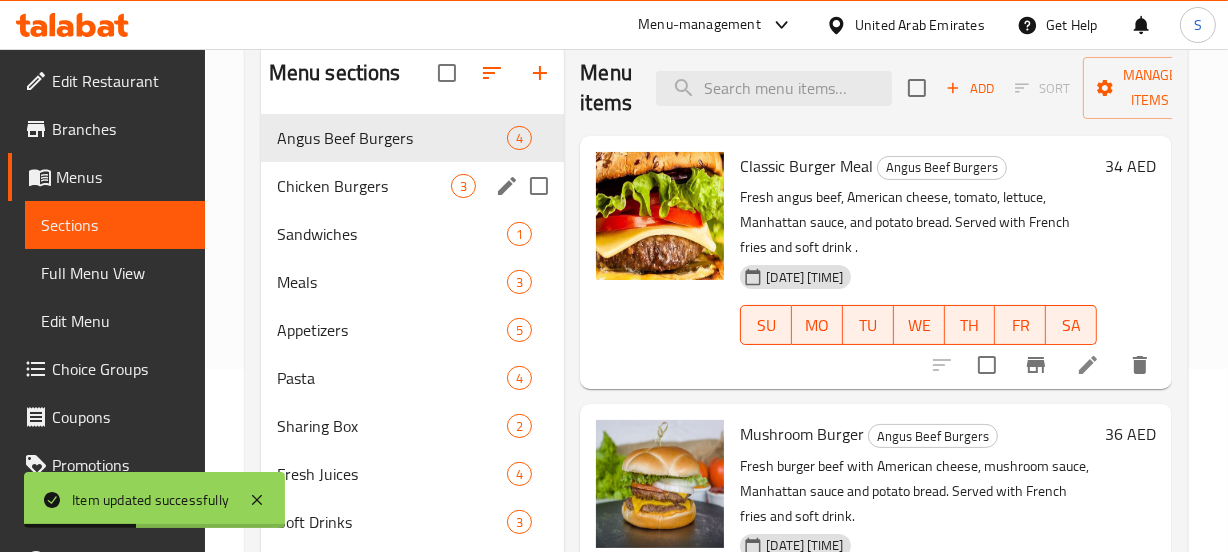 scroll, scrollTop: 99, scrollLeft: 0, axis: vertical 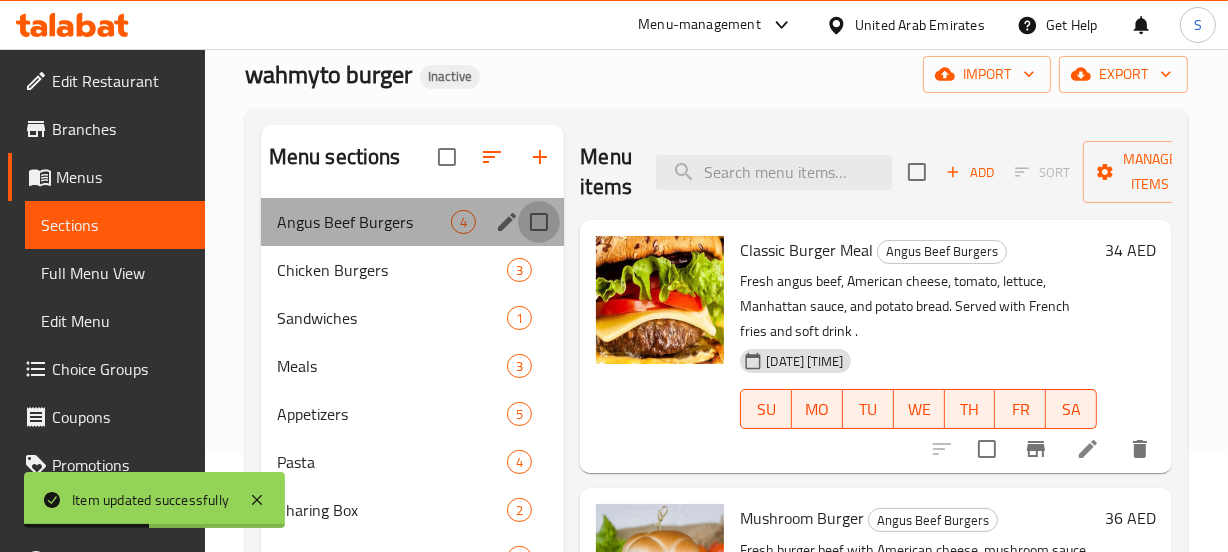 click at bounding box center (539, 222) 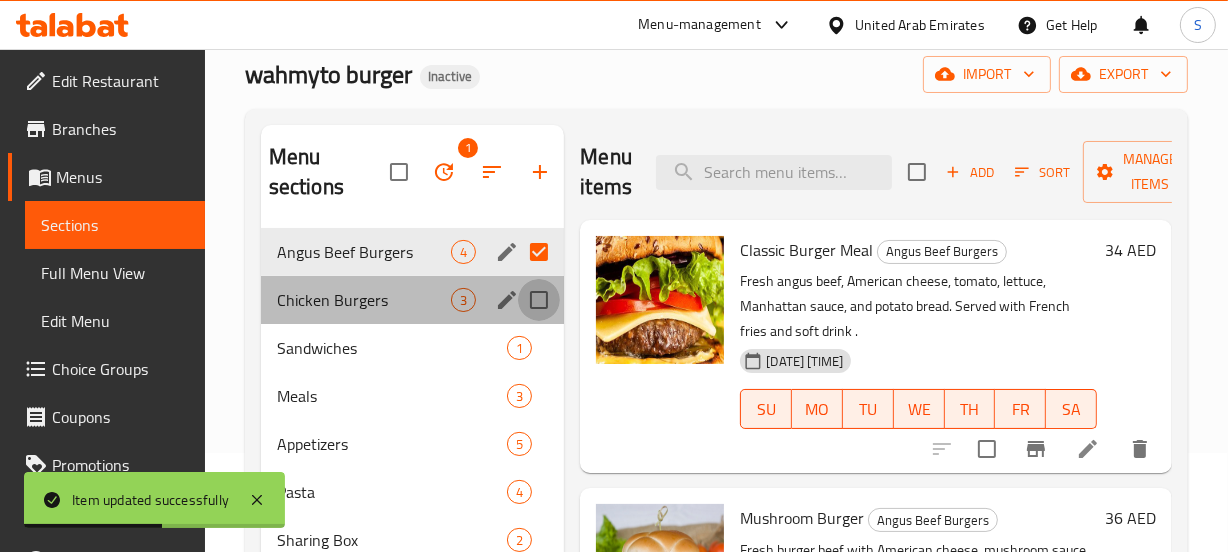 click at bounding box center (539, 300) 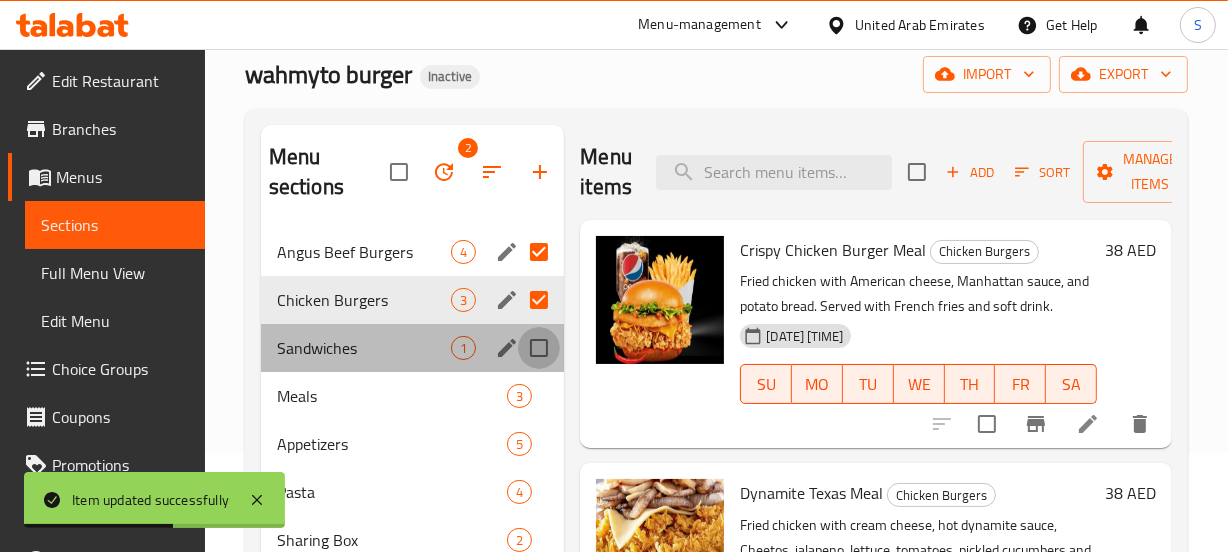click at bounding box center [539, 348] 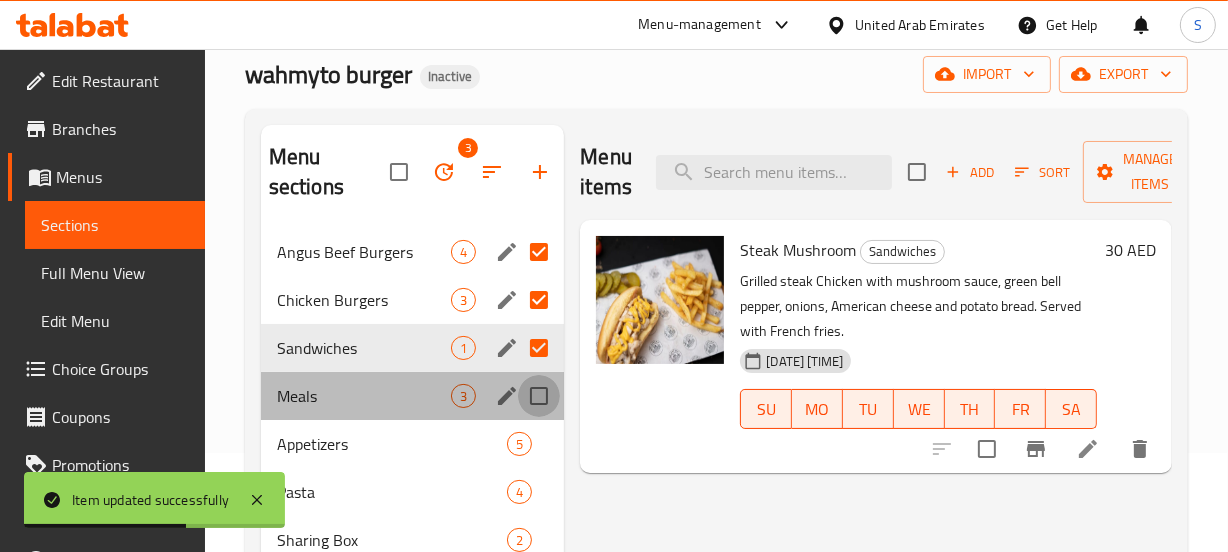 drag, startPoint x: 538, startPoint y: 404, endPoint x: 522, endPoint y: 405, distance: 16.03122 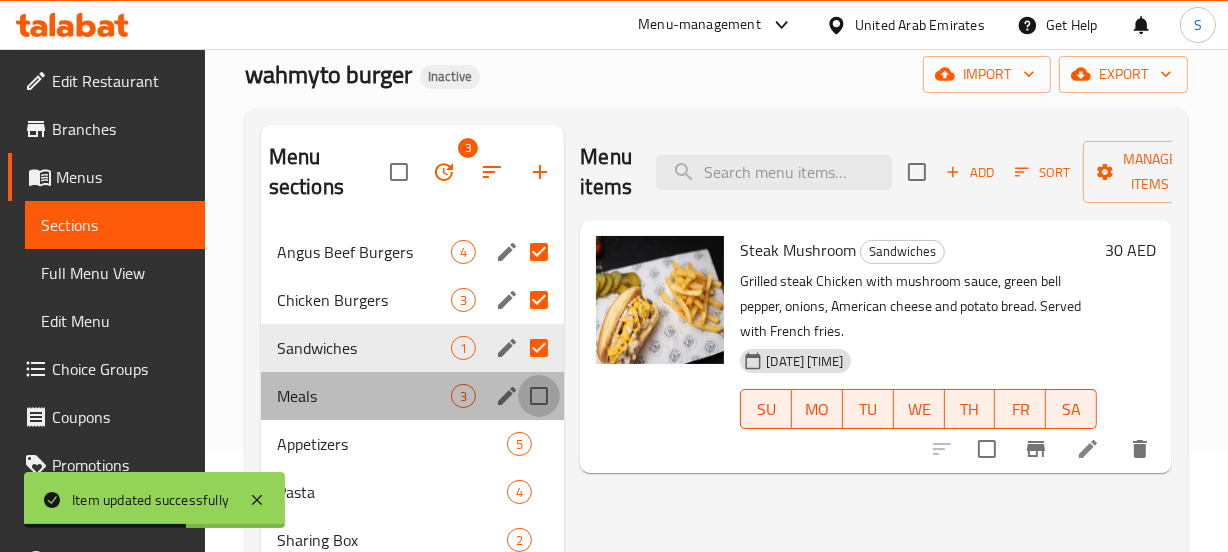 click at bounding box center [539, 396] 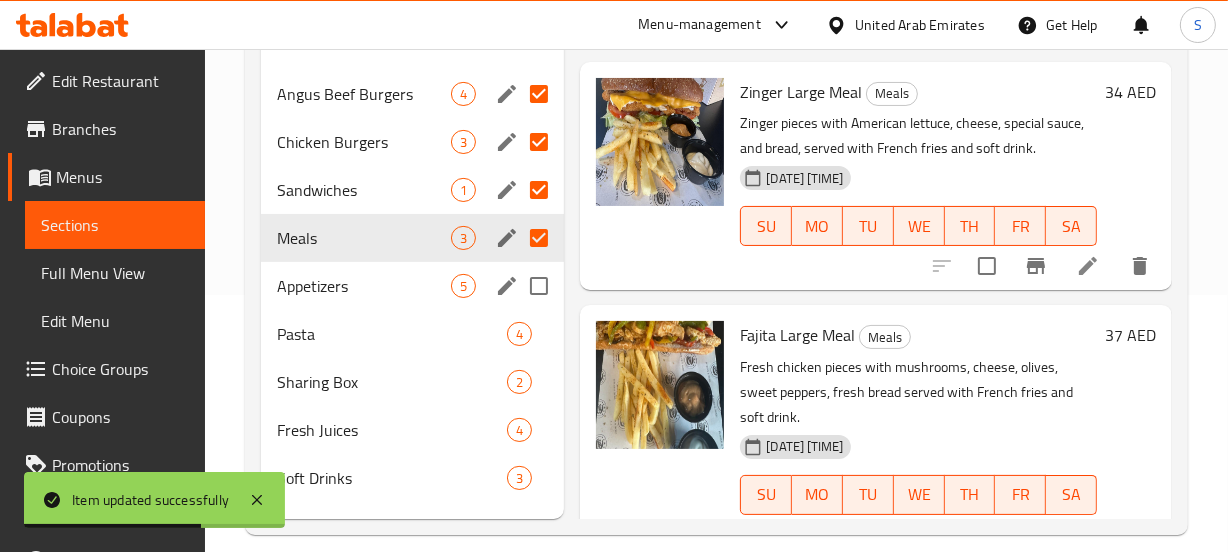 scroll, scrollTop: 280, scrollLeft: 0, axis: vertical 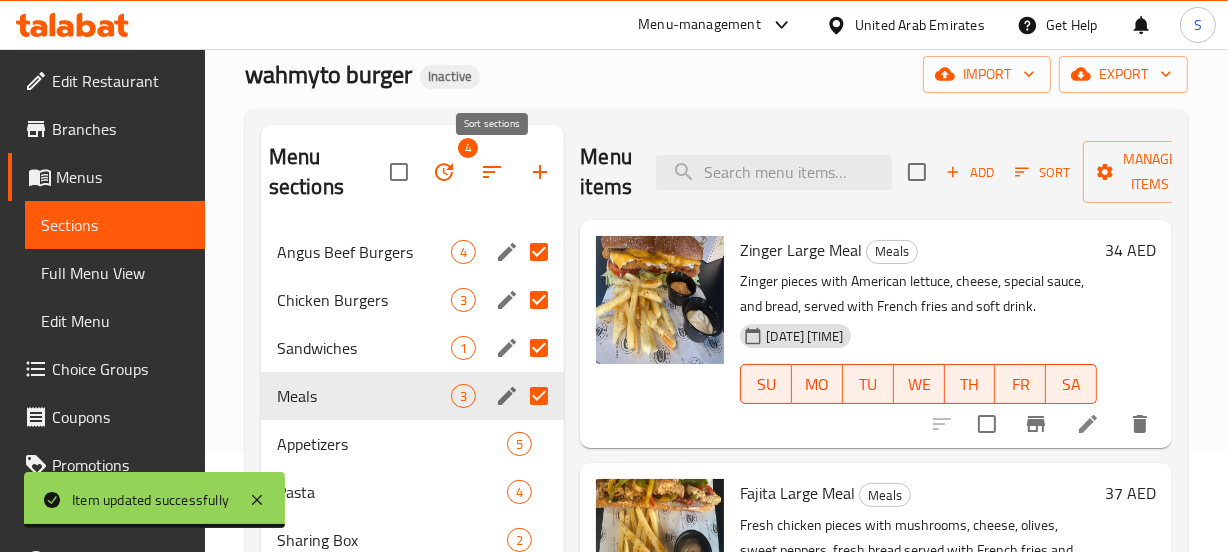 click 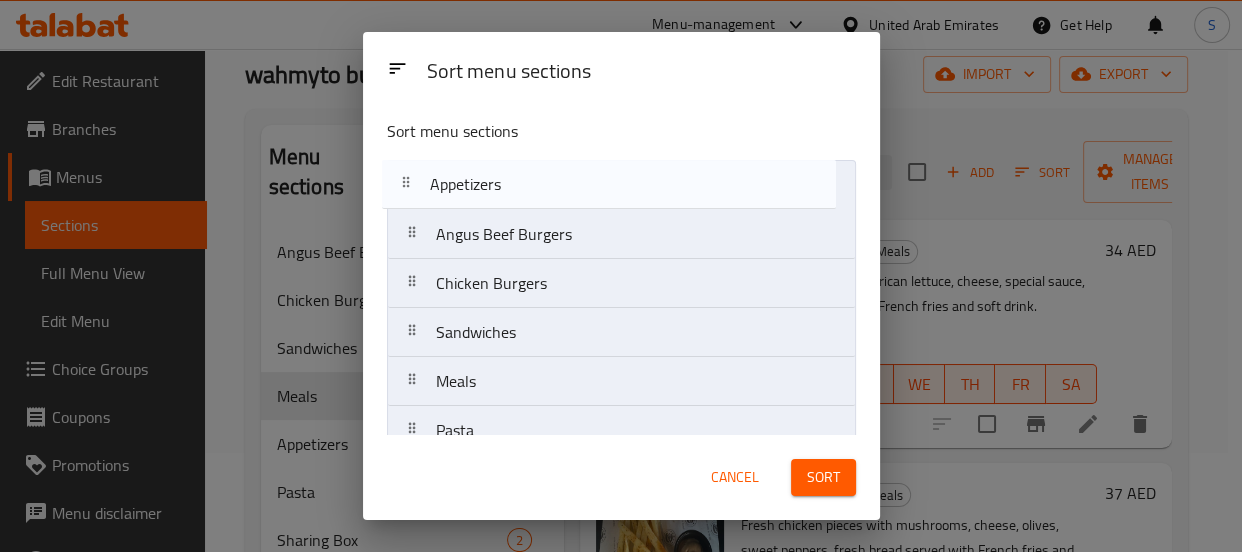 scroll, scrollTop: 0, scrollLeft: 0, axis: both 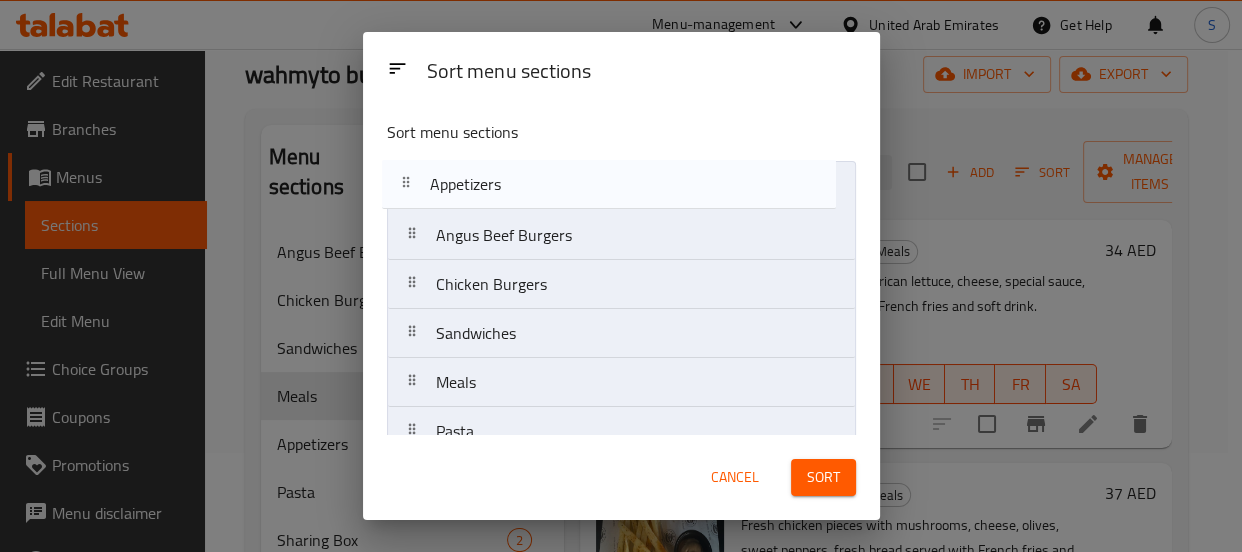 drag, startPoint x: 538, startPoint y: 387, endPoint x: 533, endPoint y: 183, distance: 204.06126 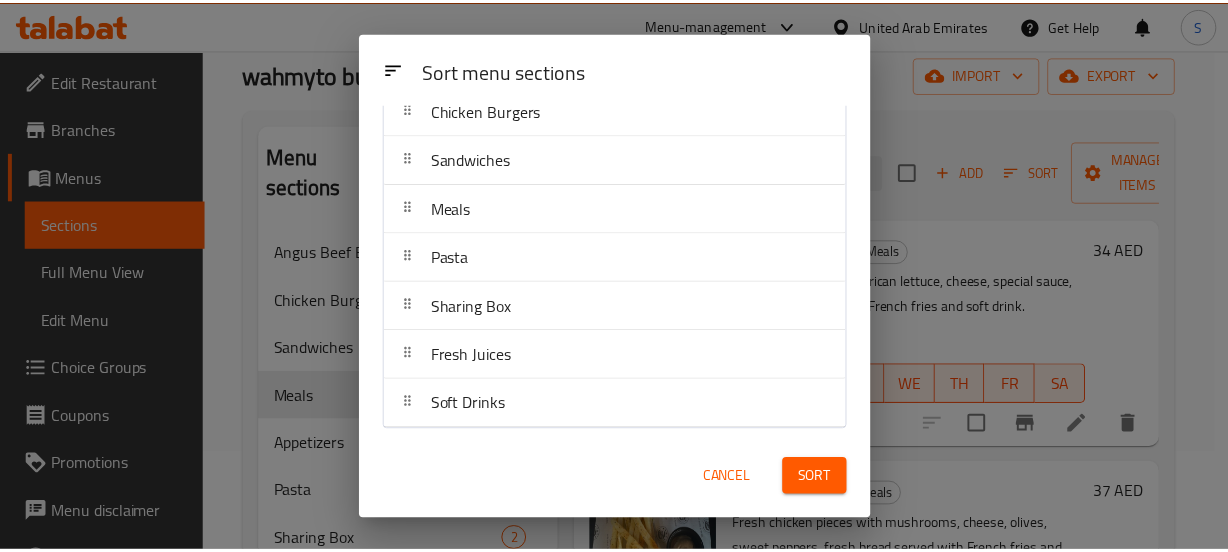 scroll, scrollTop: 175, scrollLeft: 0, axis: vertical 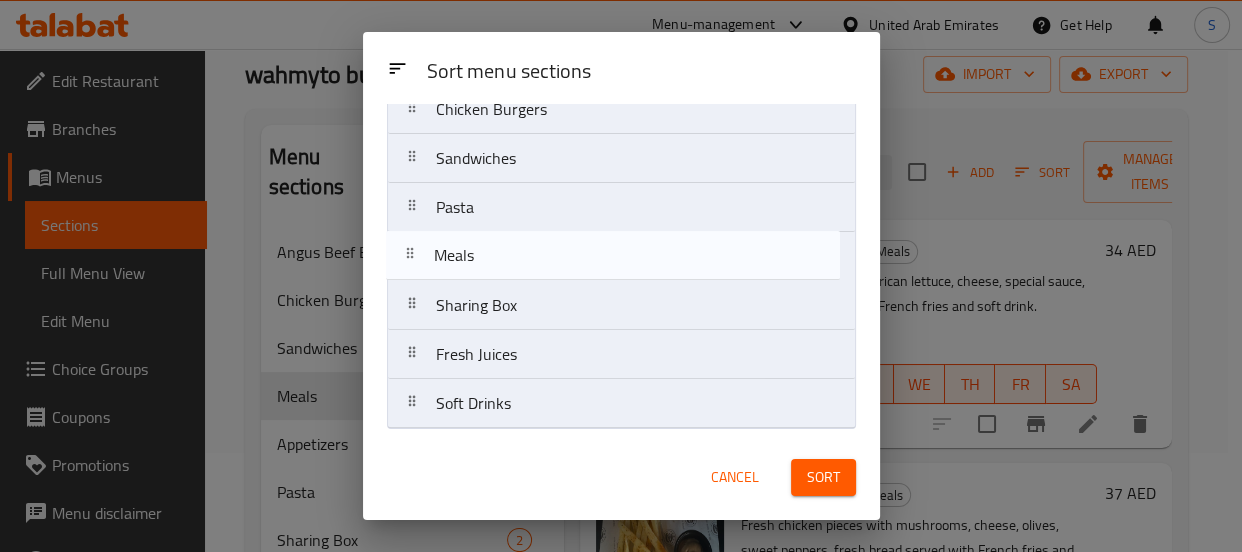 drag, startPoint x: 527, startPoint y: 211, endPoint x: 527, endPoint y: 276, distance: 65 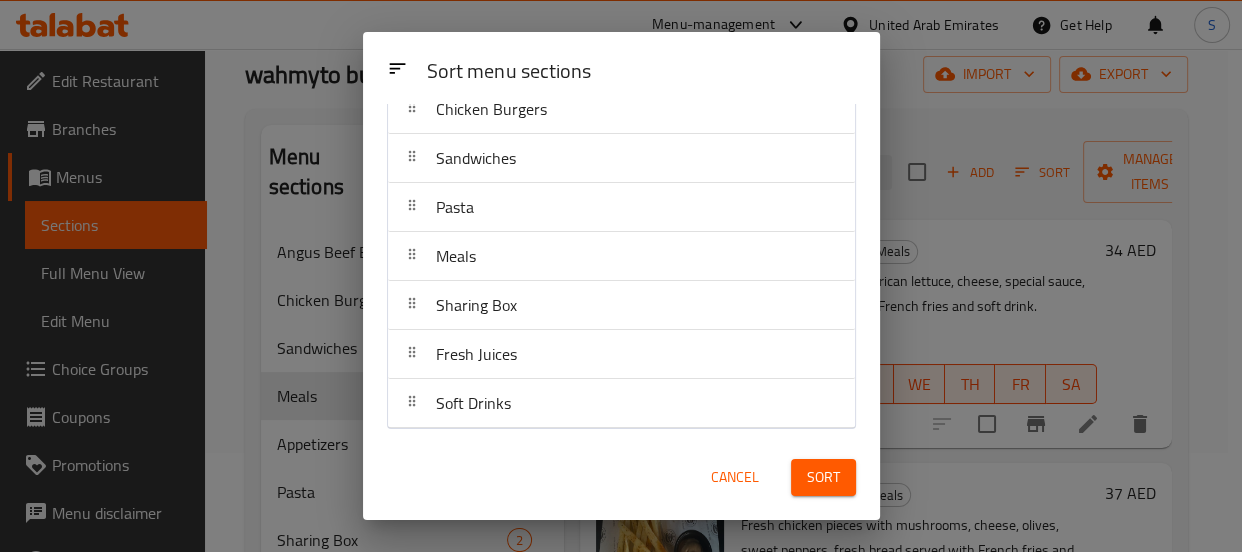 click on "Sort" at bounding box center [823, 477] 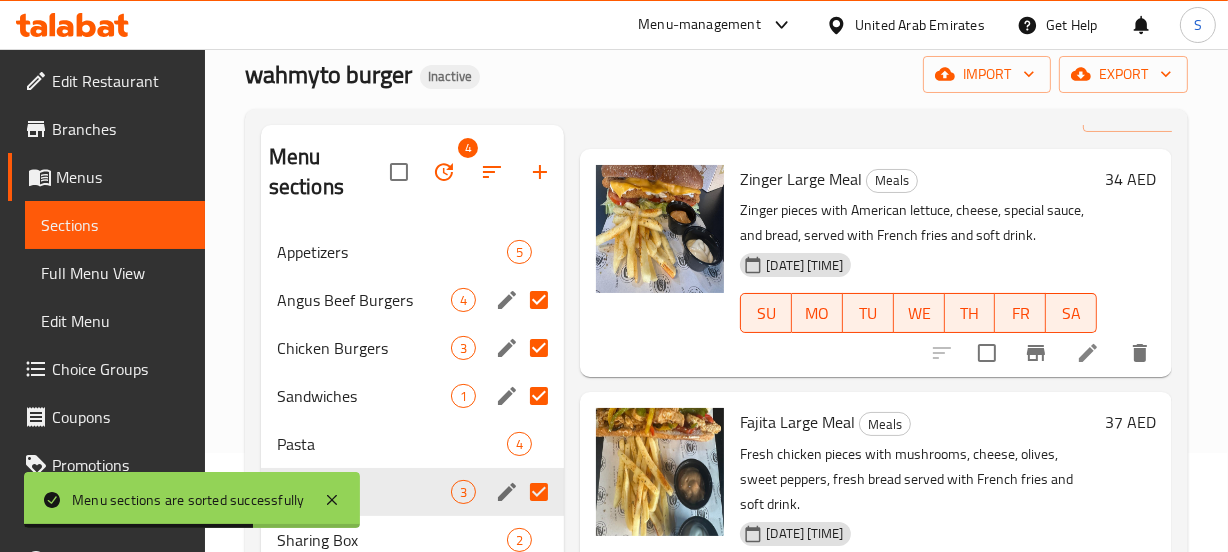 scroll, scrollTop: 181, scrollLeft: 0, axis: vertical 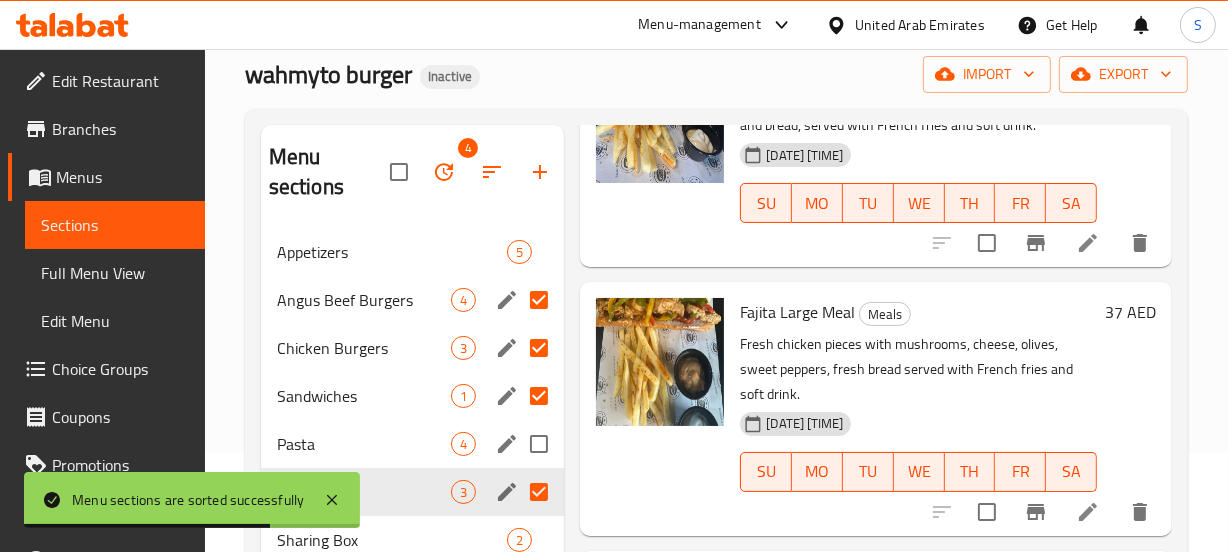 click at bounding box center [539, 444] 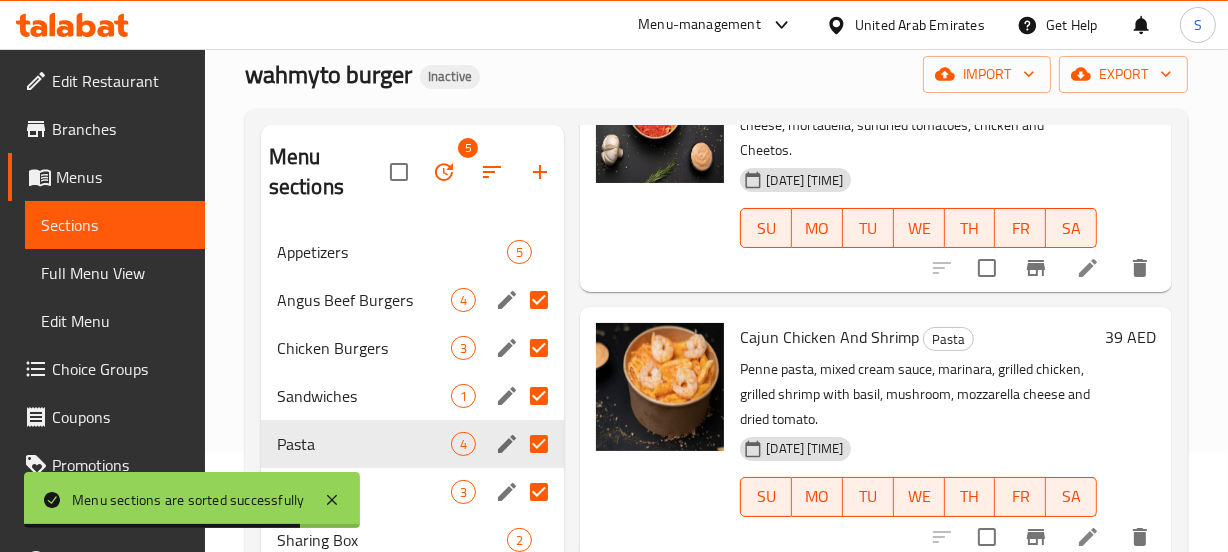click at bounding box center (539, 444) 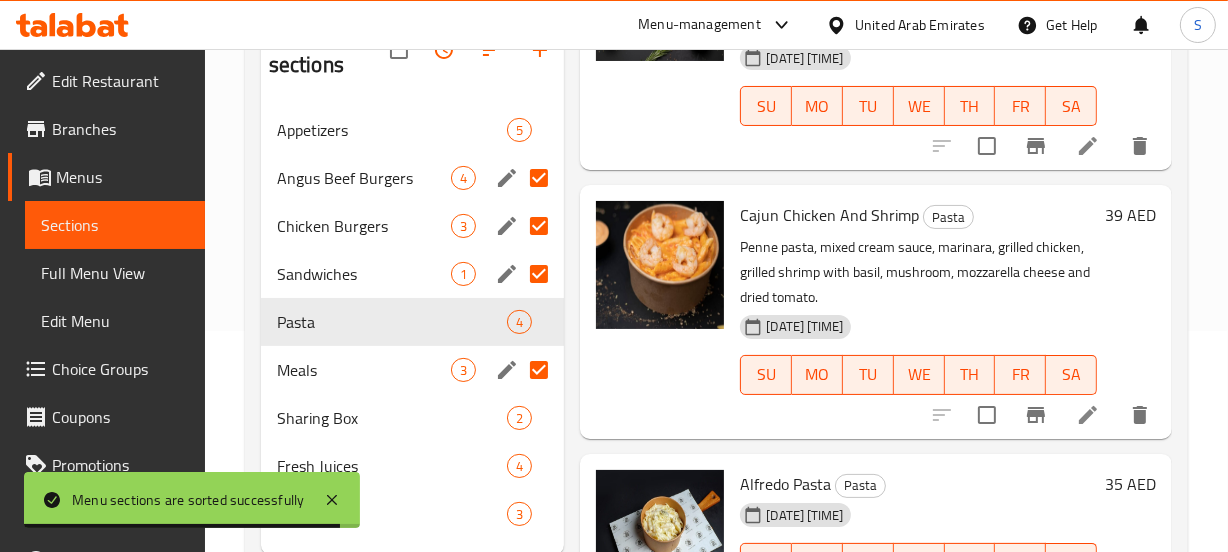 scroll, scrollTop: 190, scrollLeft: 0, axis: vertical 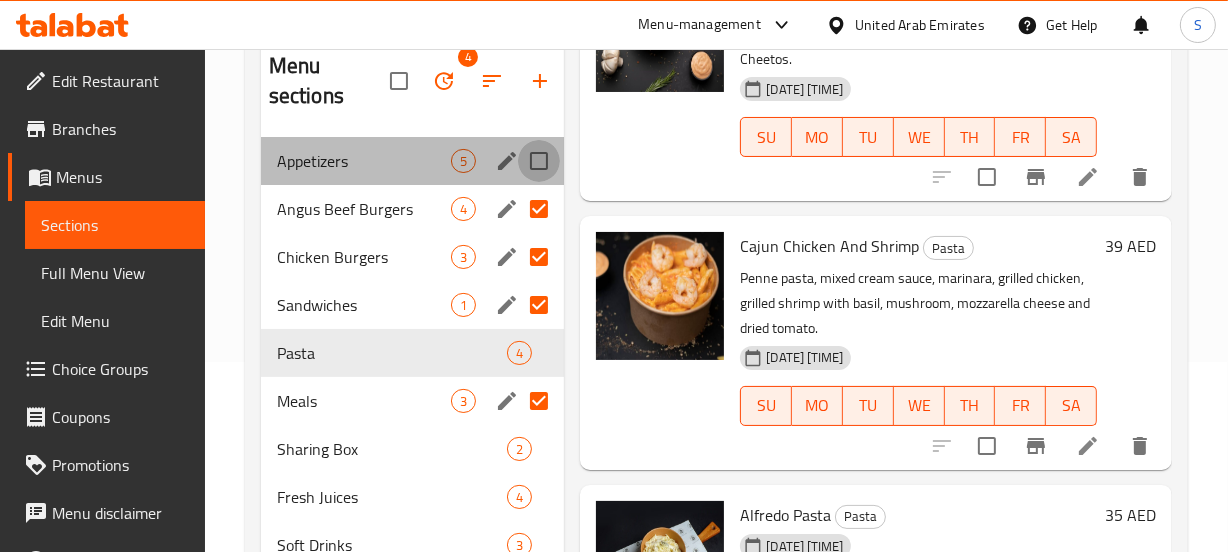 click at bounding box center (539, 161) 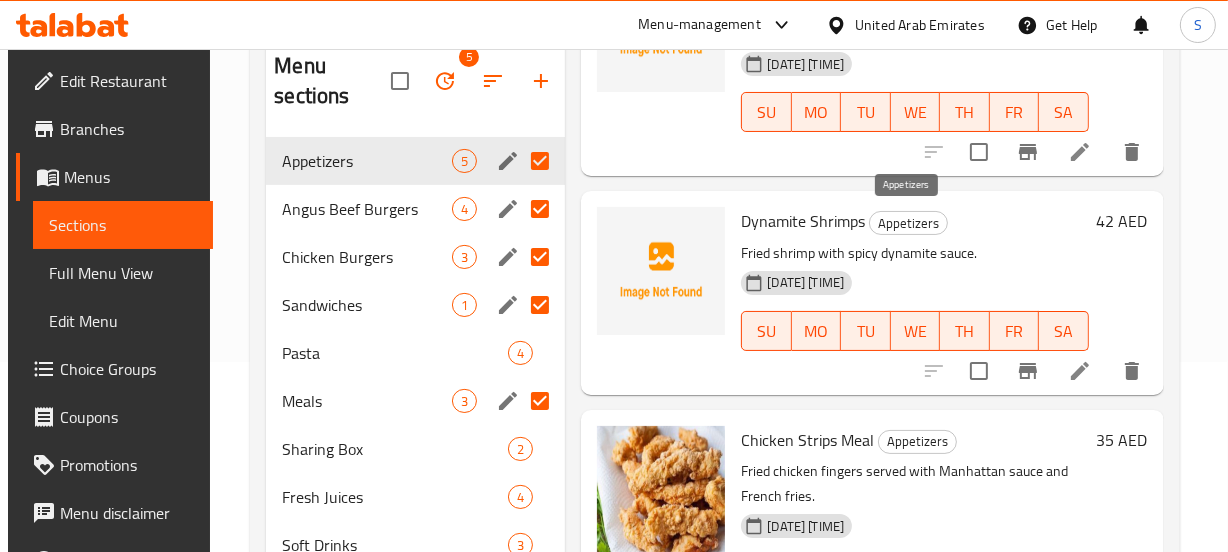 click on "Appetizers" at bounding box center (908, 223) 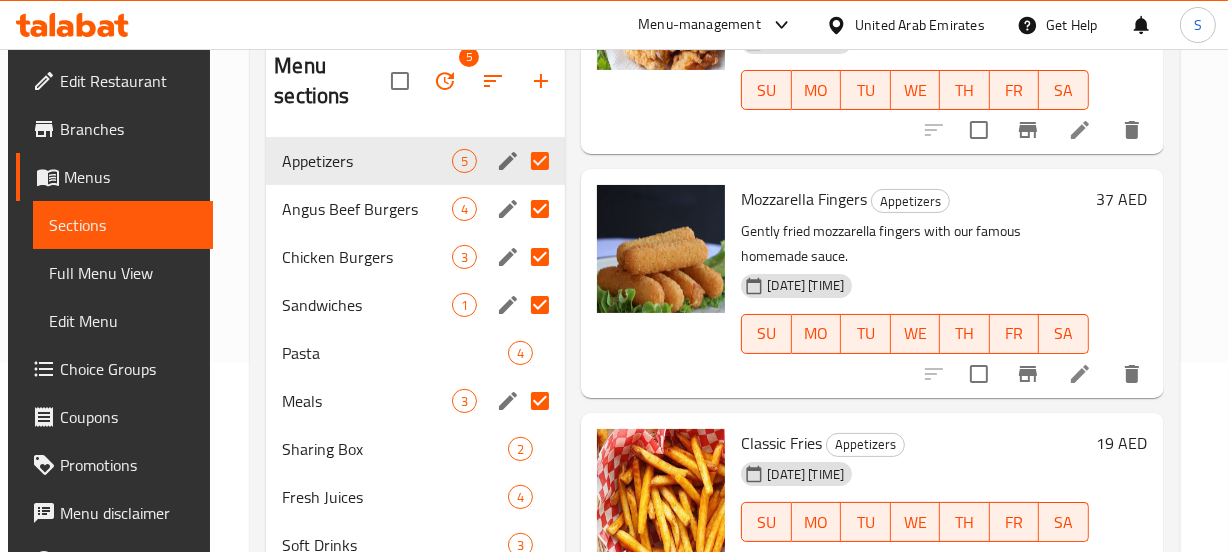 scroll, scrollTop: 679, scrollLeft: 0, axis: vertical 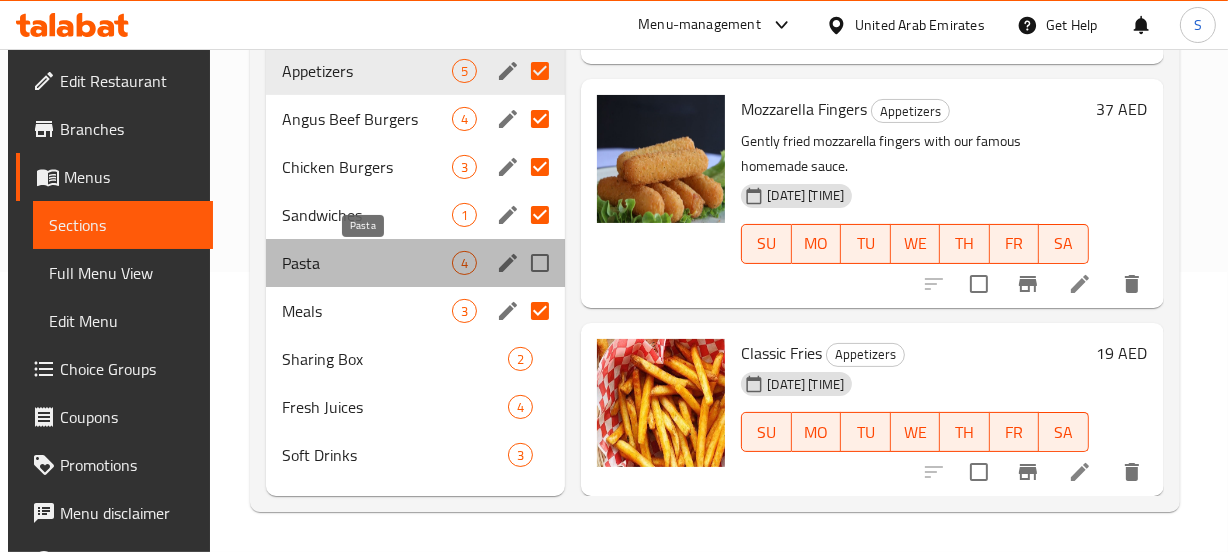 click on "Pasta  4" at bounding box center [415, 263] 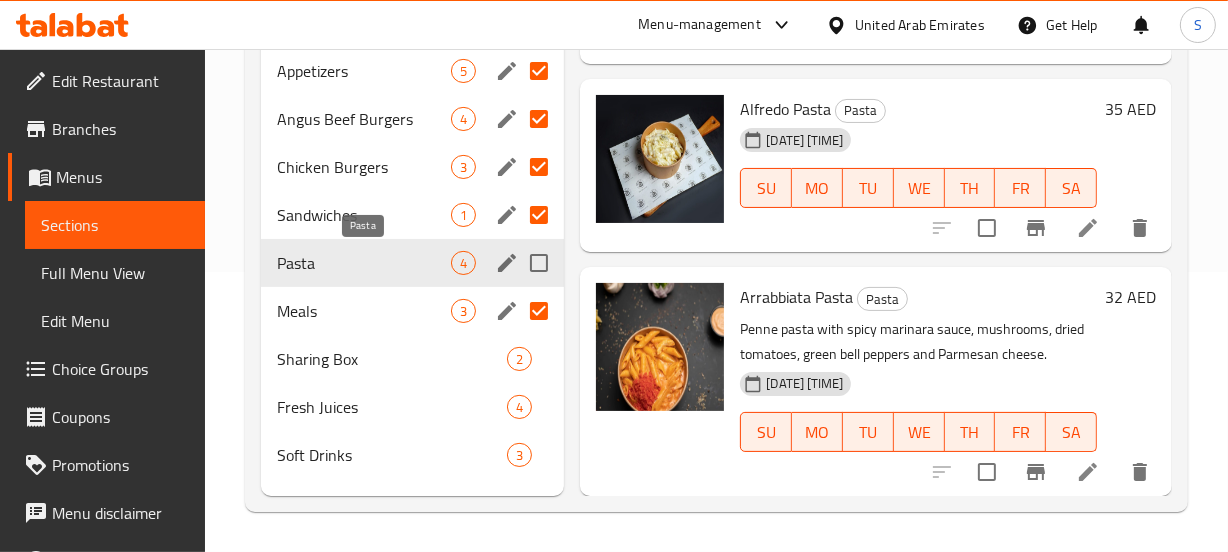 scroll, scrollTop: 510, scrollLeft: 0, axis: vertical 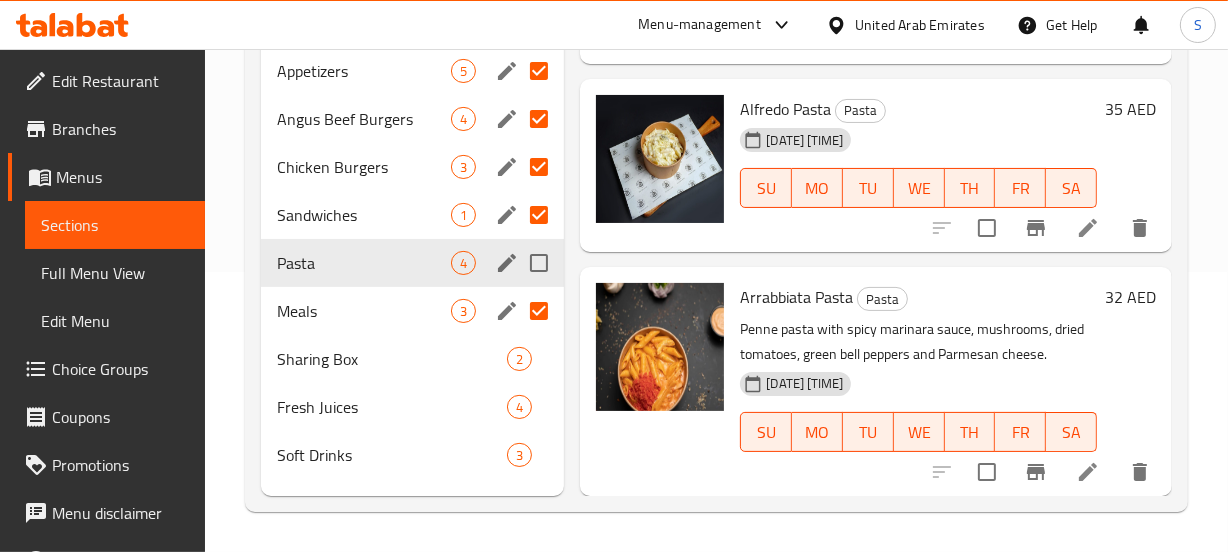 click at bounding box center [539, 263] 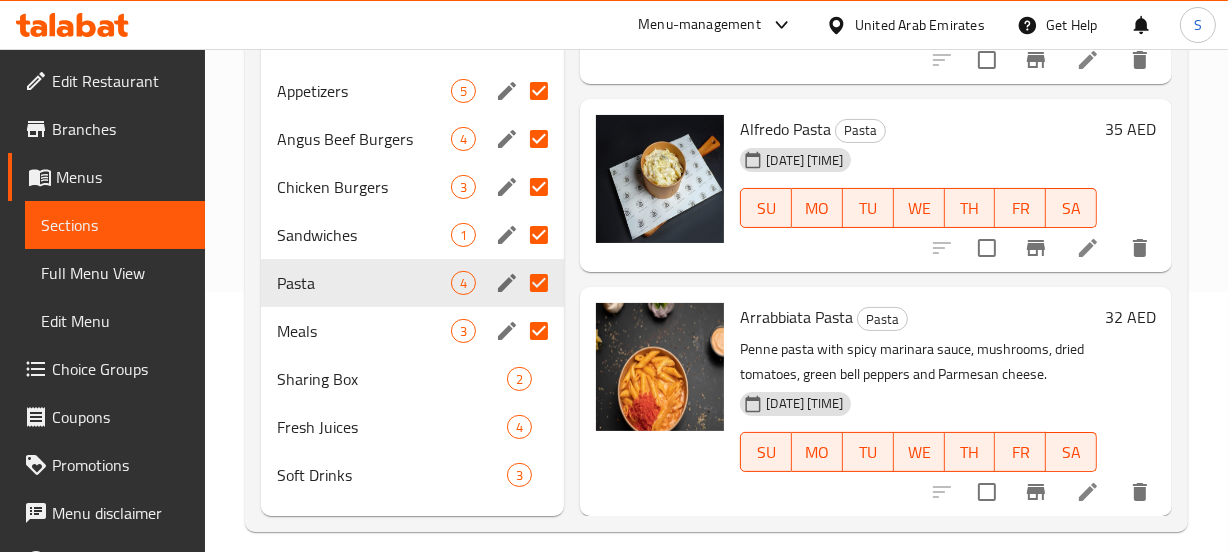 scroll, scrollTop: 280, scrollLeft: 0, axis: vertical 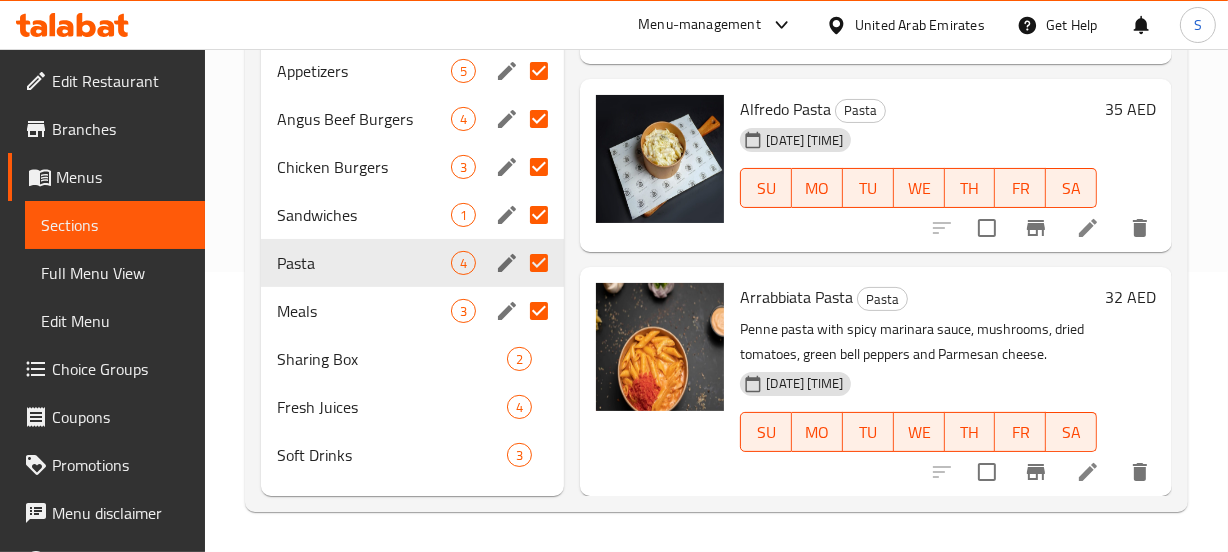 click on "Penne pasta with spicy marinara sauce, mushrooms, dried tomatoes, green bell peppers and Parmesan cheese." at bounding box center (918, 342) 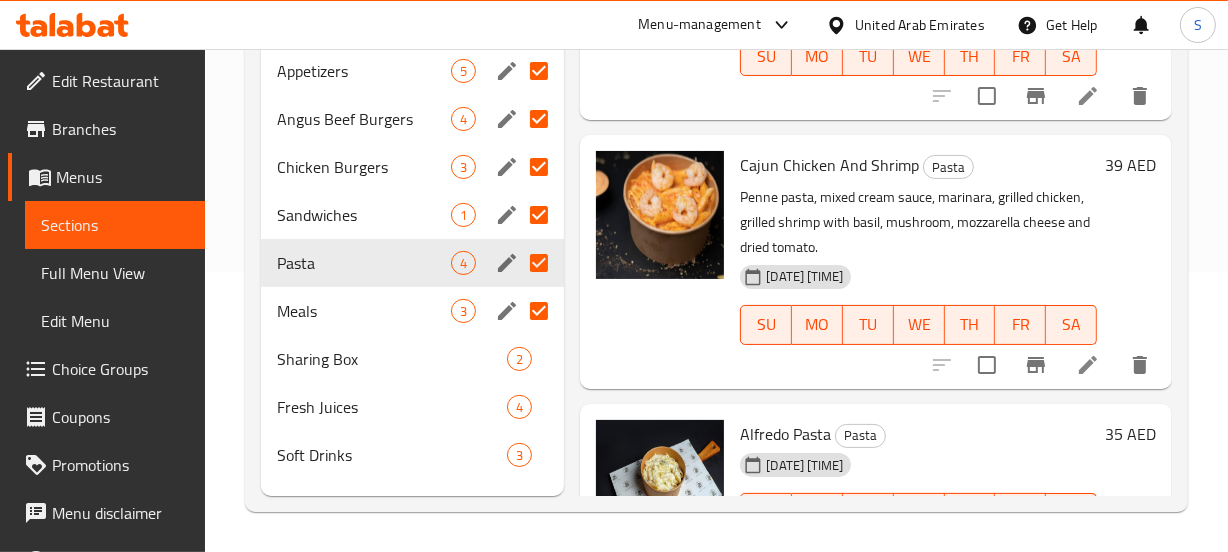 scroll, scrollTop: 214, scrollLeft: 0, axis: vertical 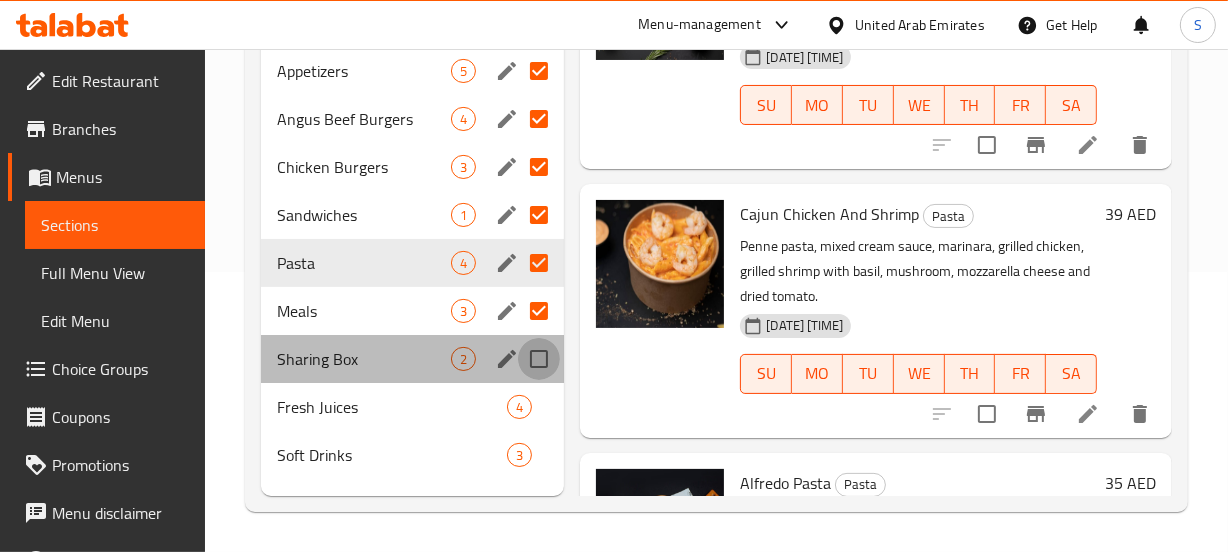 click at bounding box center [539, 359] 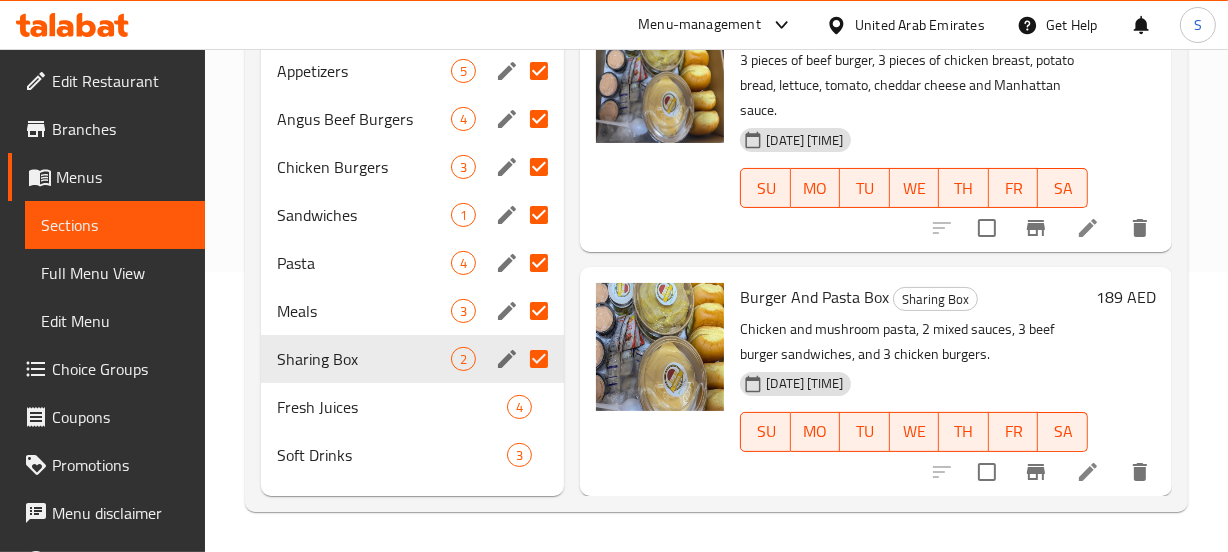 scroll, scrollTop: 53, scrollLeft: 0, axis: vertical 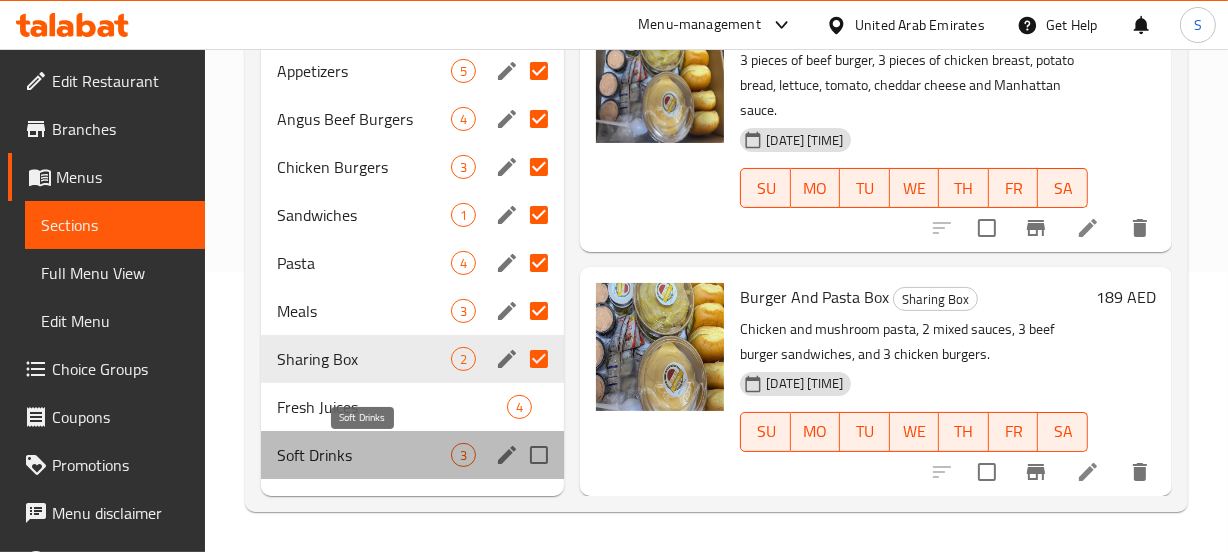 click on "Soft Drinks" at bounding box center [364, 455] 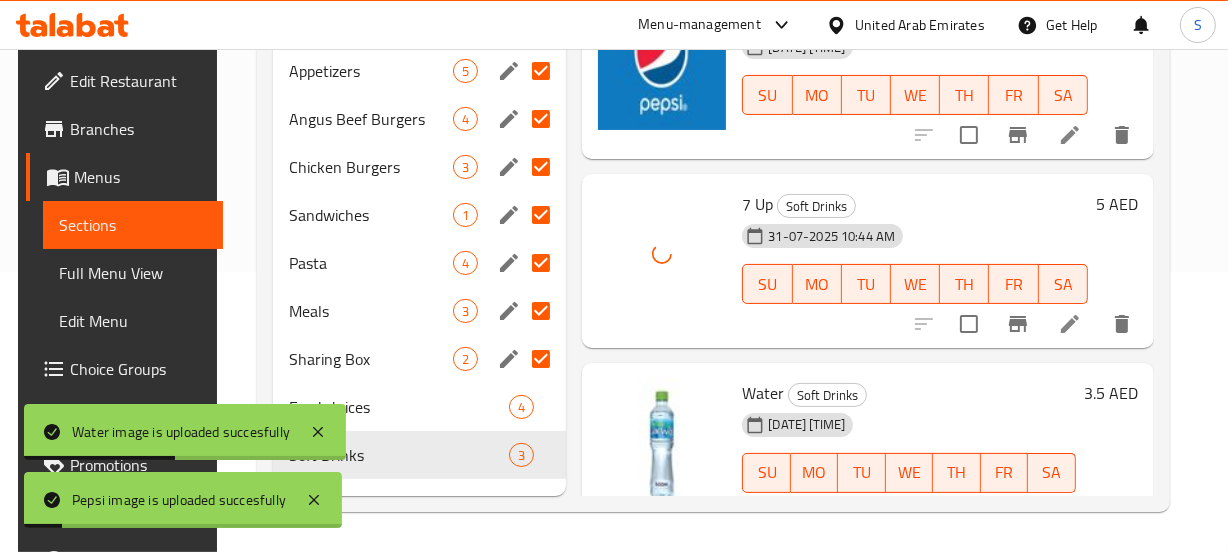 scroll, scrollTop: 0, scrollLeft: 0, axis: both 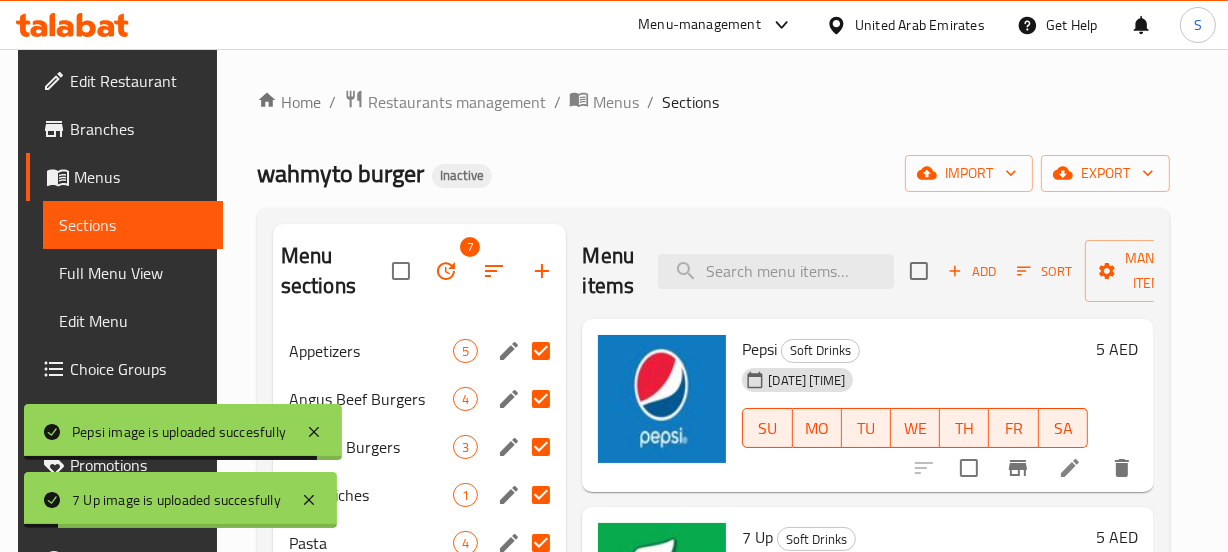 click on "Home / Restaurants management / Menus / Sections wahmyto burger Inactive import export Menu sections 7  Appetizers  5 Angus Beef Burgers 4 Chicken Burgers 3 Sandwiches 1  Pasta  4 Meals 3 Sharing Box  2  Fresh Juices 4 Soft Drinks 3 Menu items Add Sort Manage items Pepsi   Soft Drinks 31-07-2025 10:43 AM SU MO TU WE TH FR SA 5   AED 7 Up   Soft Drinks 31-07-2025 10:44 AM SU MO TU WE TH FR SA 5   AED Water    Soft Drinks 31-07-2025 10:45 AM SU MO TU WE TH FR SA 3.5   AED" at bounding box center (713, 440) 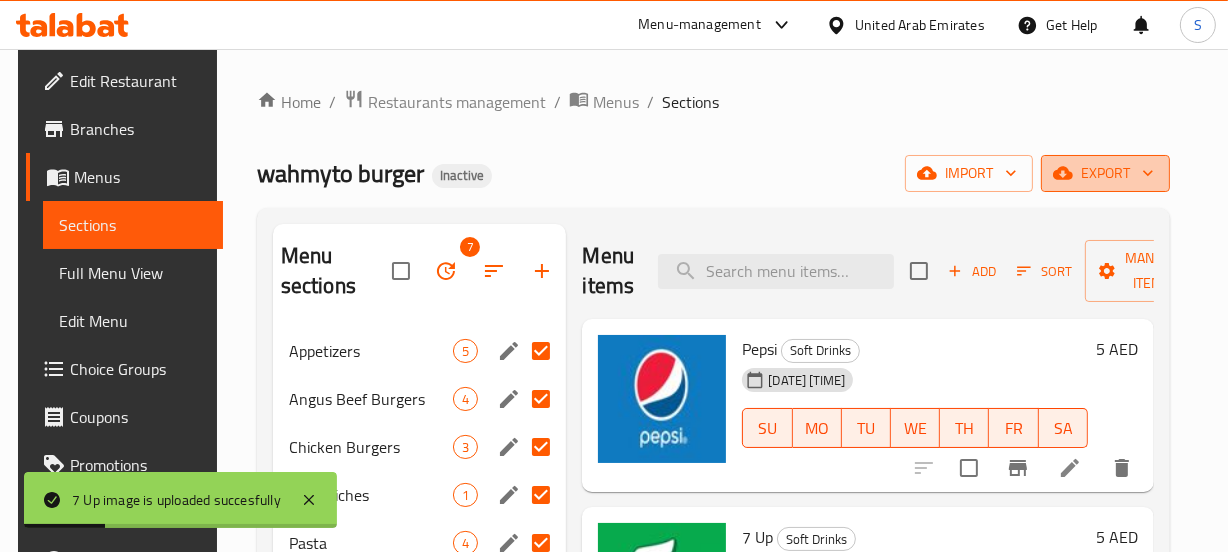click on "export" at bounding box center [1105, 173] 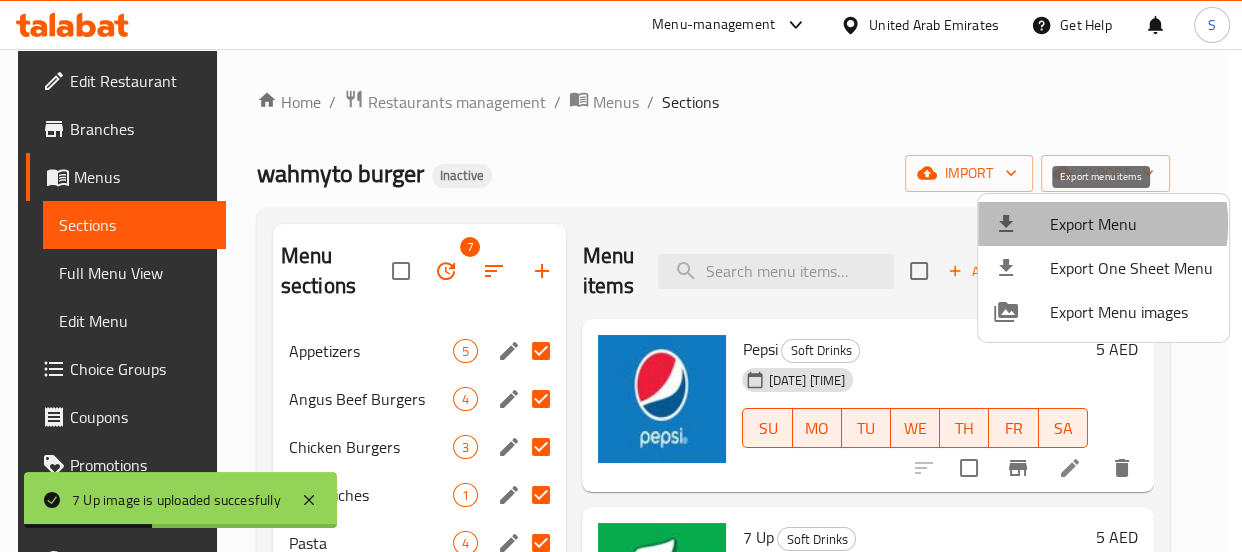 click on "Export Menu" at bounding box center [1131, 224] 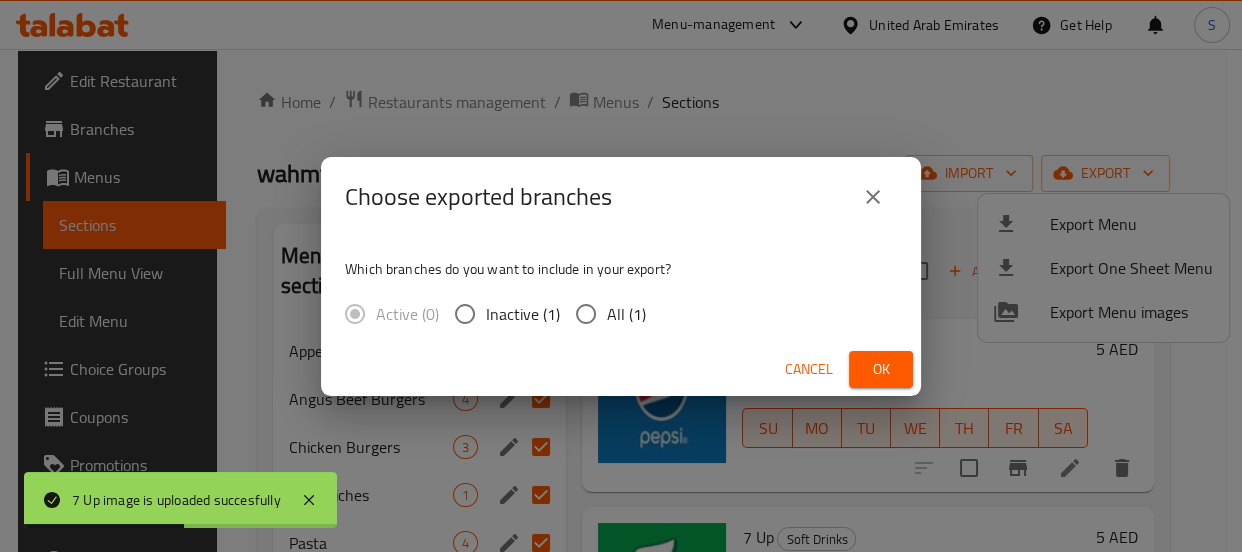 click on "All (1)" at bounding box center [586, 314] 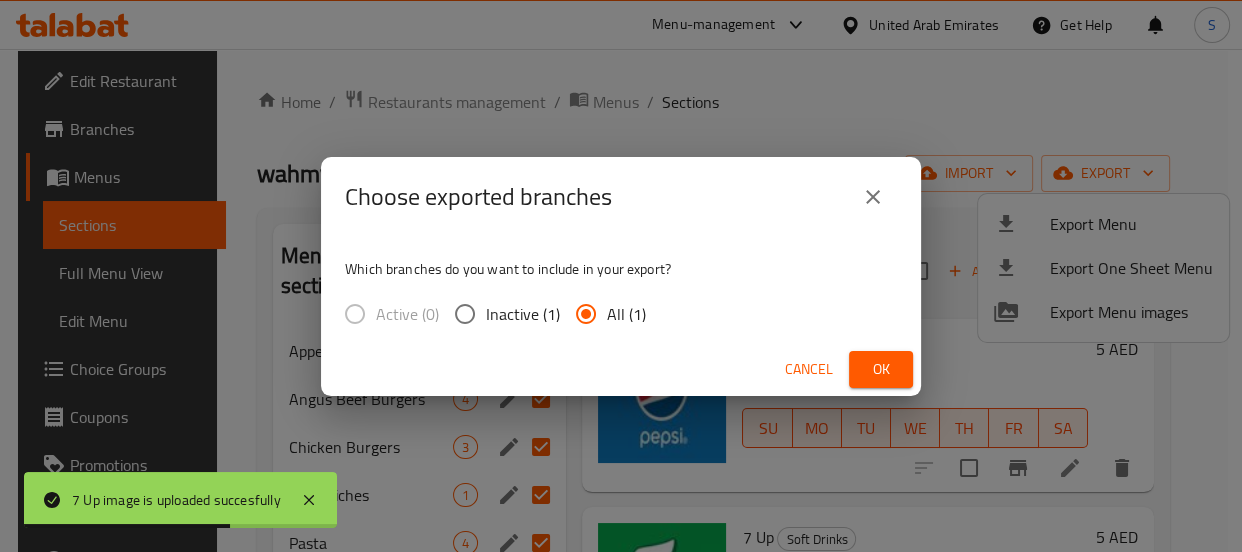 drag, startPoint x: 892, startPoint y: 367, endPoint x: 293, endPoint y: 267, distance: 607.28986 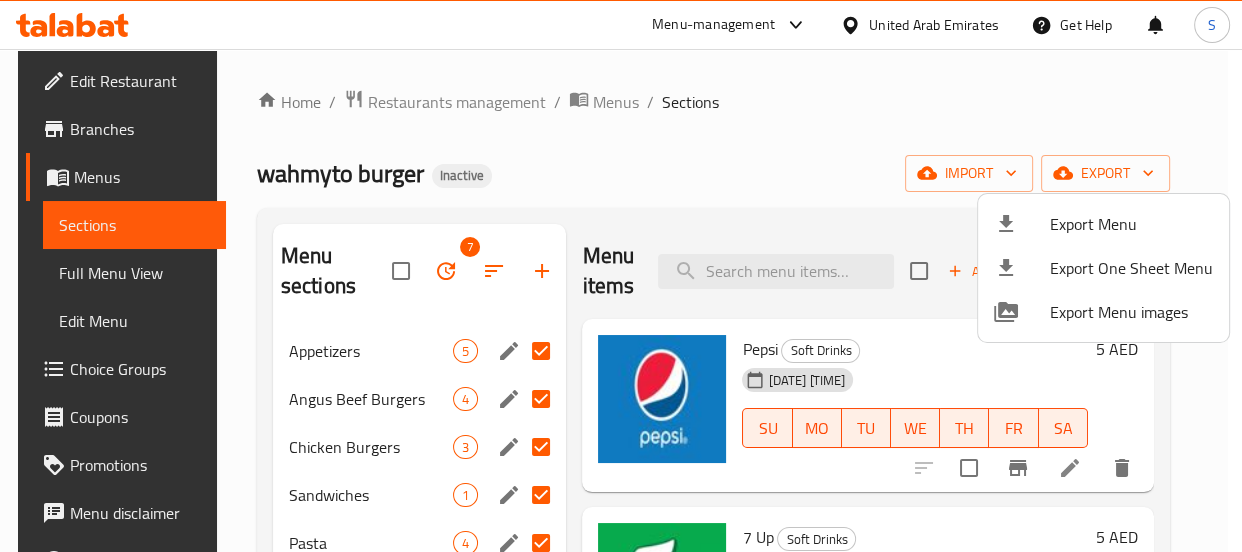 click at bounding box center [621, 276] 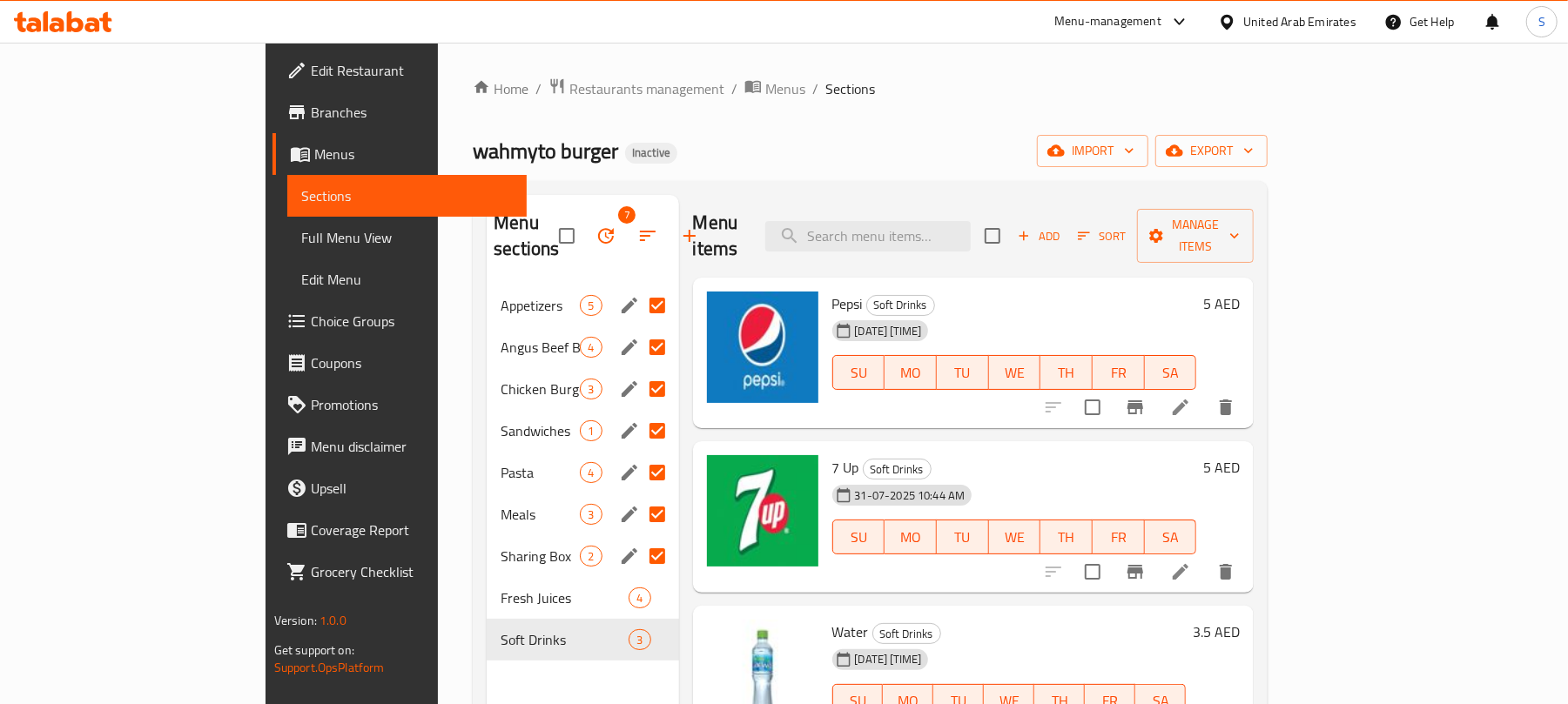 scroll, scrollTop: 231, scrollLeft: 0, axis: vertical 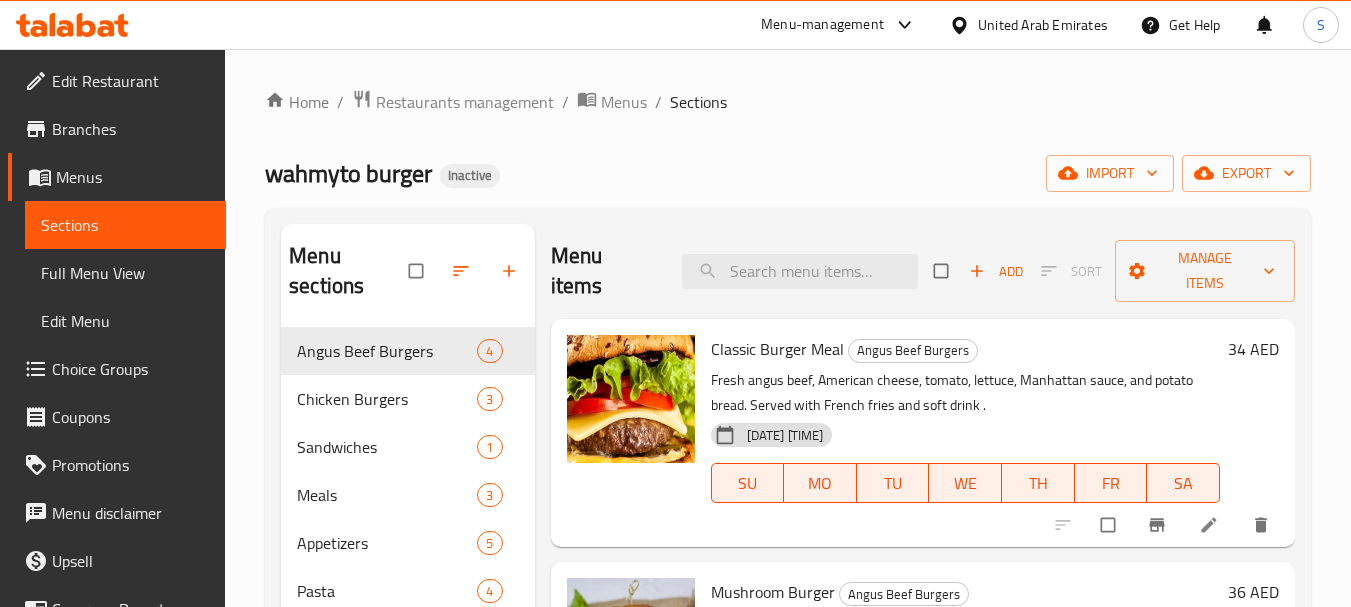 click on "Full Menu View" at bounding box center [125, 273] 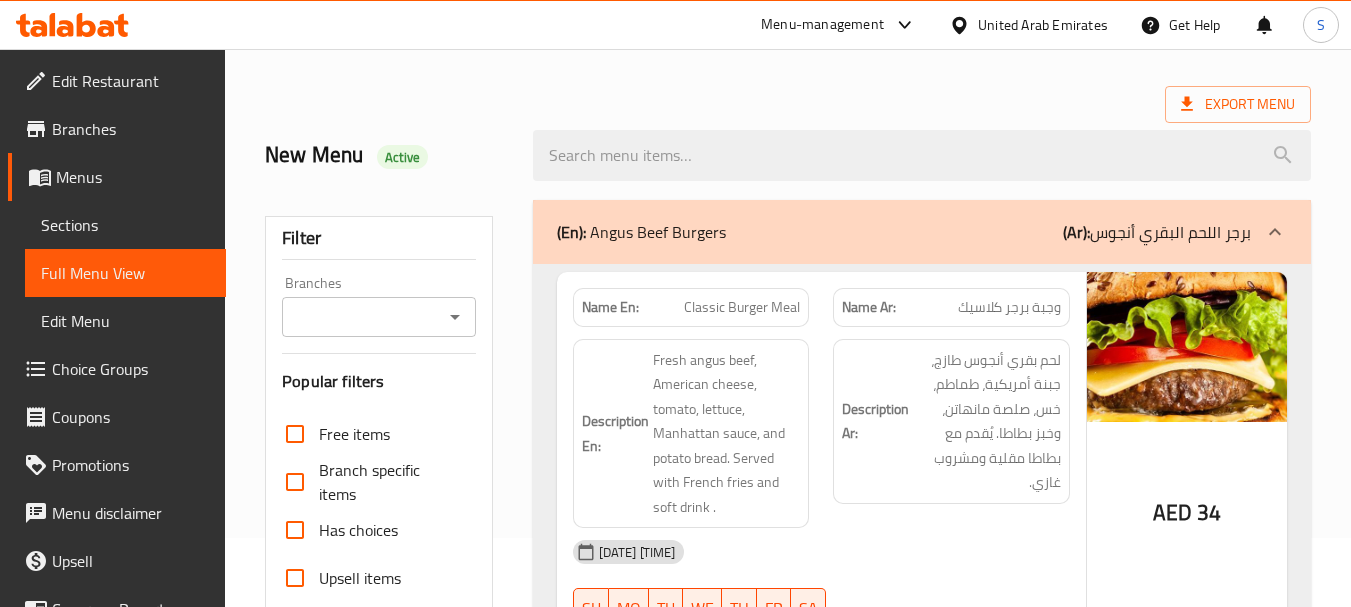 scroll, scrollTop: 100, scrollLeft: 0, axis: vertical 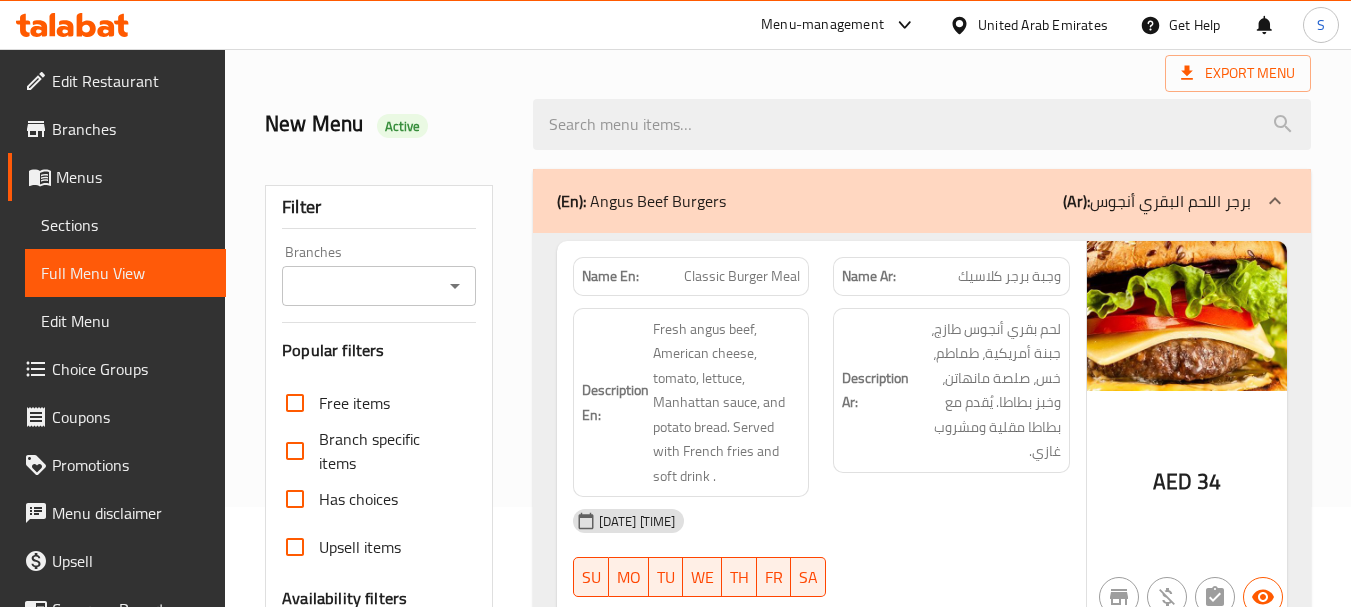 click on "Name En: Classic Burger Meal Name Ar: وجبة برجر كلاسيك Description En: Fresh angus beef, American cheese, tomato, lettuce, Manhattan sauce, and potato bread. Served with French fries and soft drink . Description Ar: لحم بقري أنجوس طازج، جبنة أمريكية، طماطم، خس، صلصة مانهاتن، وخبز بطاطا. يُقدم مع بطاطا مقلية ومشروب غازي. 30-07-2025 01:41 PM SU MO TU WE TH FR SA AED 34 Name En: Mushroom Burger  Name Ar: برجر فطر Description En: Fresh burger beef with American cheese, mushroom sauce, Manhattan sauce and potato bread.
Served with French fries and soft drink. Description Ar: برجر لحم بقري طازج مع جبن أمريكي، صلصة الفطر، صلصة مانهاتن وخبز البطاطا. يقدم مع بطاطا مقلية ومشروب غازي. 30-07-2025 01:42 PM SU MO TU WE TH FR SA AED 36 Name En: Fried Onion Burger Meal Name Ar: وجبة برجر بصل مقلي Description En: SU MO TU" at bounding box center [922, 1054] 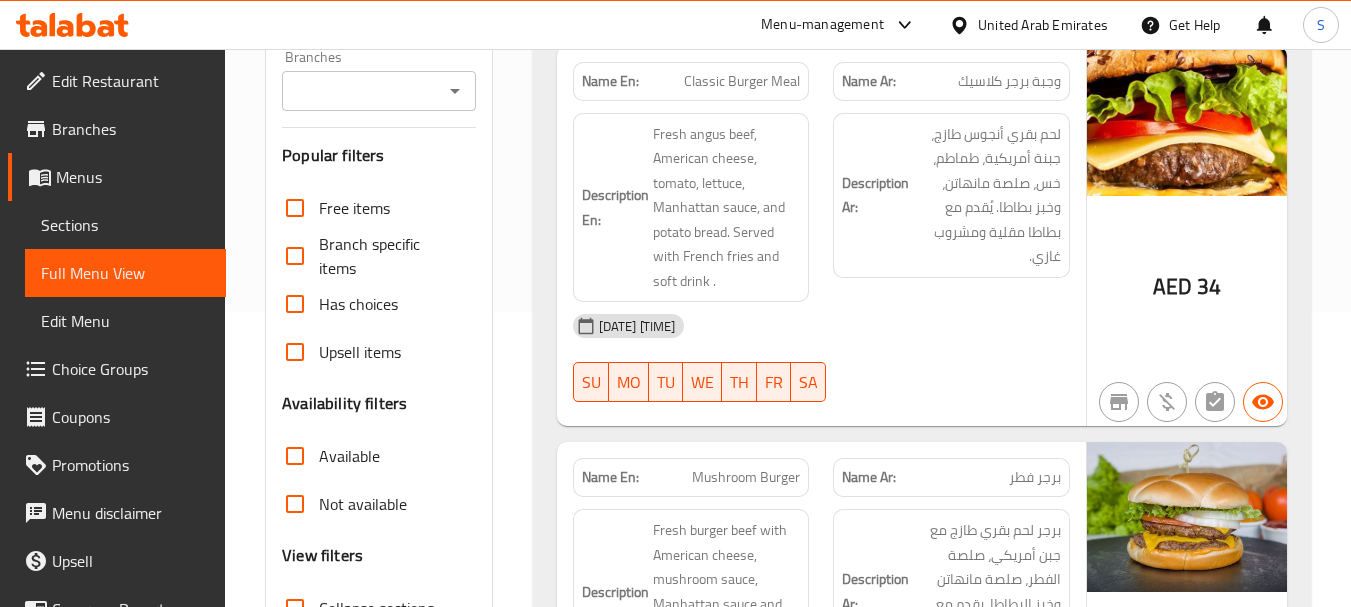 scroll, scrollTop: 300, scrollLeft: 0, axis: vertical 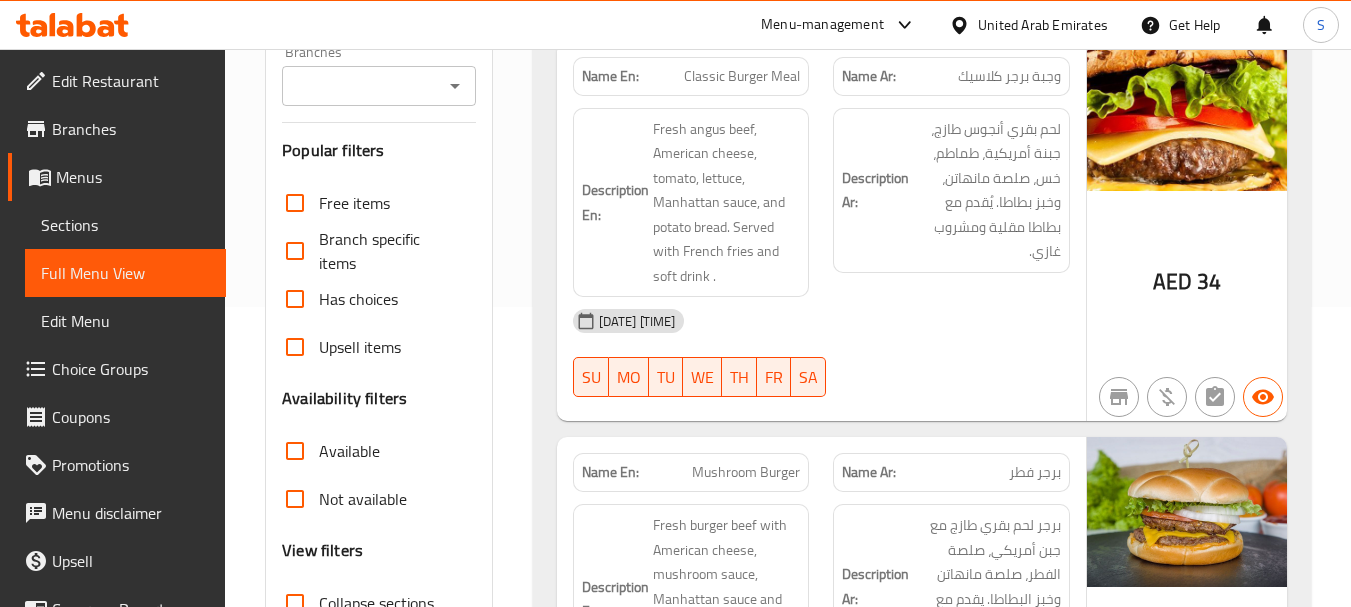 click on "30-07-2025 01:41 PM" at bounding box center [821, 321] 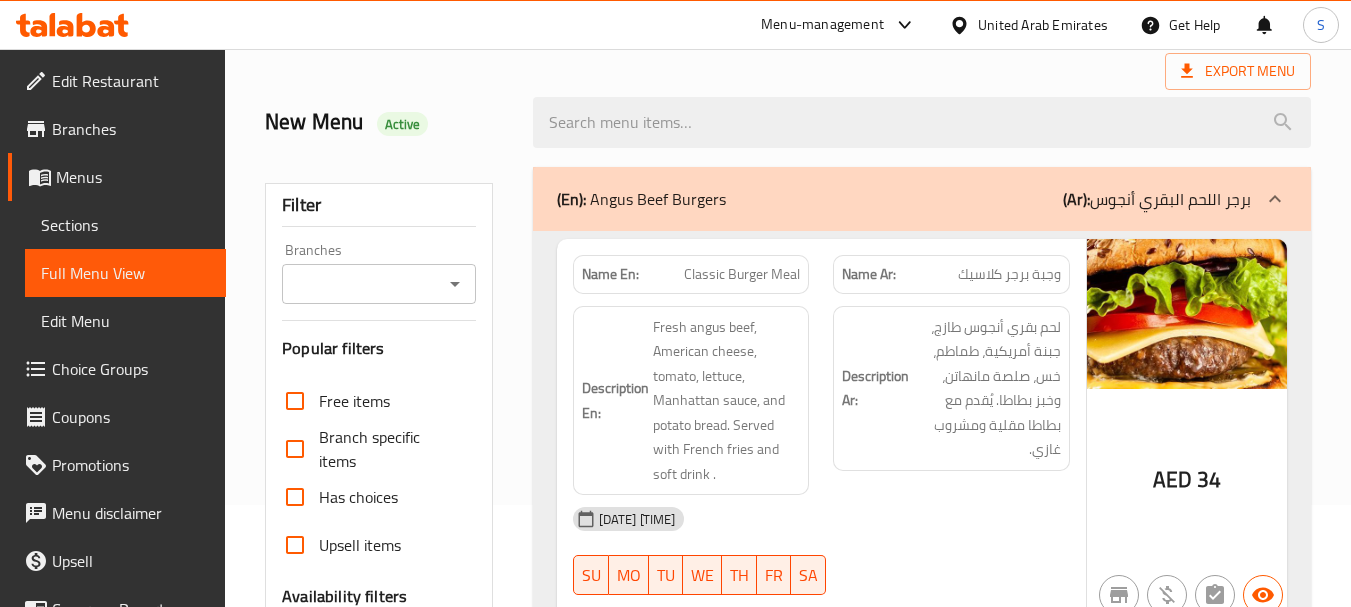 scroll, scrollTop: 100, scrollLeft: 0, axis: vertical 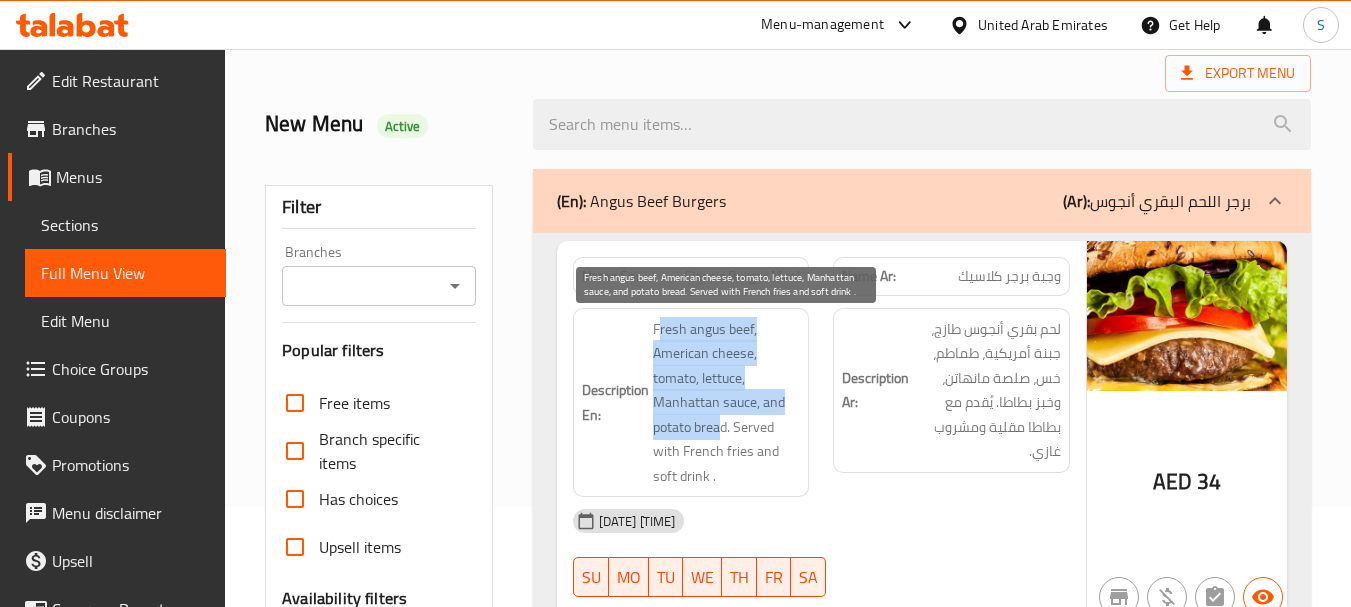 drag, startPoint x: 661, startPoint y: 328, endPoint x: 720, endPoint y: 423, distance: 111.83023 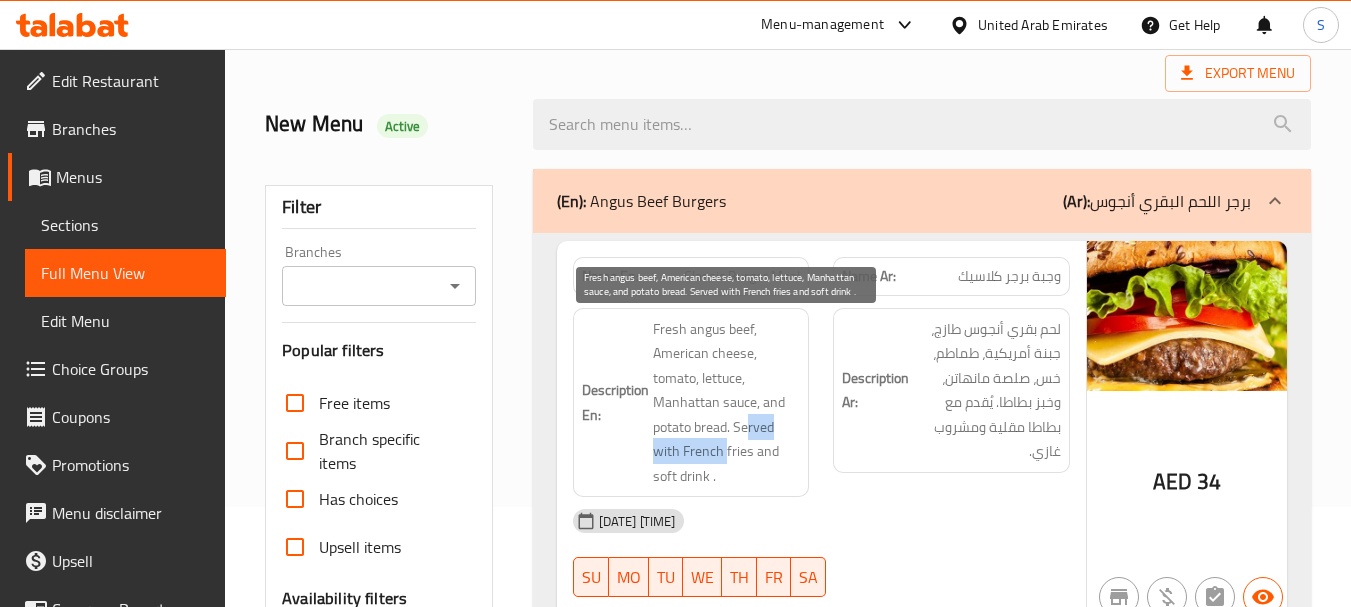 drag, startPoint x: 750, startPoint y: 431, endPoint x: 722, endPoint y: 461, distance: 41.036568 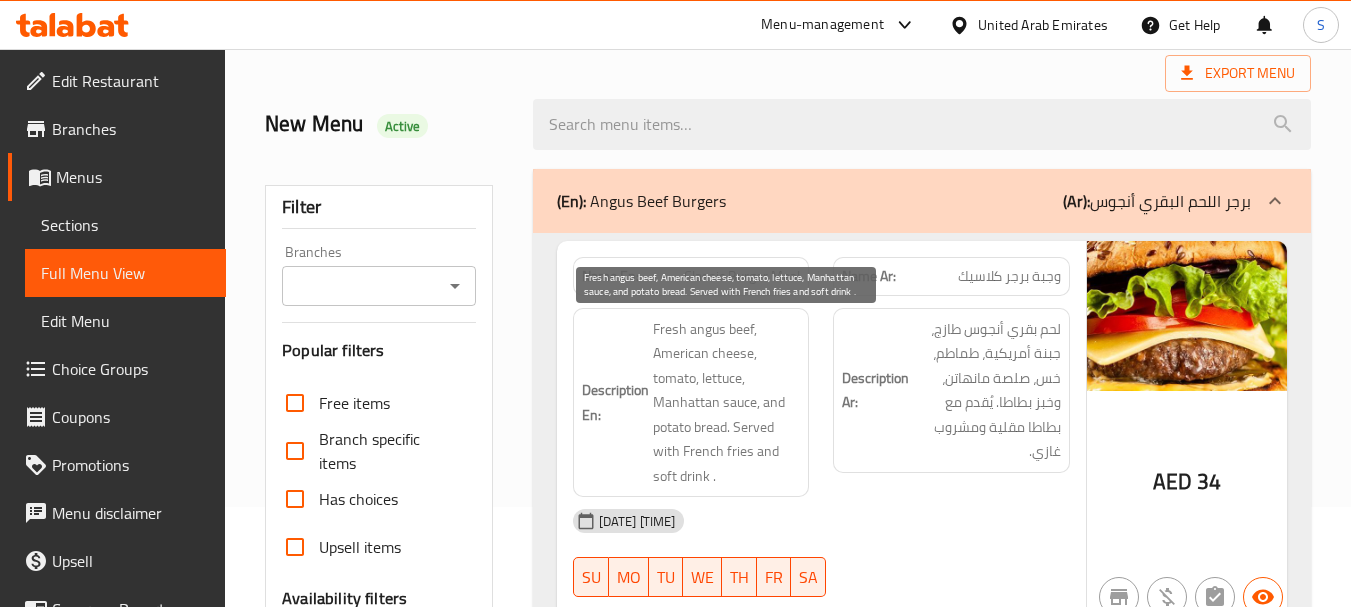 click on "Fresh angus beef, American cheese, tomato, lettuce, Manhattan sauce, and potato bread. Served with French fries and soft drink ." at bounding box center [727, 403] 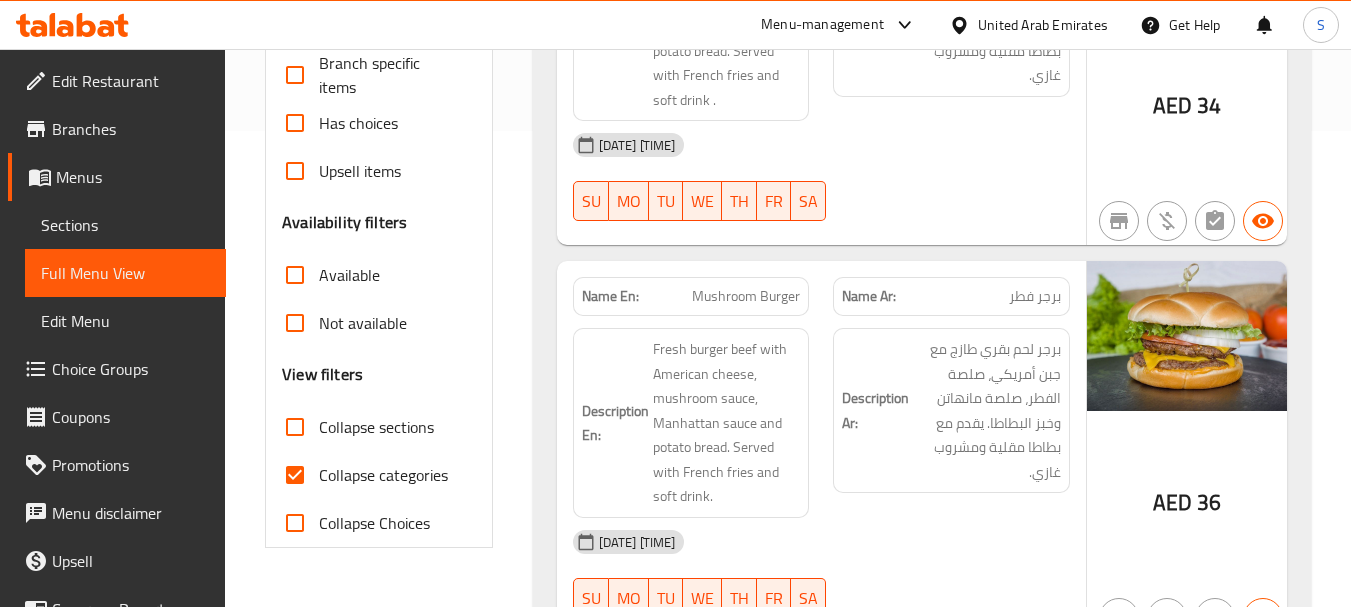 scroll, scrollTop: 600, scrollLeft: 0, axis: vertical 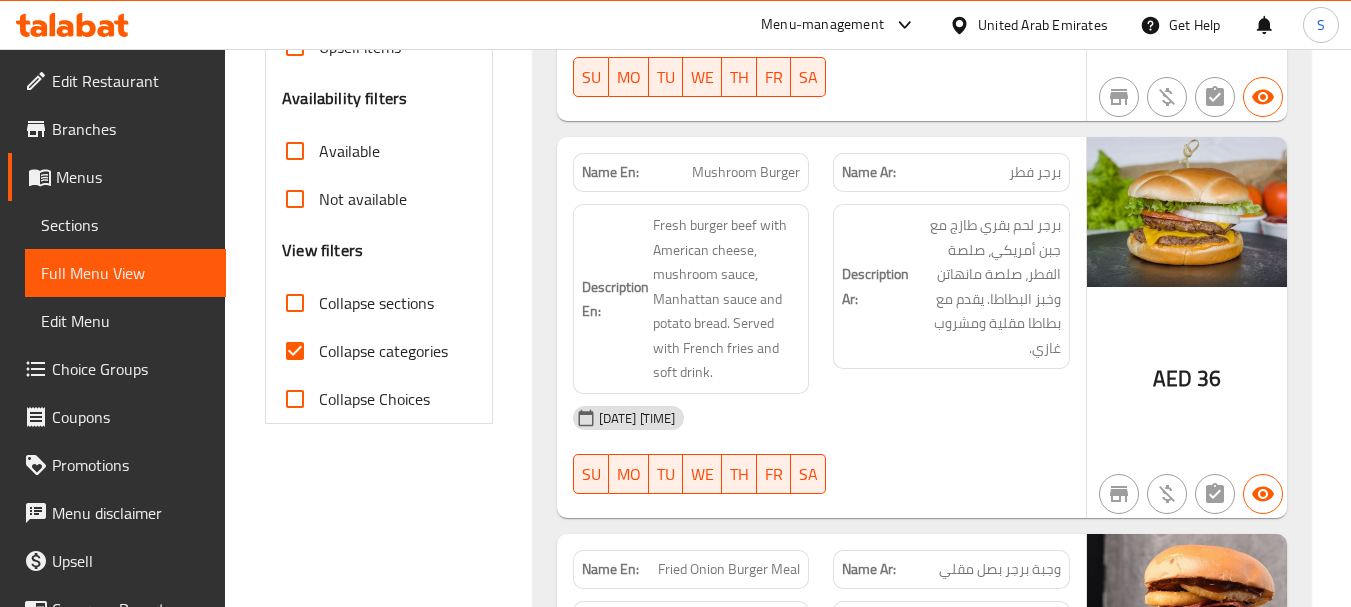 click on "Name En: Mushroom Burger" at bounding box center (691, 172) 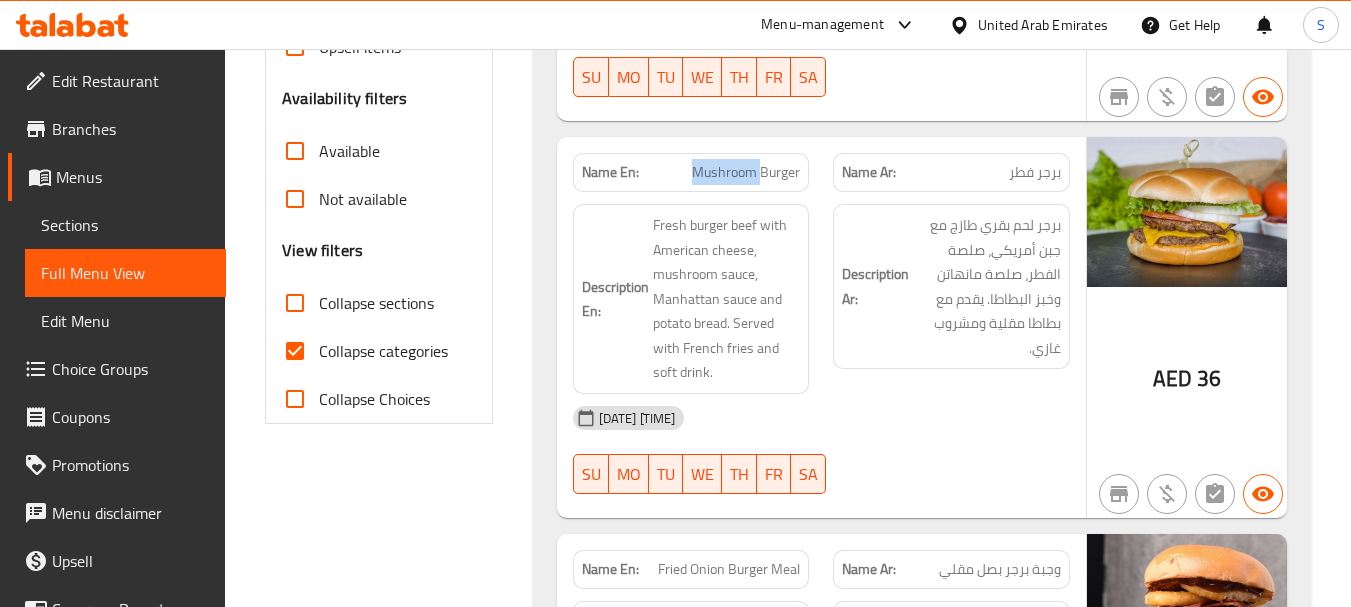 click on "Name En: Mushroom Burger" at bounding box center [691, 172] 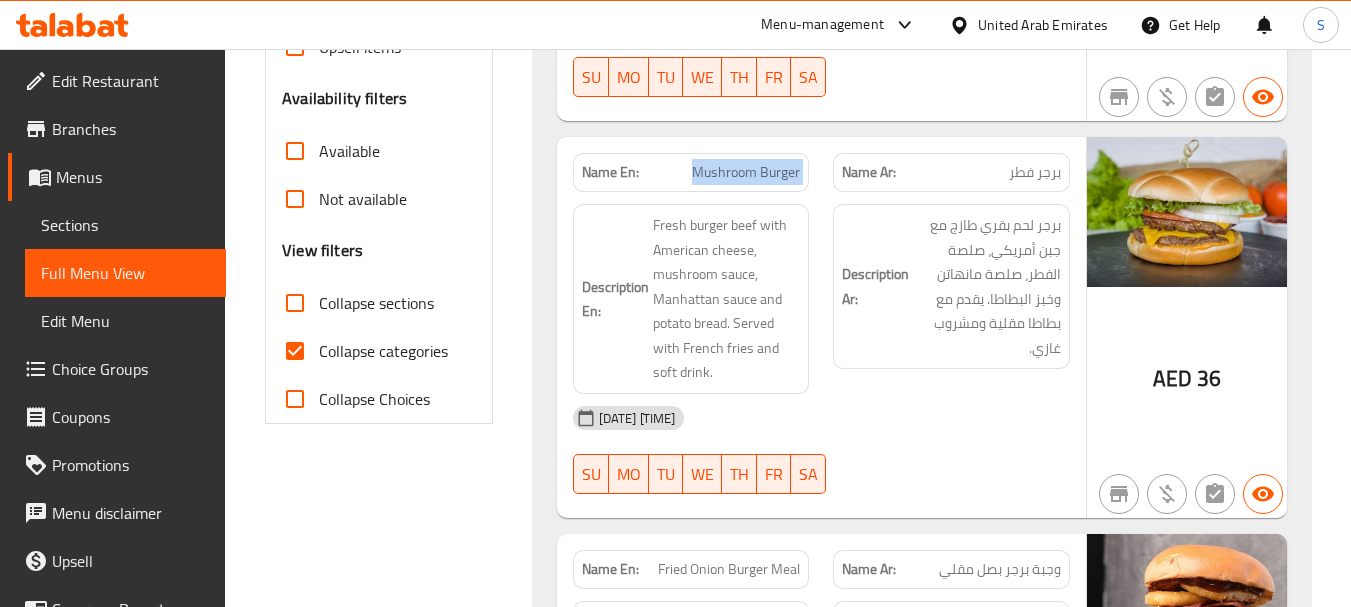 click on "Name En: Mushroom Burger" at bounding box center (691, 172) 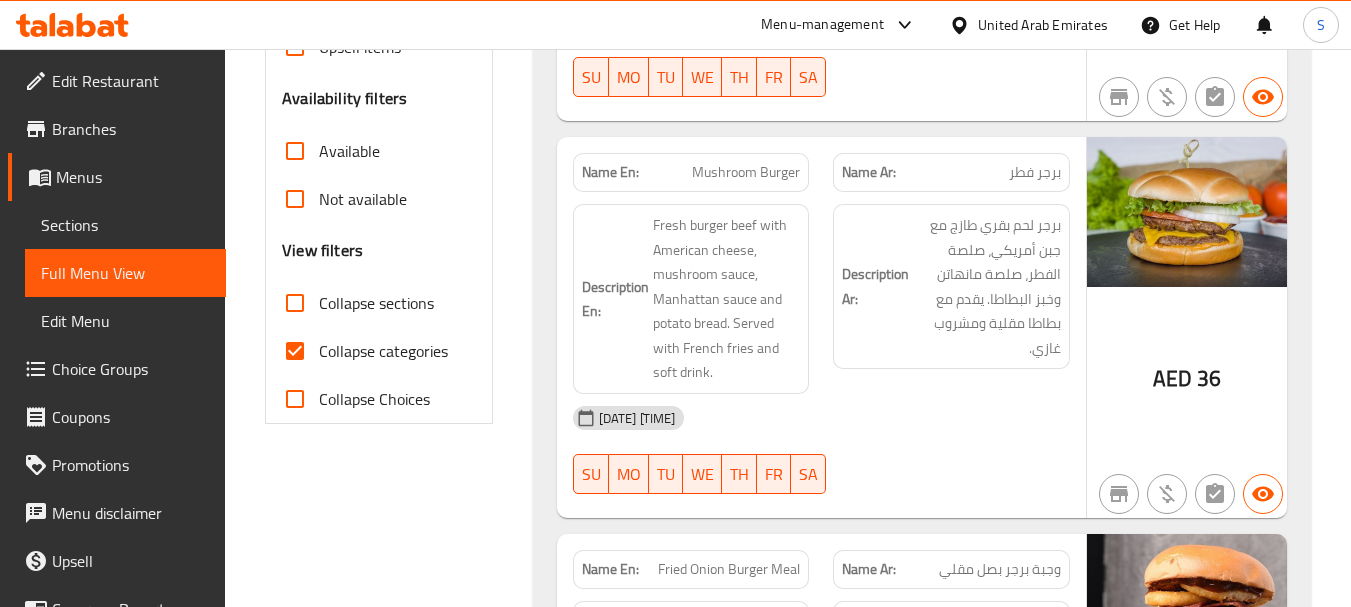 click on "Name Ar: برجر فطر" at bounding box center (951, 172) 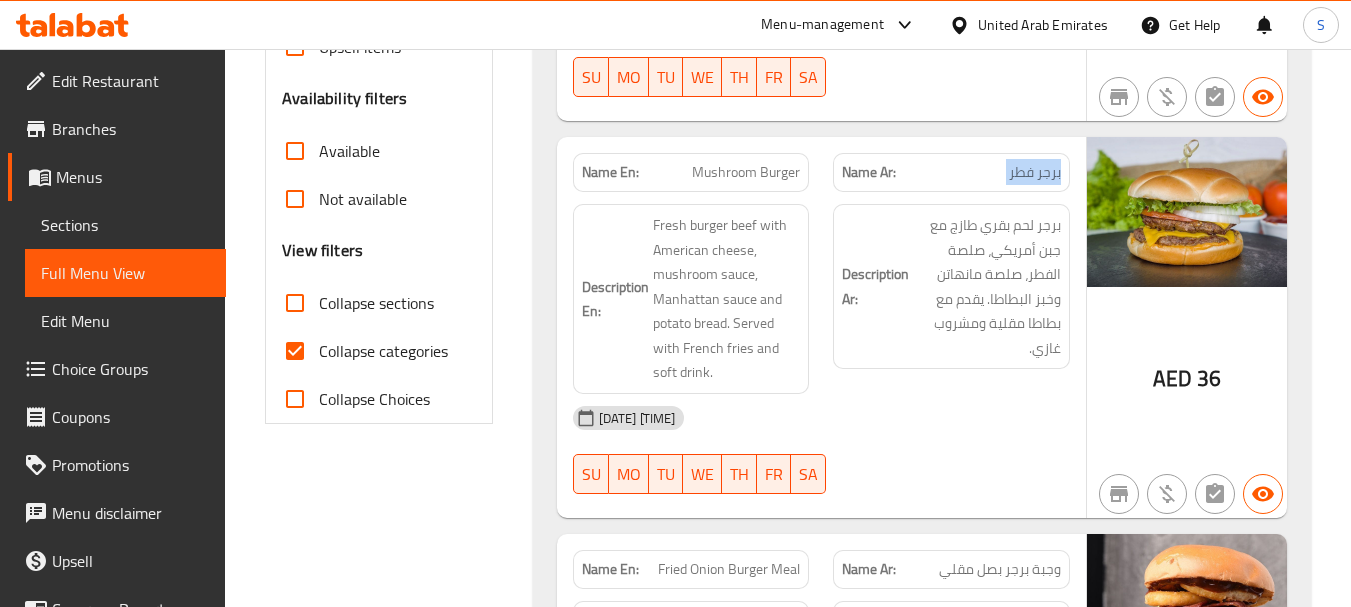 click on "Name Ar: برجر فطر" at bounding box center (951, 172) 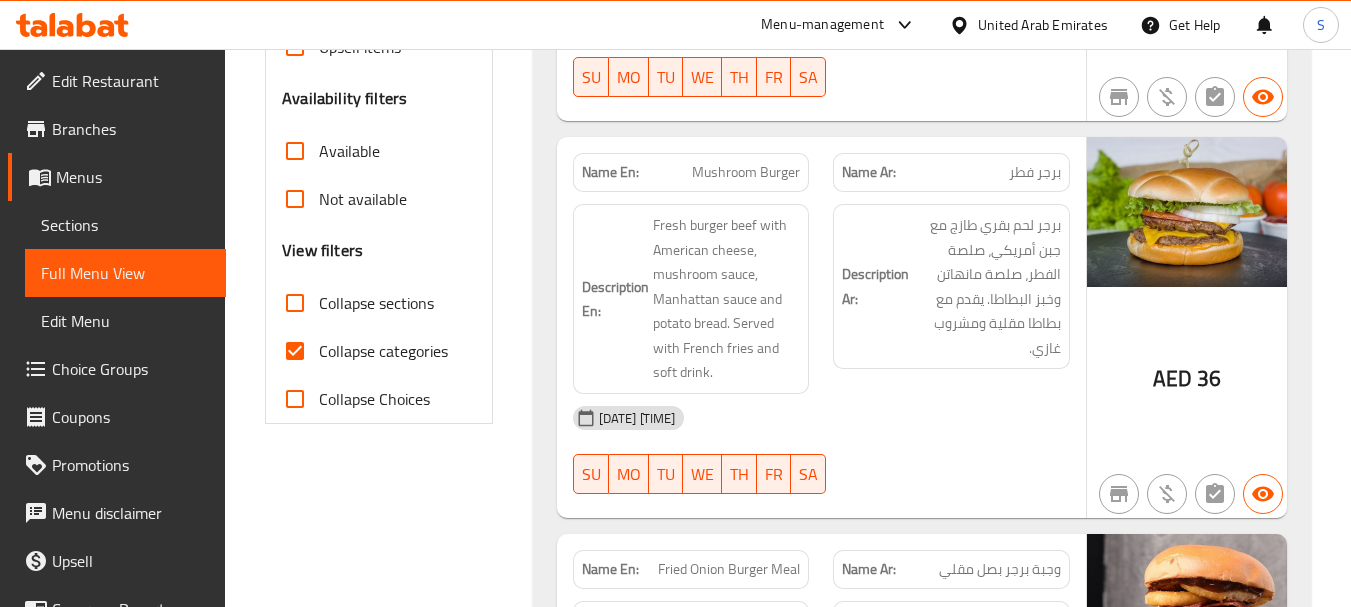 click on "Mushroom Burger" at bounding box center [746, 172] 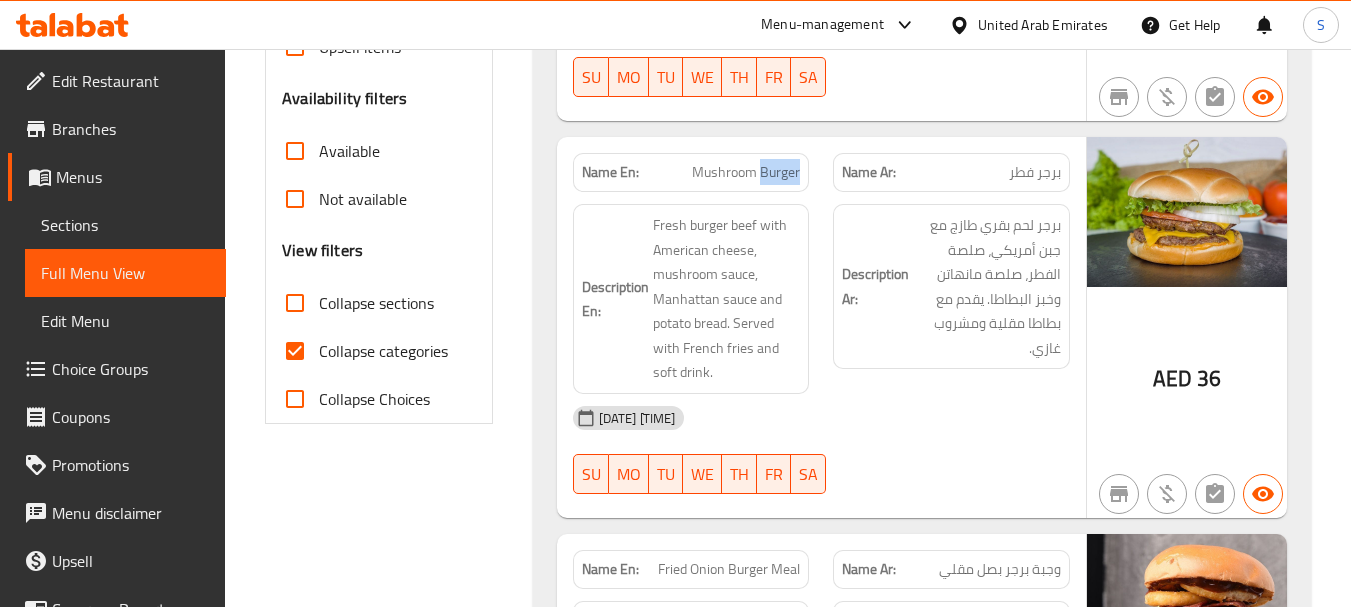 click on "Mushroom Burger" at bounding box center [746, 172] 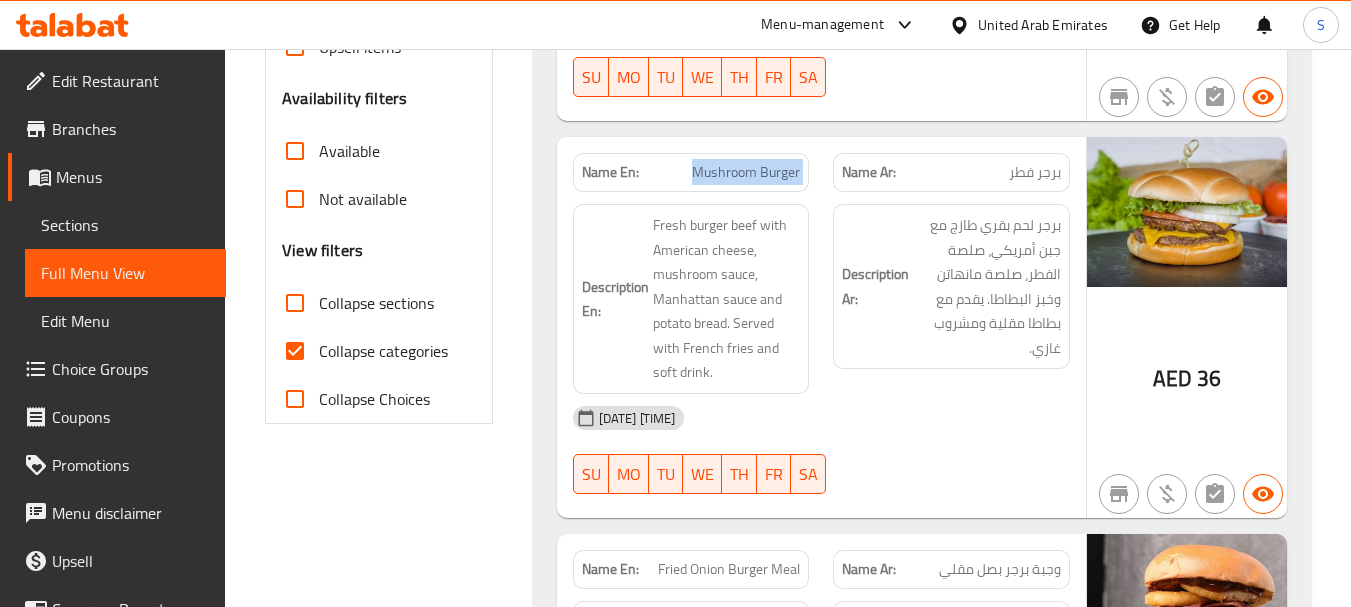 click on "Mushroom Burger" at bounding box center [746, 172] 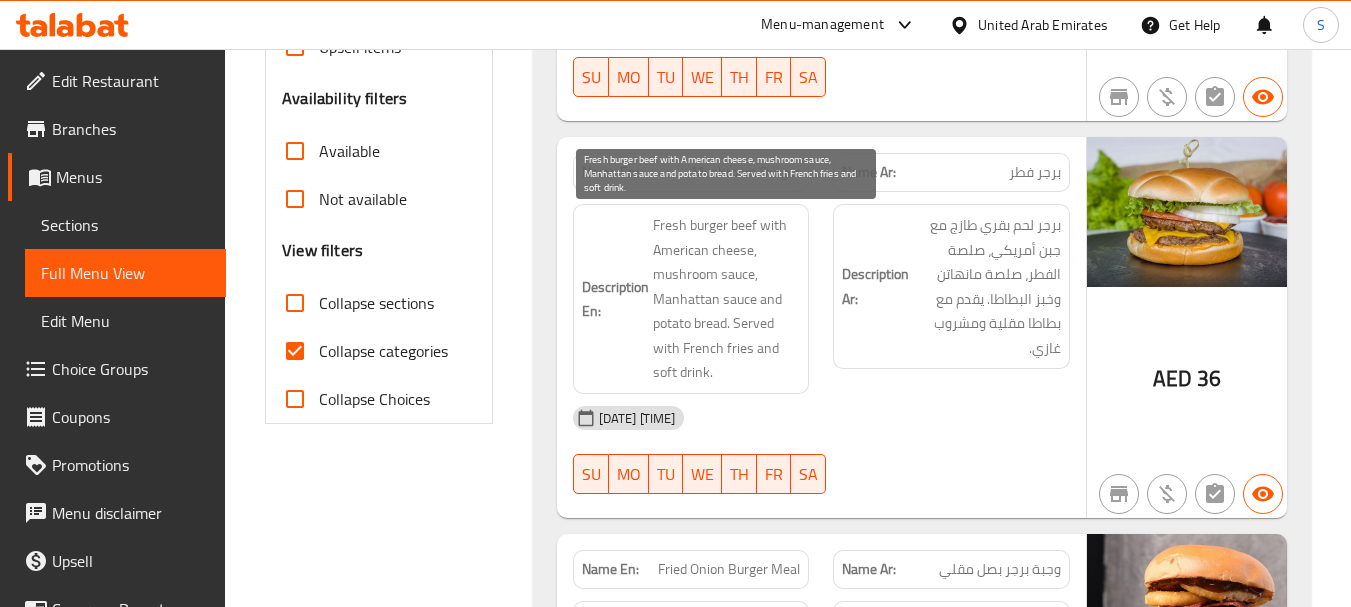 click on "Fresh burger beef with American cheese, mushroom sauce, Manhattan sauce and potato bread.
Served with French fries and soft drink." at bounding box center [727, 299] 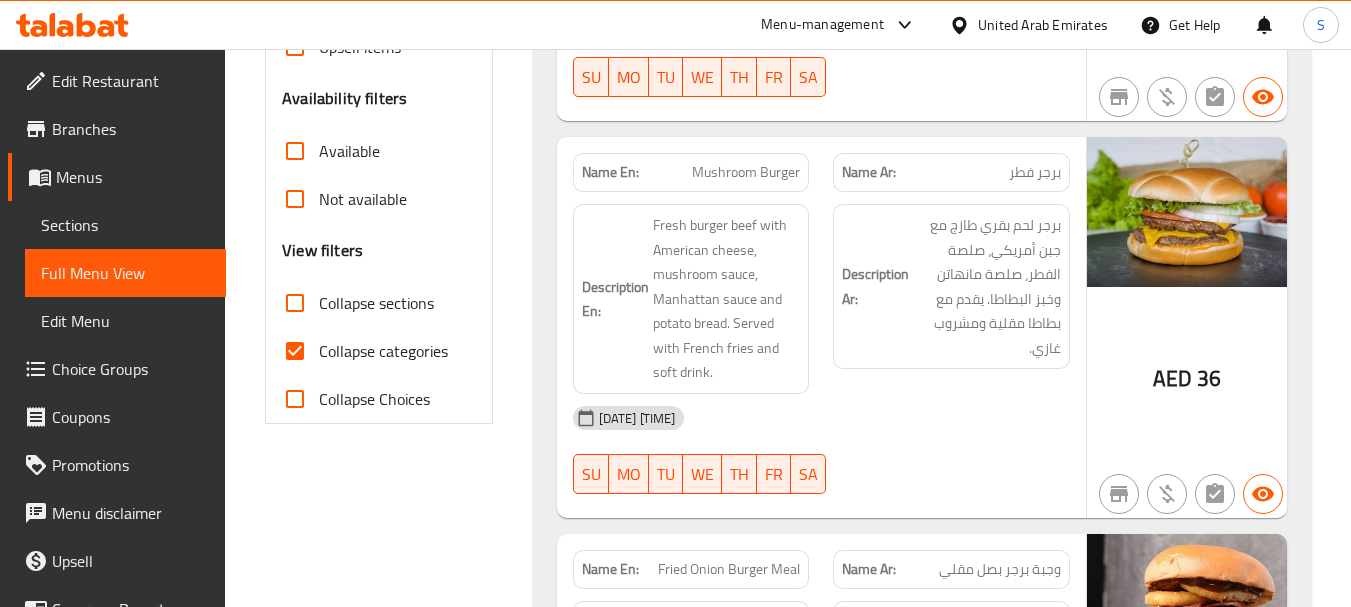 click on "Description En: Fresh burger beef with American cheese, mushroom sauce, Manhattan sauce and potato bread.
Served with French fries and soft drink." at bounding box center [691, 299] 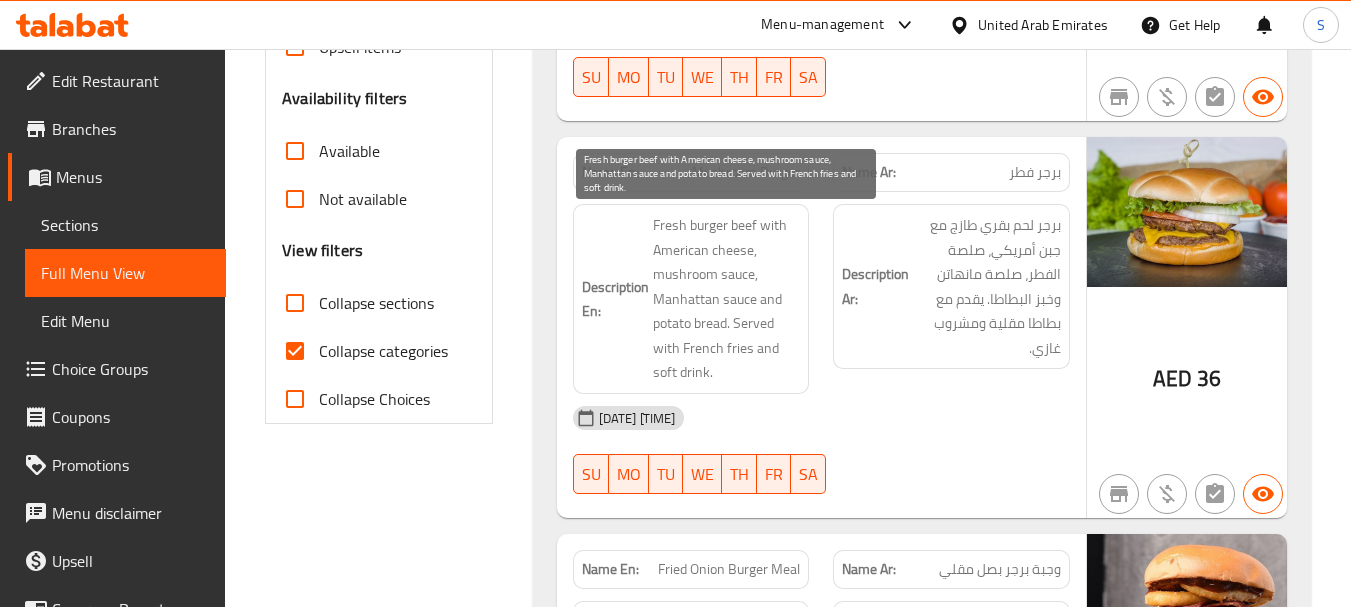 click on "Fresh burger beef with American cheese, mushroom sauce, Manhattan sauce and potato bread.
Served with French fries and soft drink." at bounding box center (727, 299) 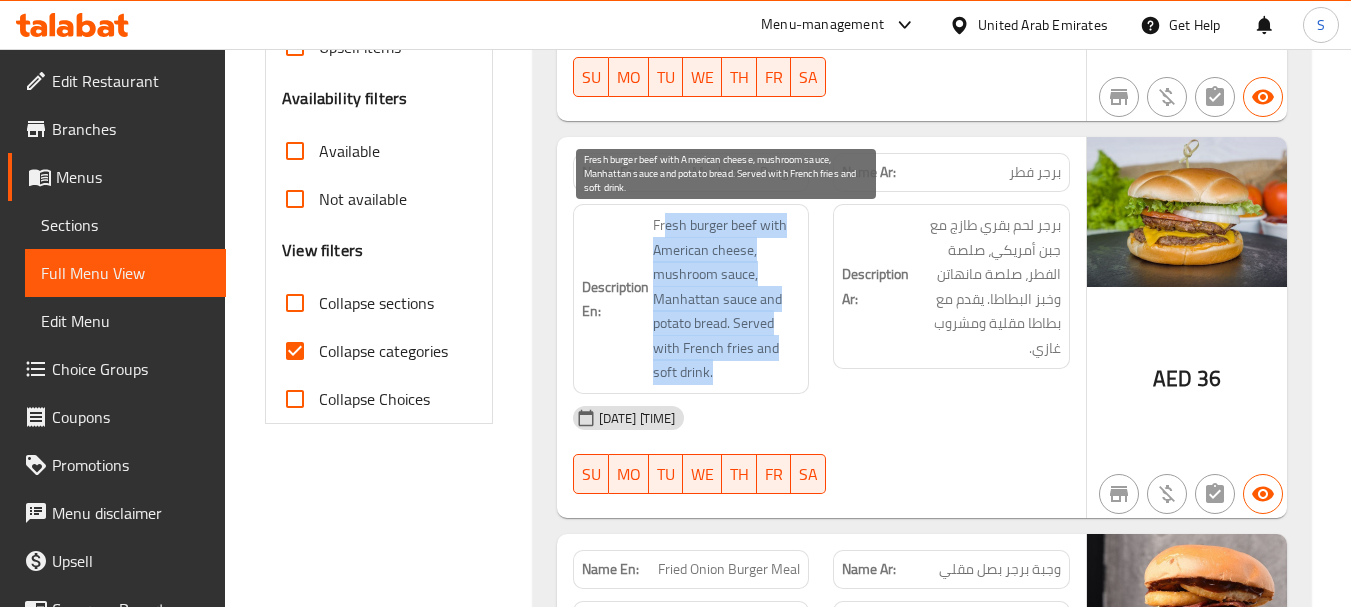 drag, startPoint x: 662, startPoint y: 227, endPoint x: 761, endPoint y: 370, distance: 173.92528 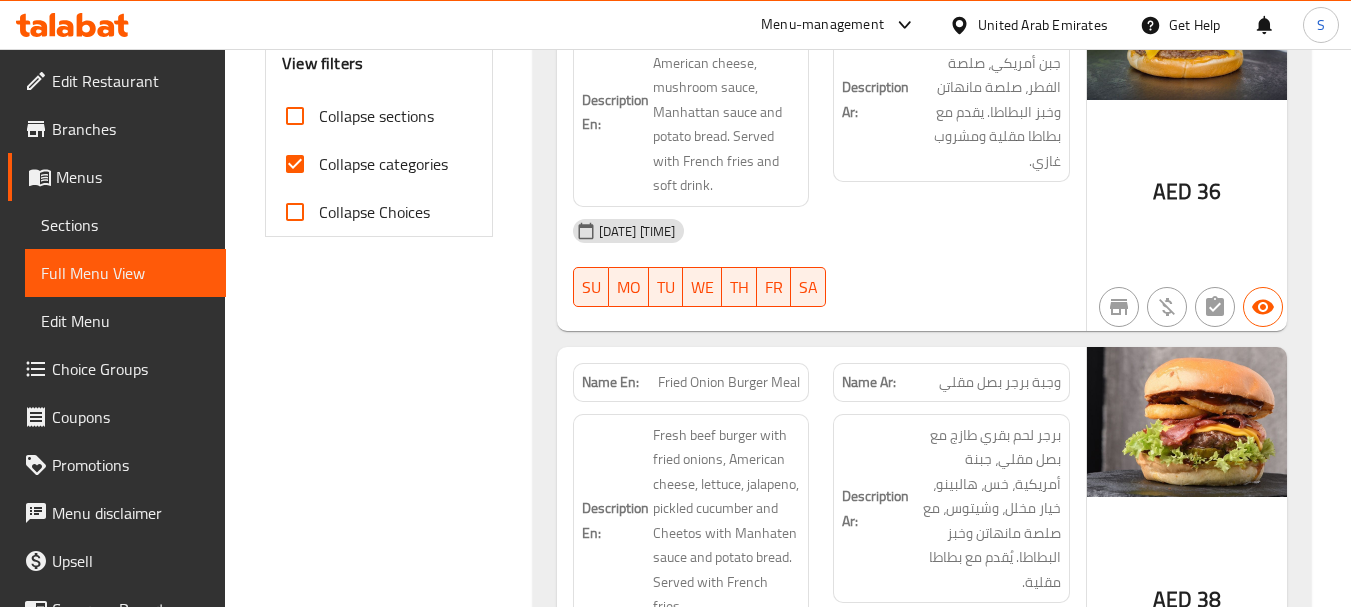 scroll, scrollTop: 800, scrollLeft: 0, axis: vertical 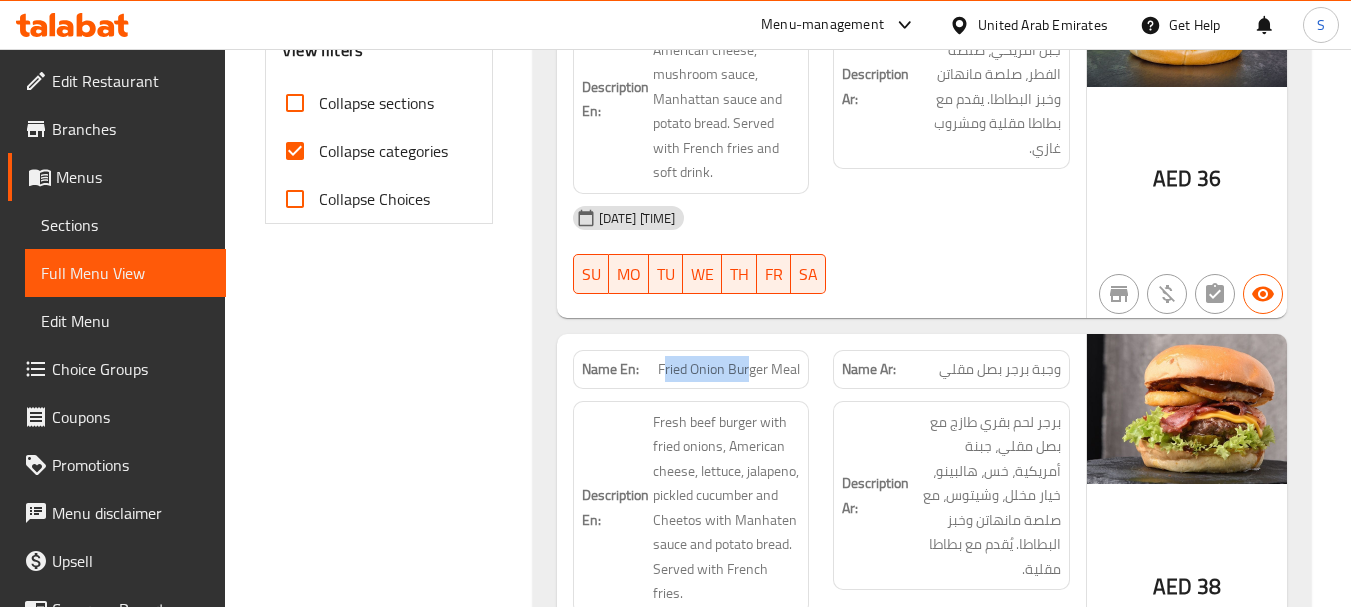 drag, startPoint x: 667, startPoint y: 369, endPoint x: 750, endPoint y: 359, distance: 83.60024 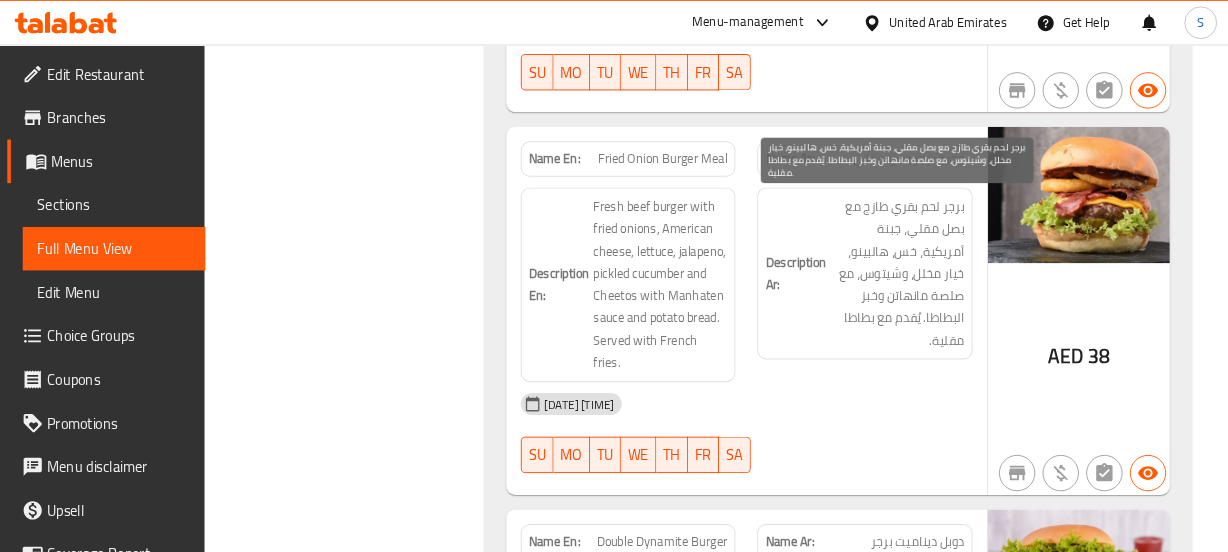 scroll, scrollTop: 1000, scrollLeft: 0, axis: vertical 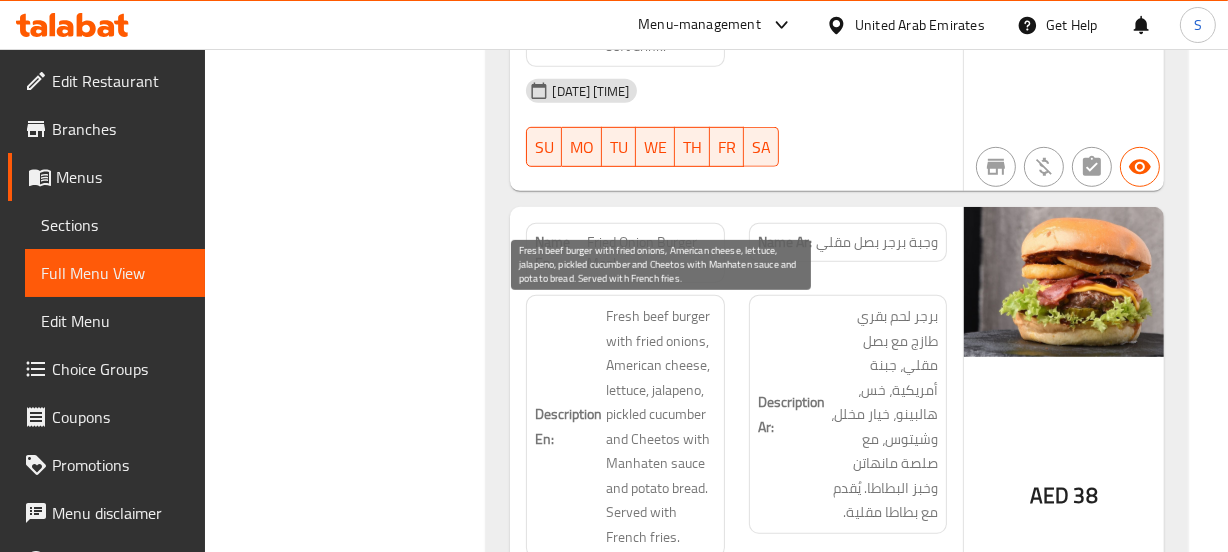 click on "Fresh beef burger with fried onions, American cheese, lettuce, jalapeno, pickled cucumber and Cheetos with Manhaten sauce and potato bread. Served with French fries." at bounding box center [660, 426] 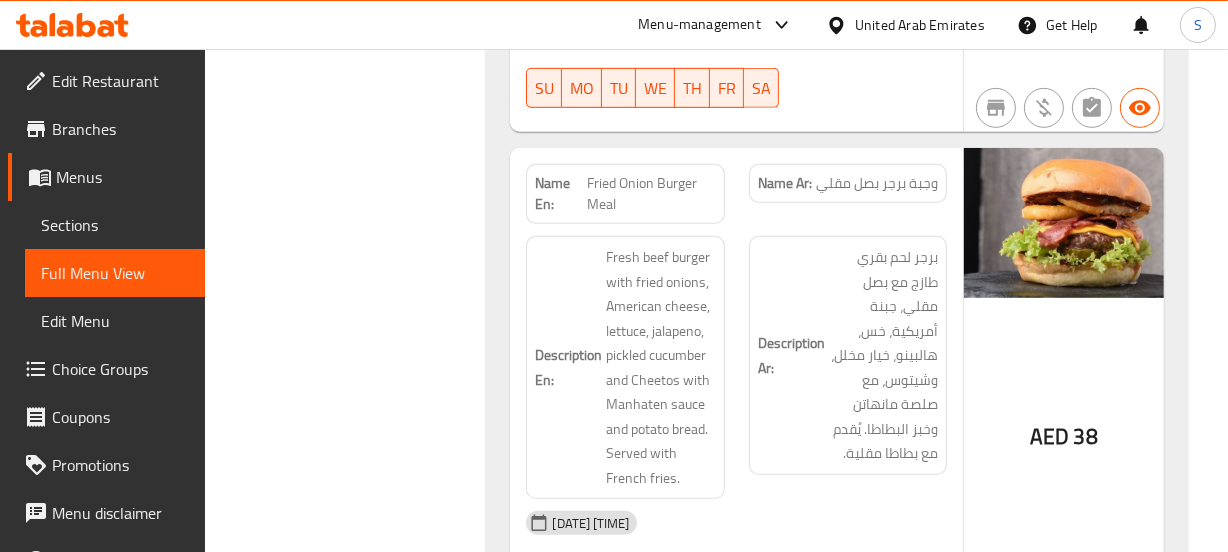 scroll, scrollTop: 1090, scrollLeft: 0, axis: vertical 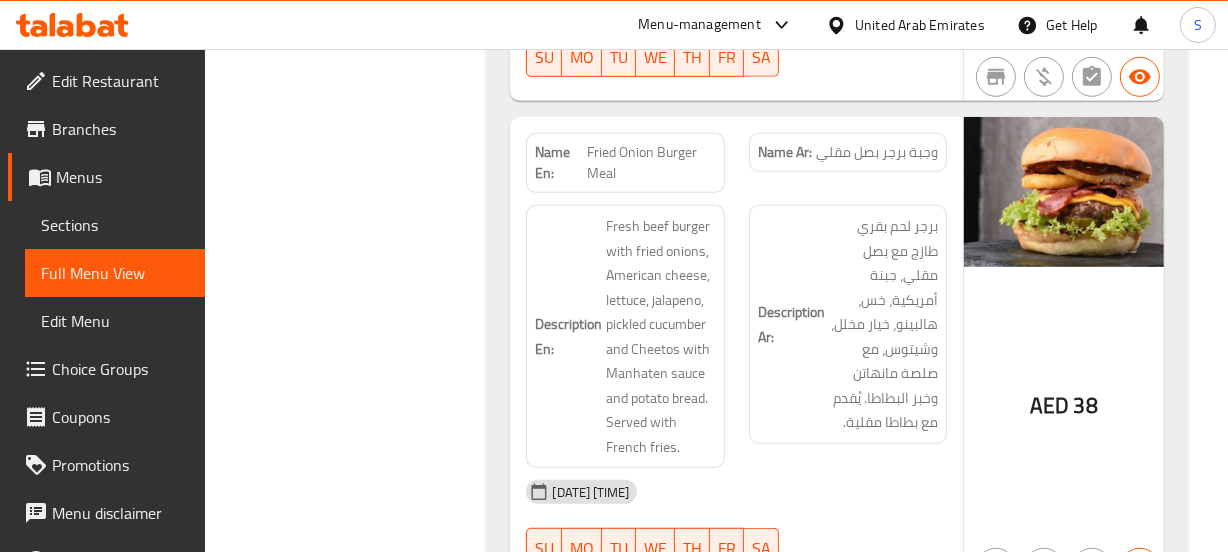 click on "Description Ar: برجر لحم بقري طازج مع بصل مقلي، جبنة أمريكية، خس، هالبينو، خيار مخلل، وشيتوس، مع صلصة مانهاتن وخبز البطاطا. يُقدم مع بطاطا مقلية." at bounding box center [848, 324] 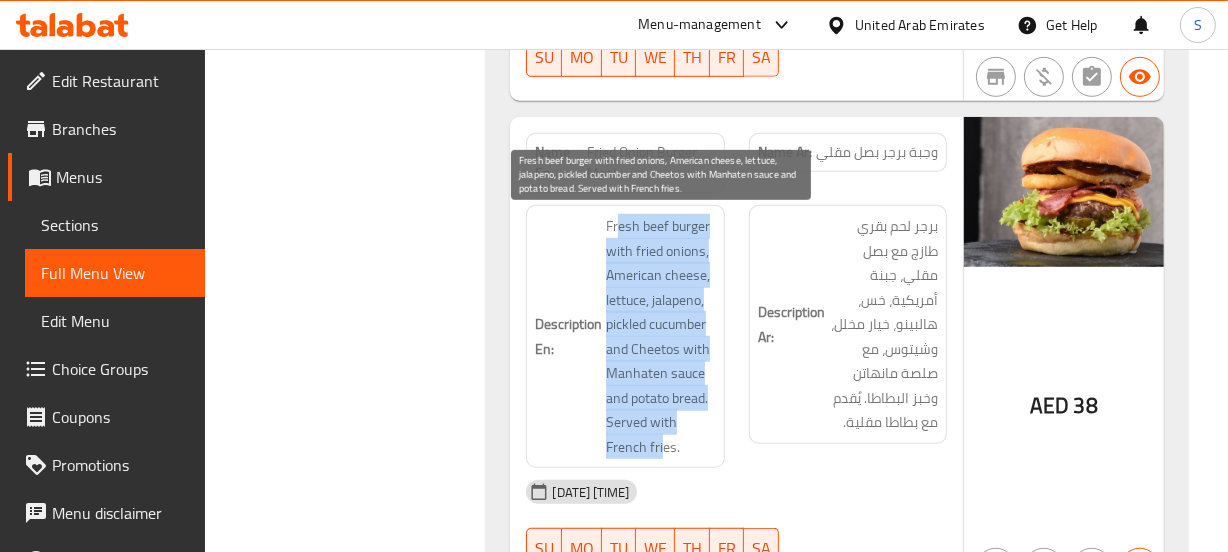 drag, startPoint x: 616, startPoint y: 227, endPoint x: 662, endPoint y: 452, distance: 229.65408 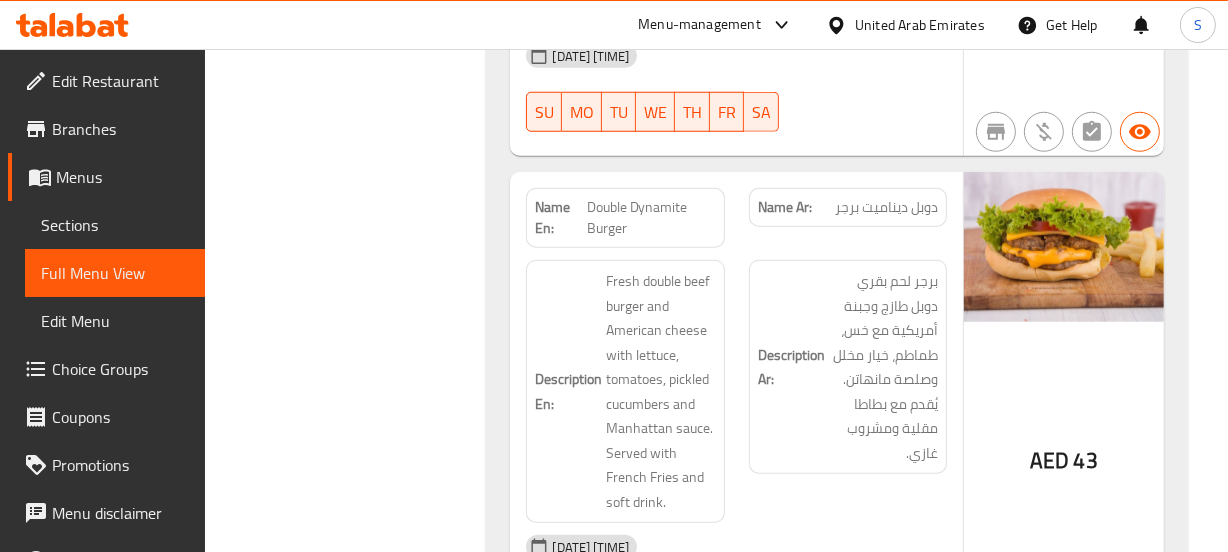 scroll, scrollTop: 1545, scrollLeft: 0, axis: vertical 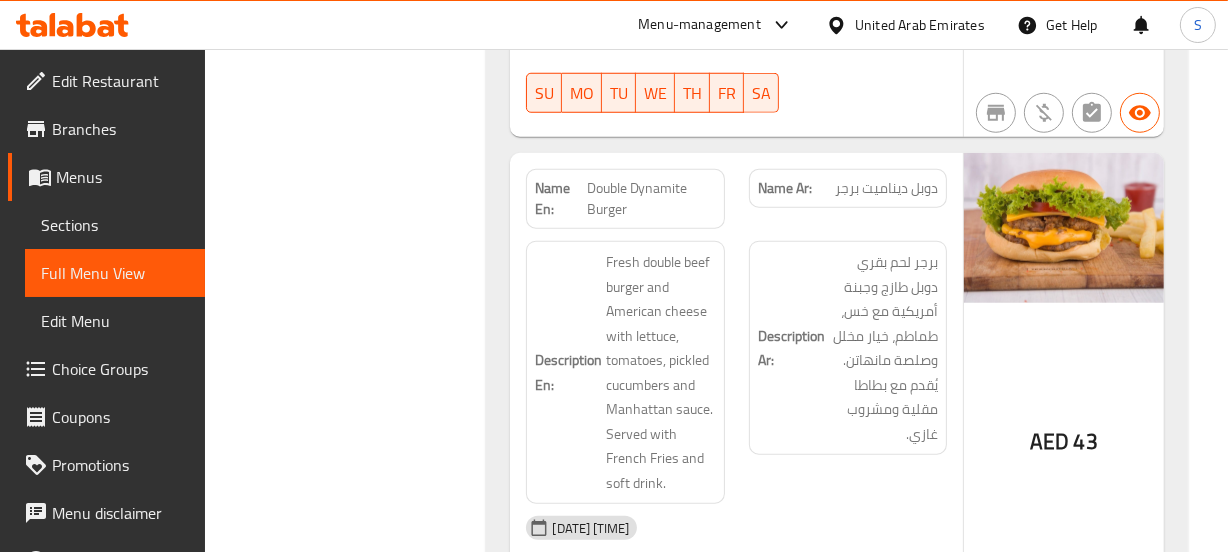 click on "Double Dynamite Burger" at bounding box center (651, 199) 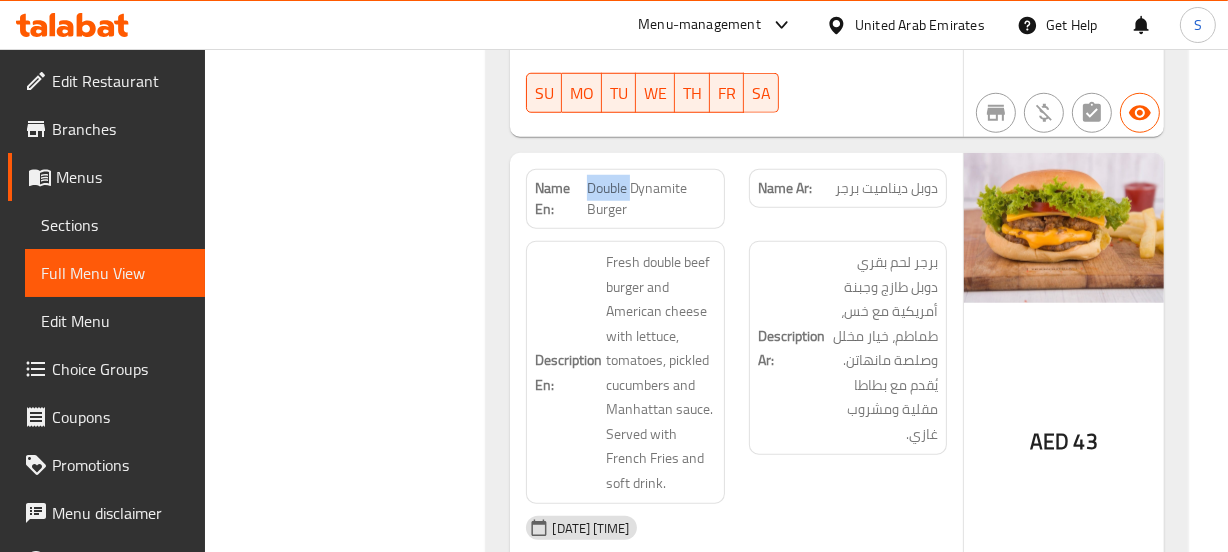 click on "Double Dynamite Burger" at bounding box center (651, 199) 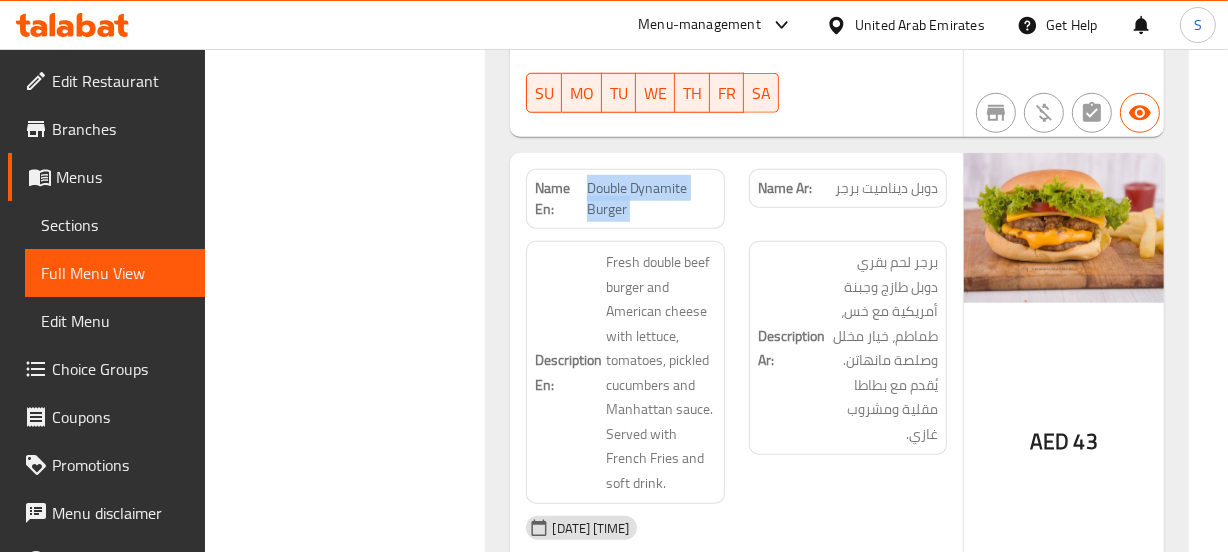 click on "Double Dynamite Burger" at bounding box center (651, 199) 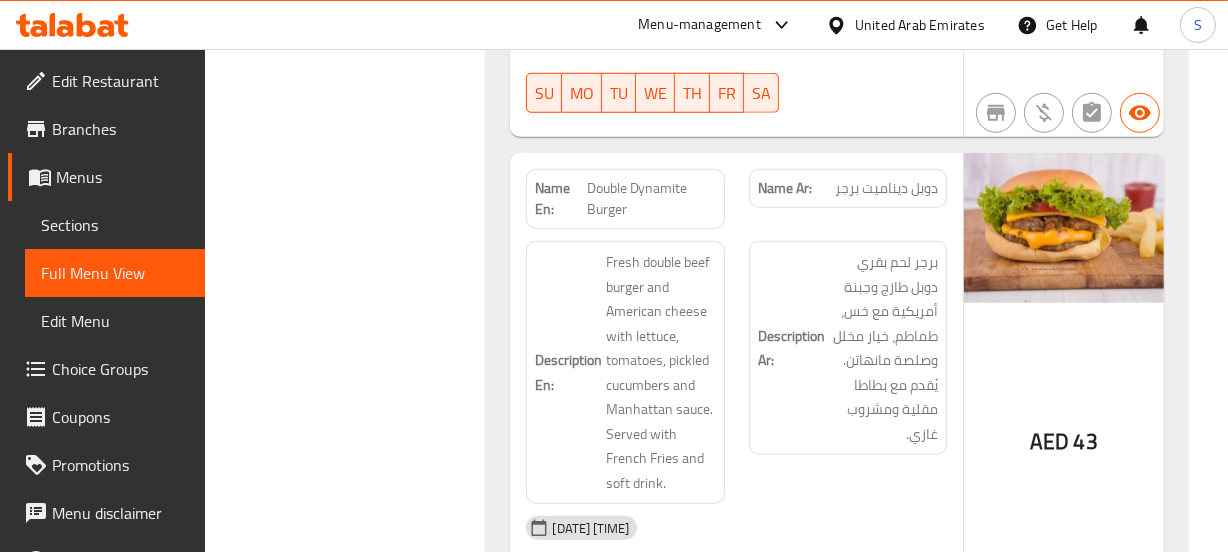 click on "دوبل ديناميت برجر" at bounding box center (886, 188) 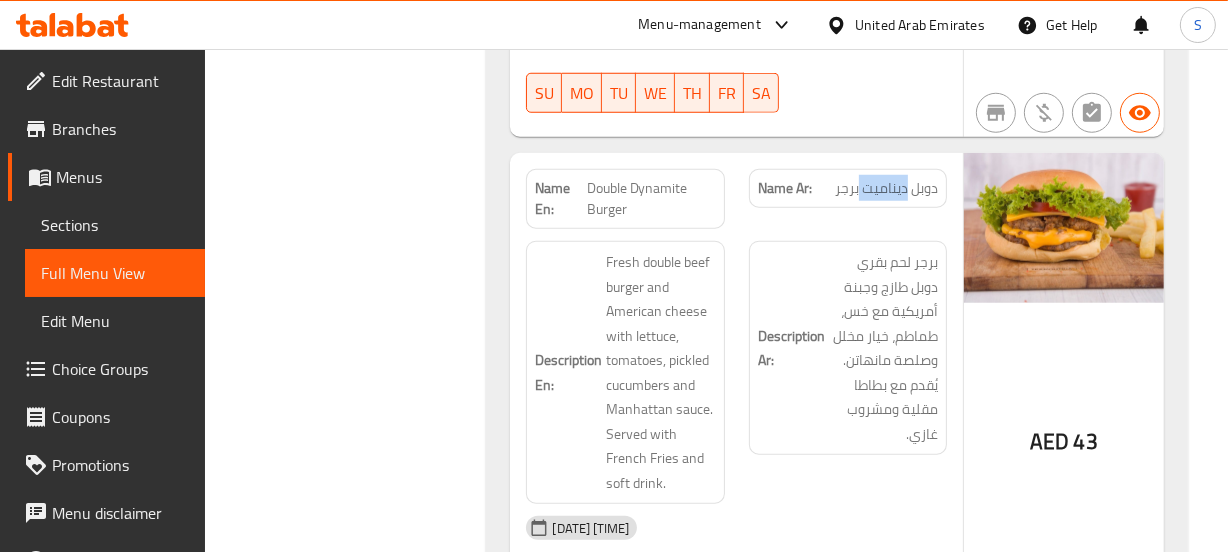 click on "دوبل ديناميت برجر" at bounding box center (886, 188) 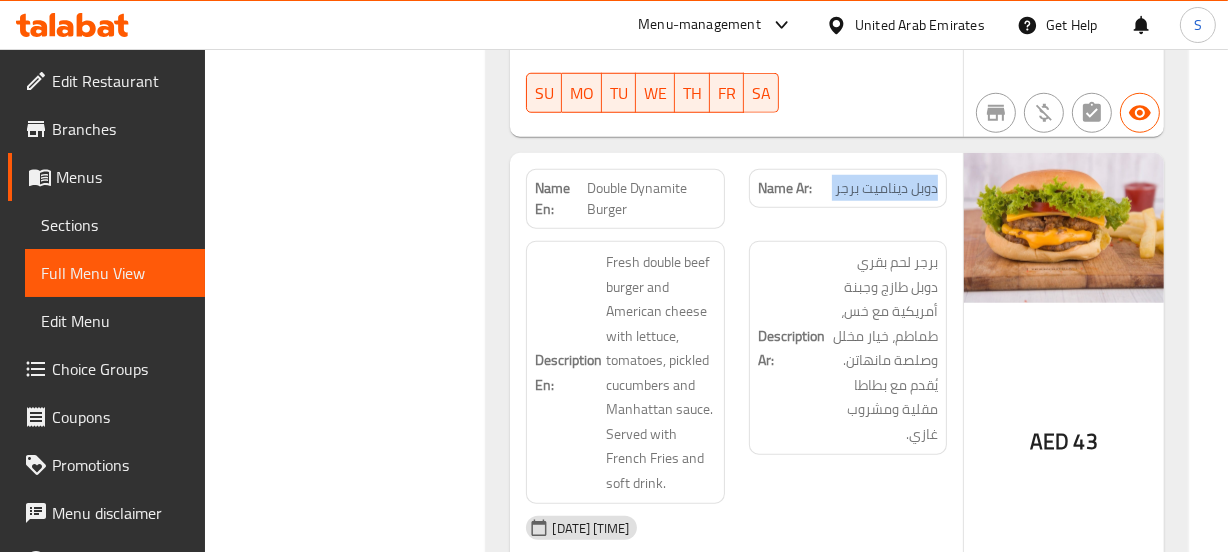 click on "دوبل ديناميت برجر" at bounding box center (886, 188) 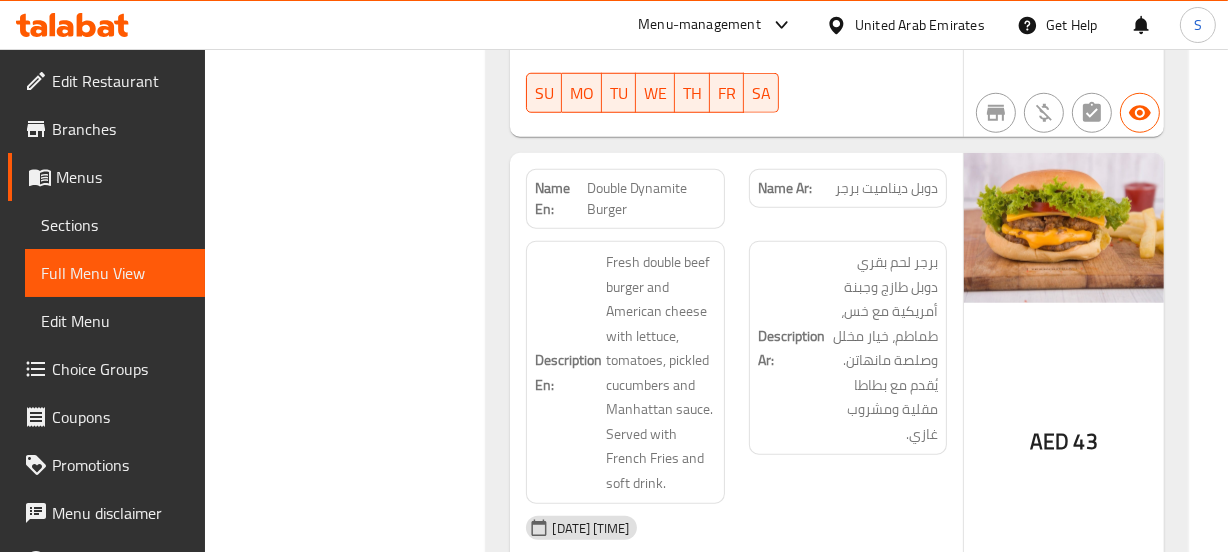 click on "Name En:" at bounding box center [560, 199] 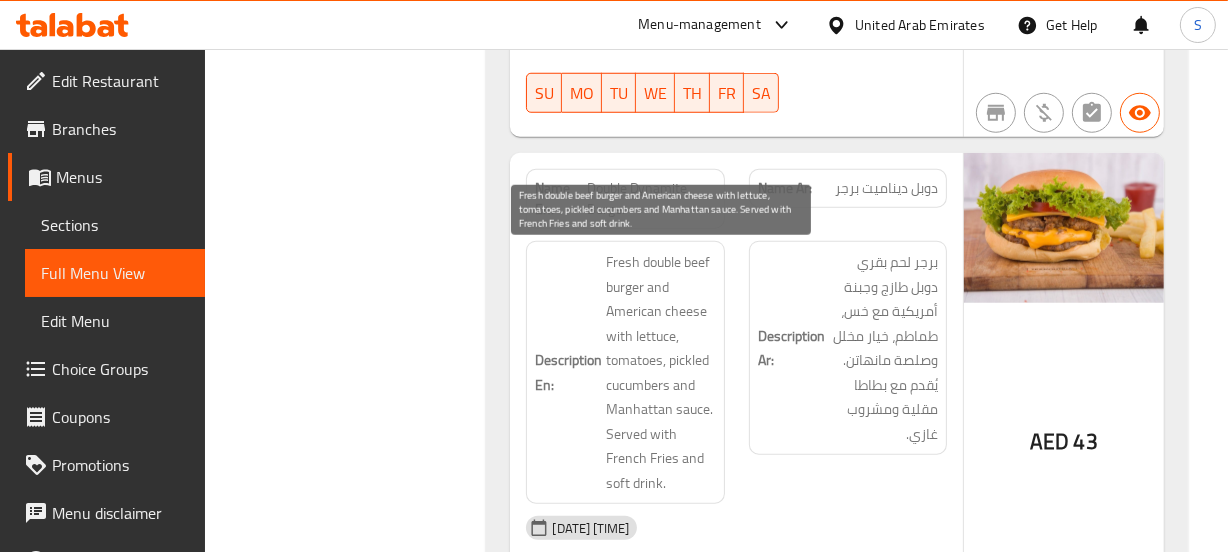 click on "Fresh double beef burger and American cheese with lettuce, tomatoes, pickled cucumbers and Manhattan sauce.
Served with French Fries and soft drink." at bounding box center (660, 372) 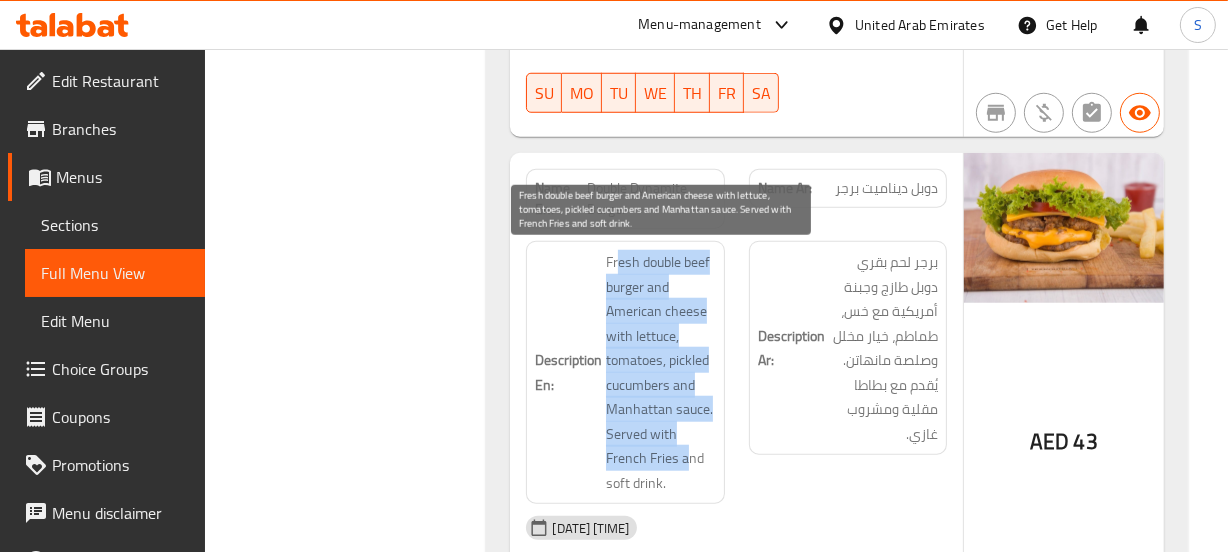drag, startPoint x: 616, startPoint y: 262, endPoint x: 684, endPoint y: 467, distance: 215.9838 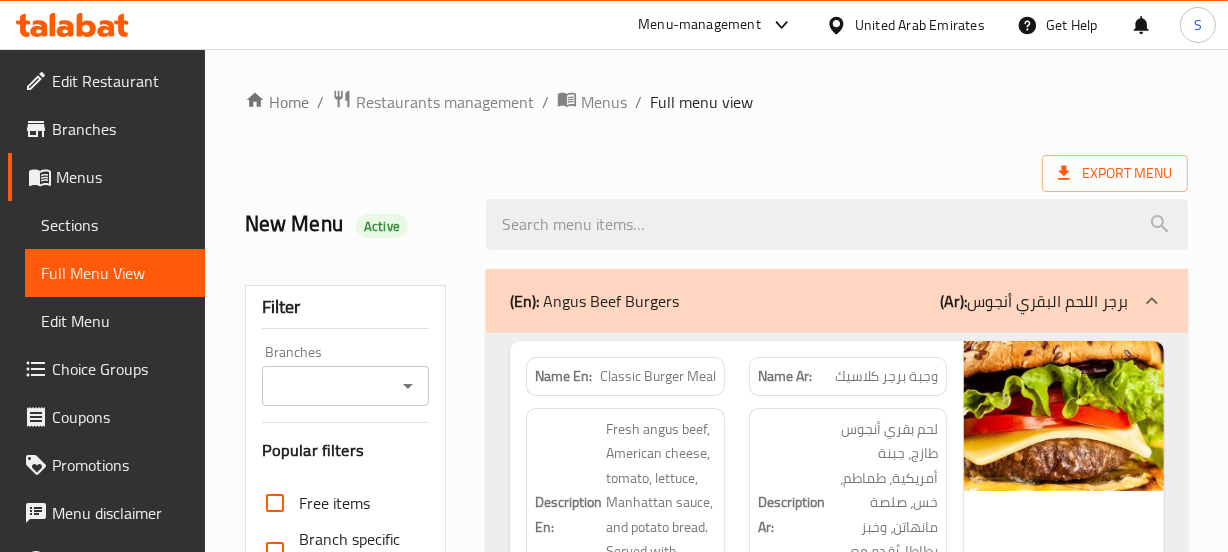 scroll, scrollTop: 181, scrollLeft: 0, axis: vertical 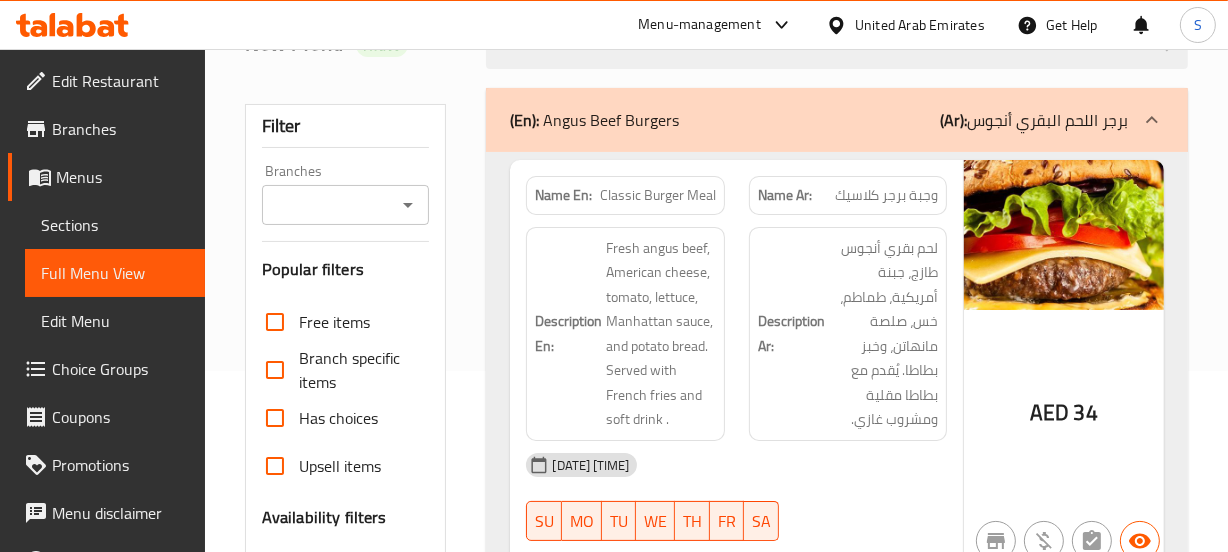 click on "(En):   Angus Beef Burgers (Ar): برجر اللحم البقري أنجوس" at bounding box center [818, 120] 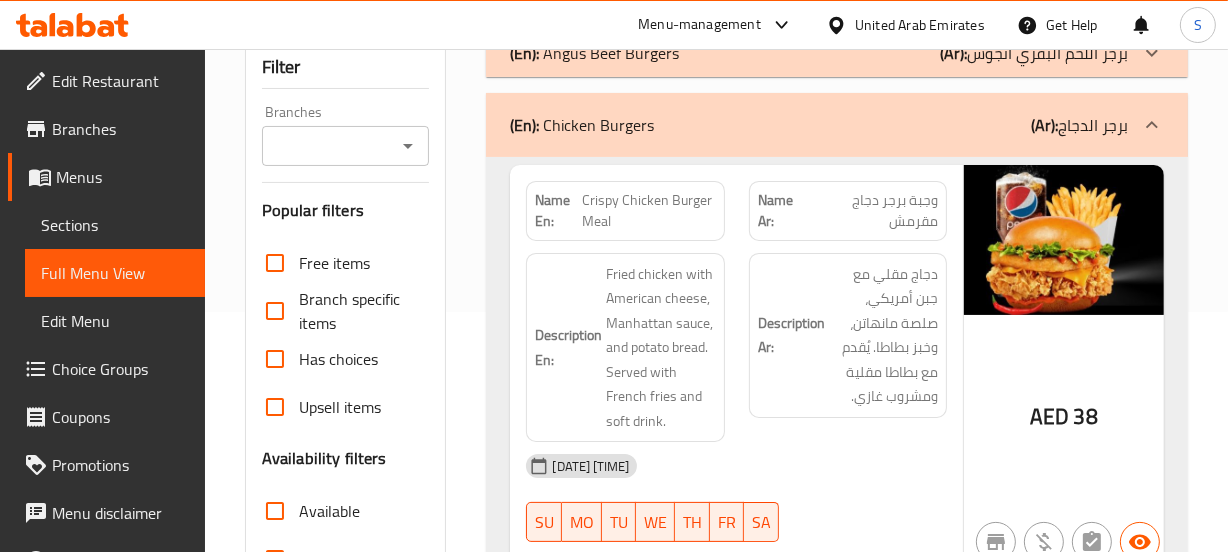 scroll, scrollTop: 272, scrollLeft: 0, axis: vertical 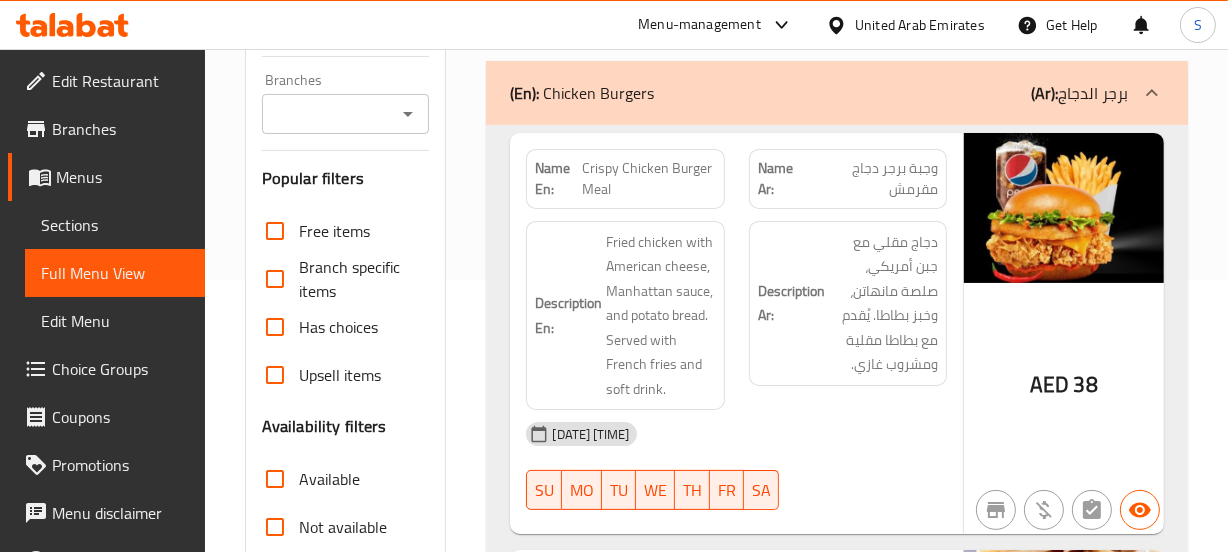 click on "Description Ar: دجاج مقلي مع جبن أمريكي، صلصة مانهاتن، وخبز بطاطا. يُقدم مع بطاطا مقلية ومشروب غازي." at bounding box center (848, 303) 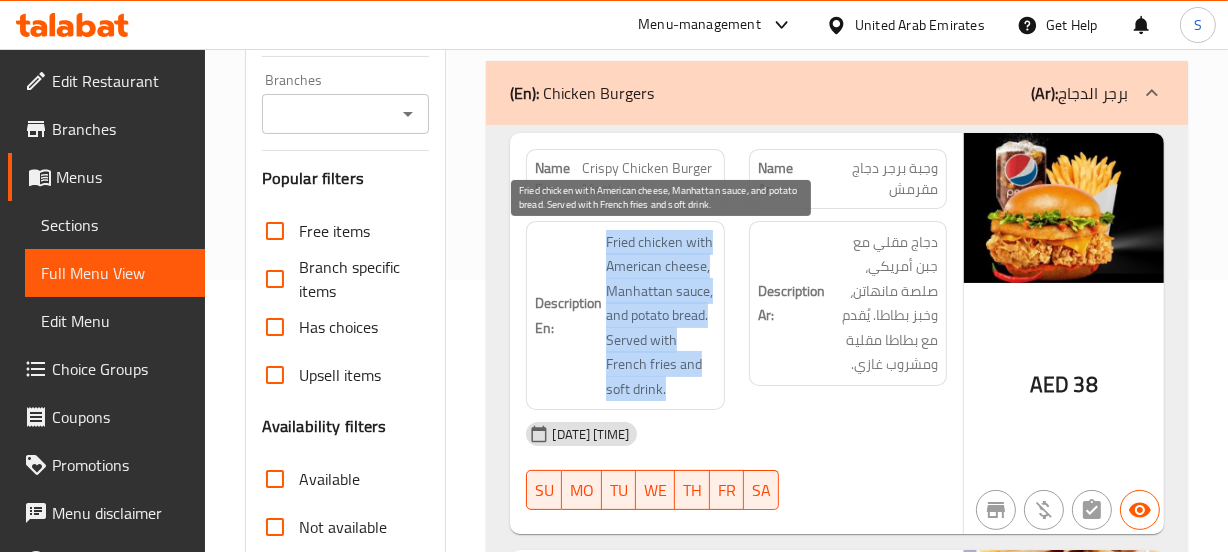 drag, startPoint x: 591, startPoint y: 239, endPoint x: 681, endPoint y: 392, distance: 177.50775 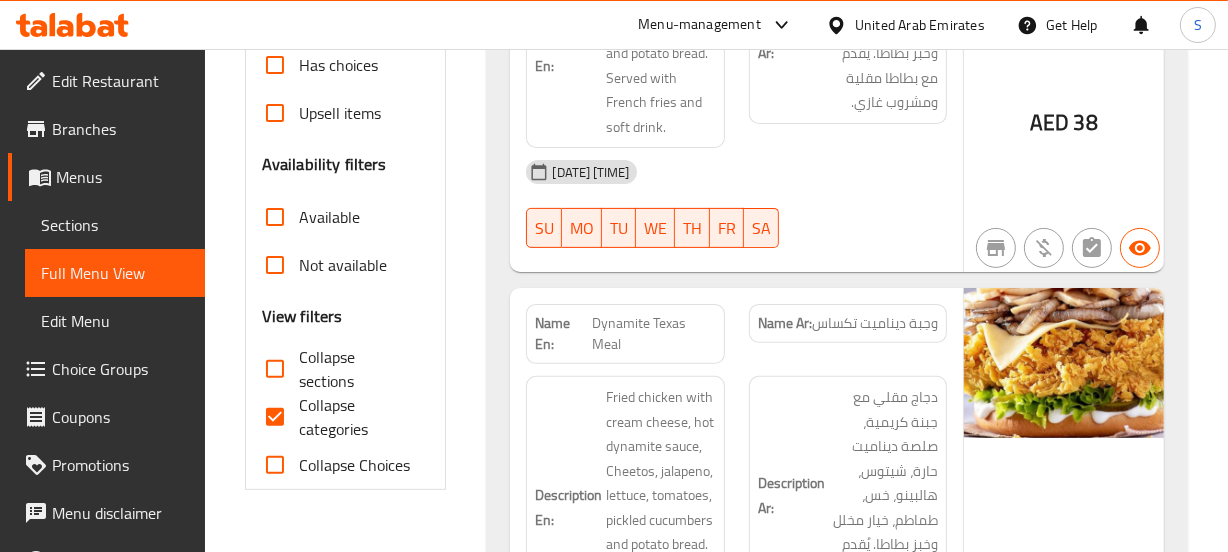 scroll, scrollTop: 545, scrollLeft: 0, axis: vertical 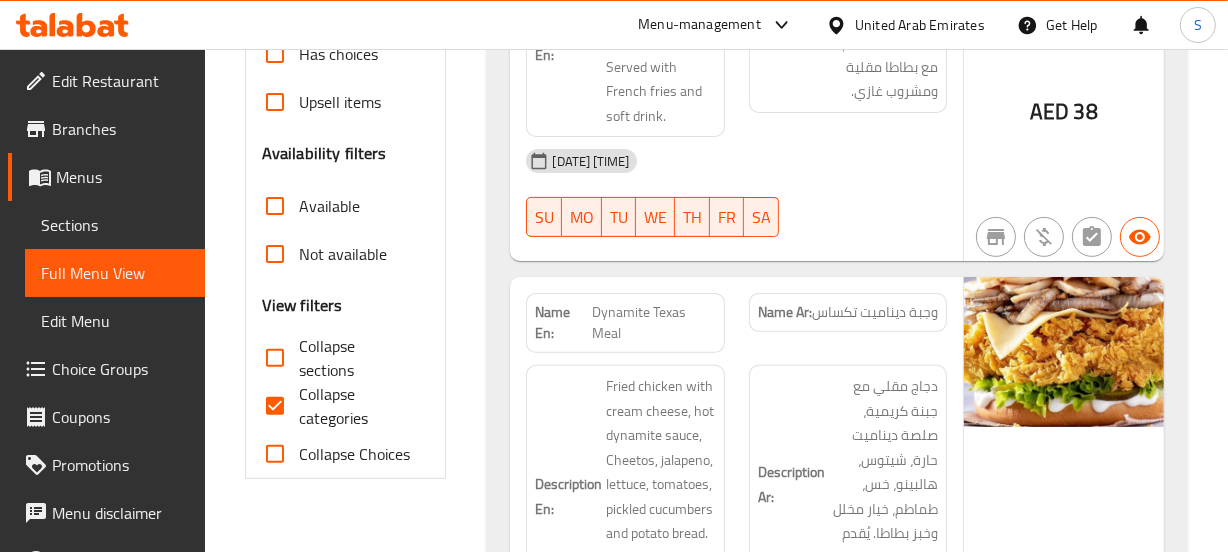 click on "وجبة ديناميت تكساس" at bounding box center [875, 312] 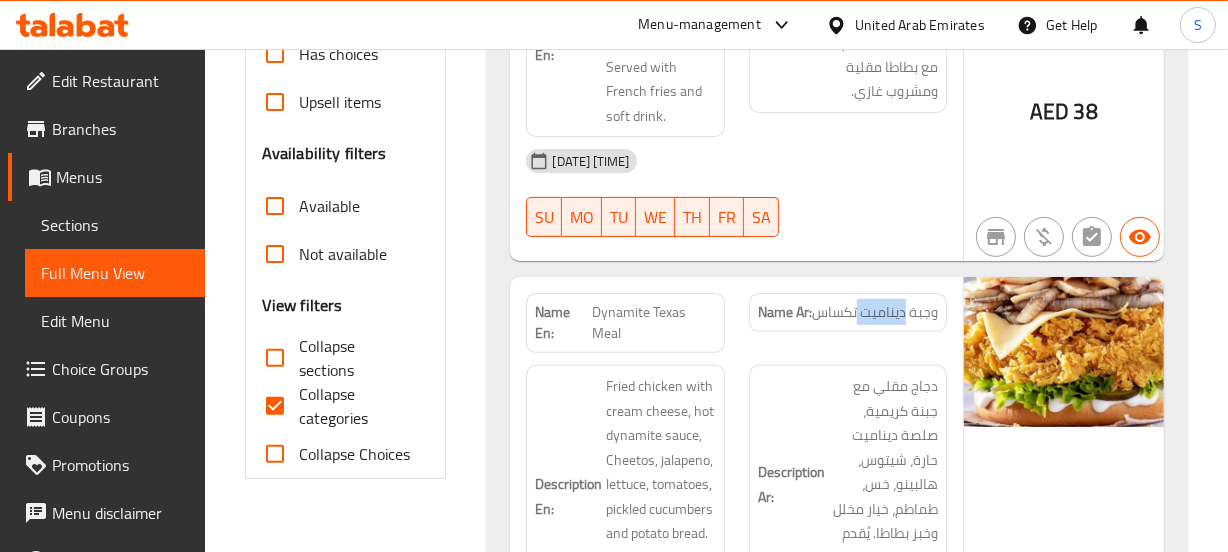 click on "وجبة ديناميت تكساس" at bounding box center [875, 312] 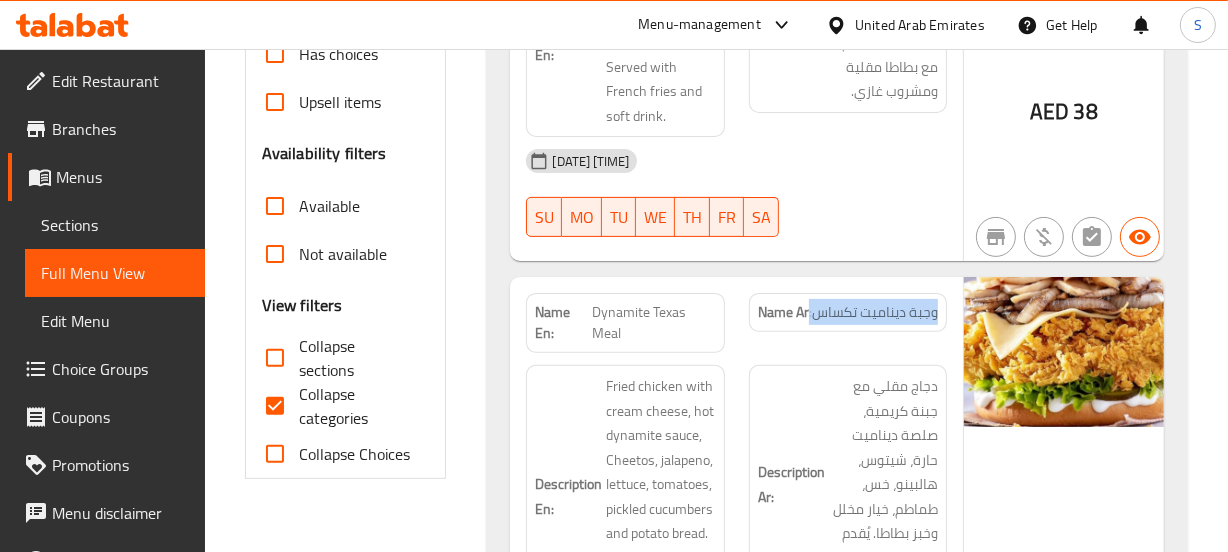 click on "وجبة ديناميت تكساس" at bounding box center [875, 312] 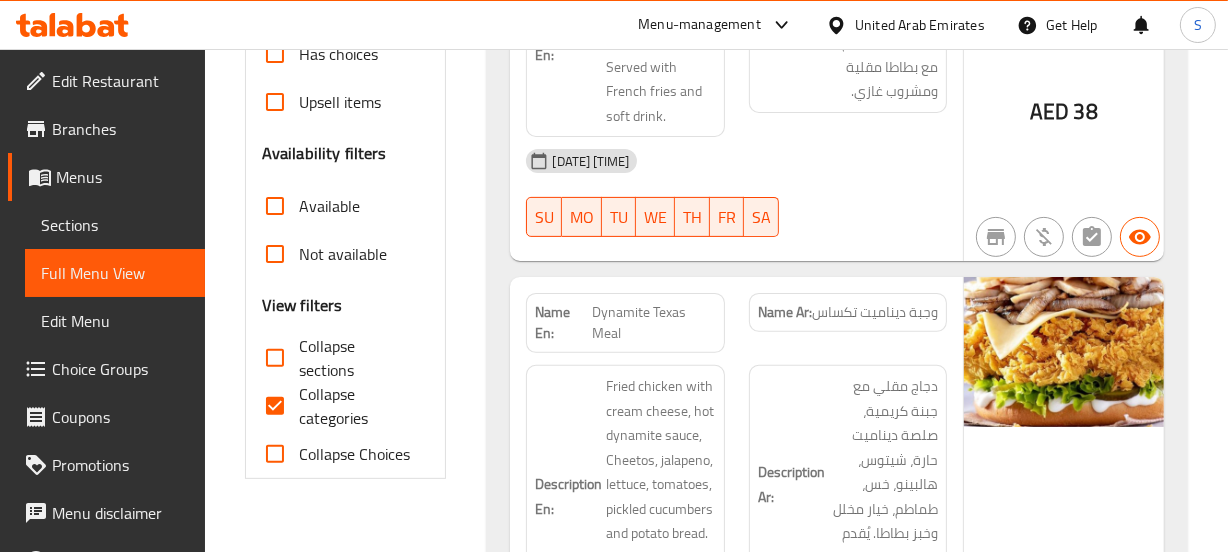 click on "Dynamite Texas Meal" at bounding box center [654, 323] 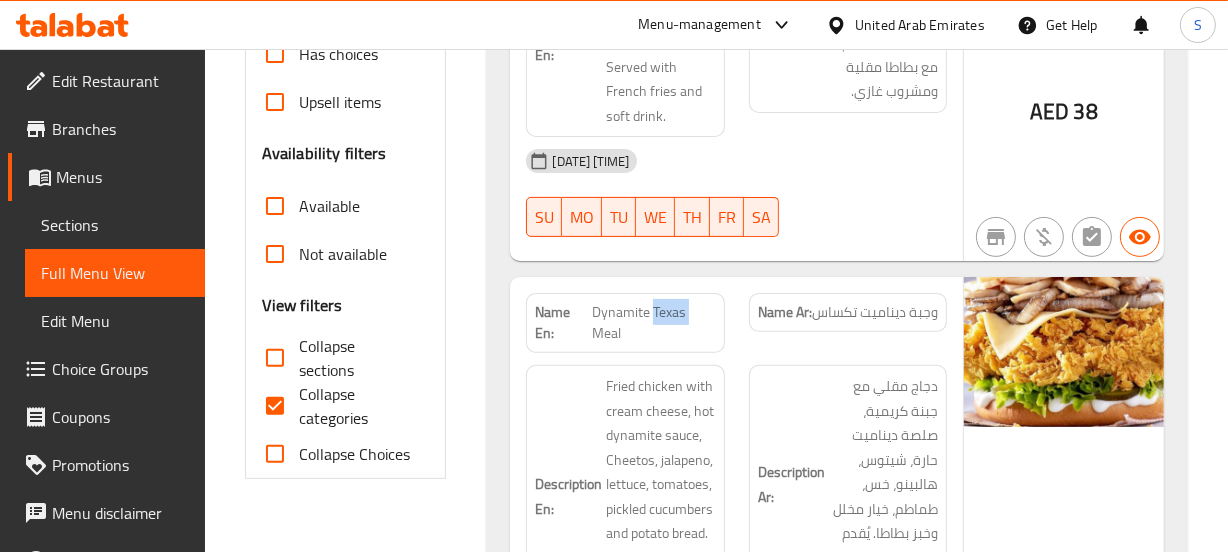 click on "Dynamite Texas Meal" at bounding box center (654, 323) 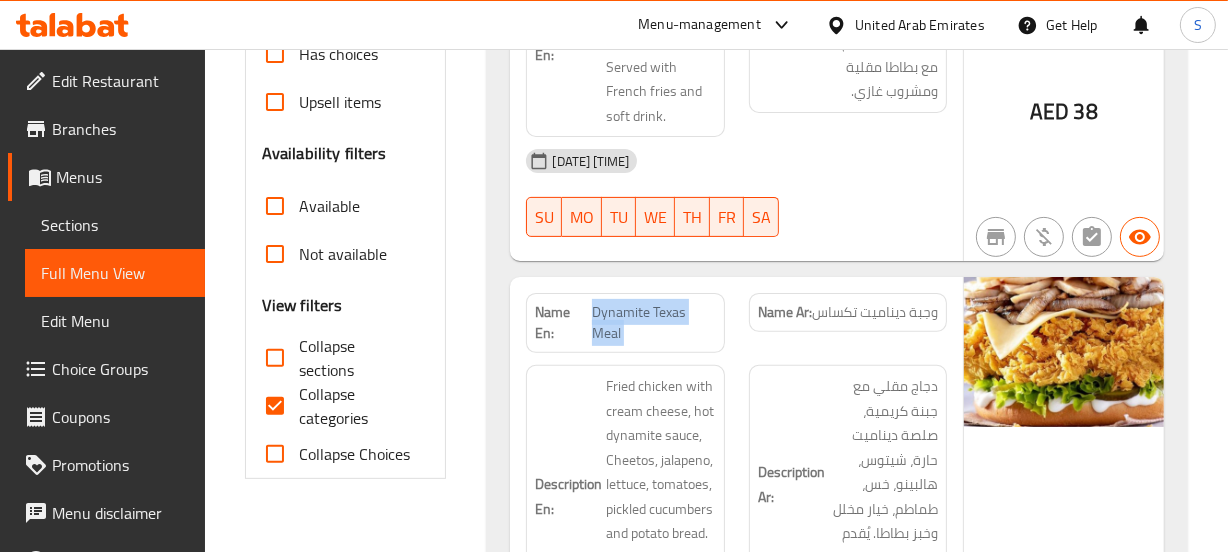 click on "Dynamite Texas Meal" at bounding box center [654, 323] 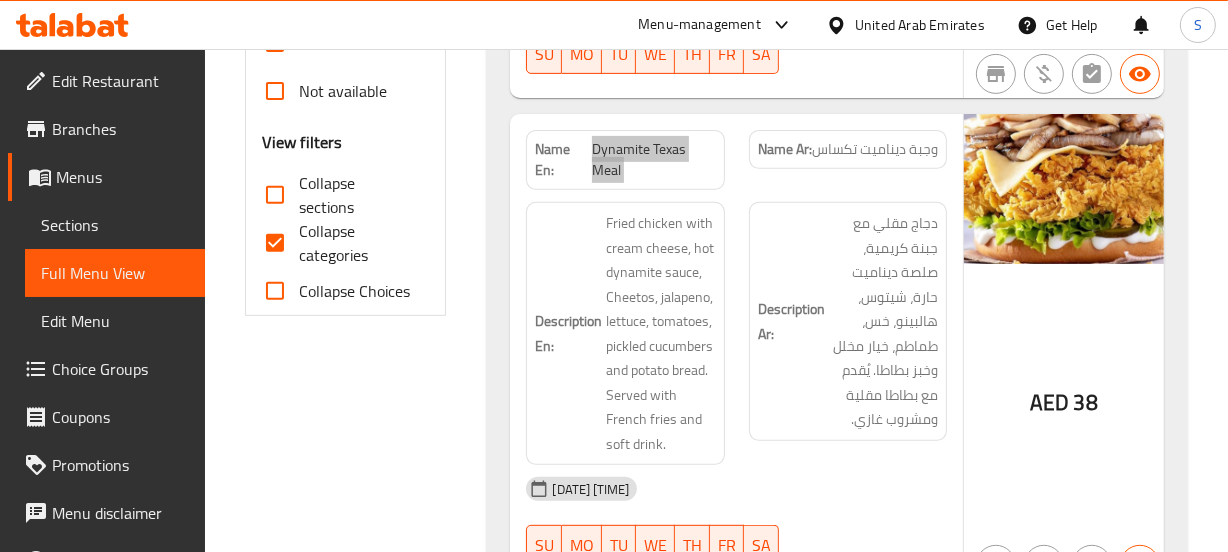 scroll, scrollTop: 727, scrollLeft: 0, axis: vertical 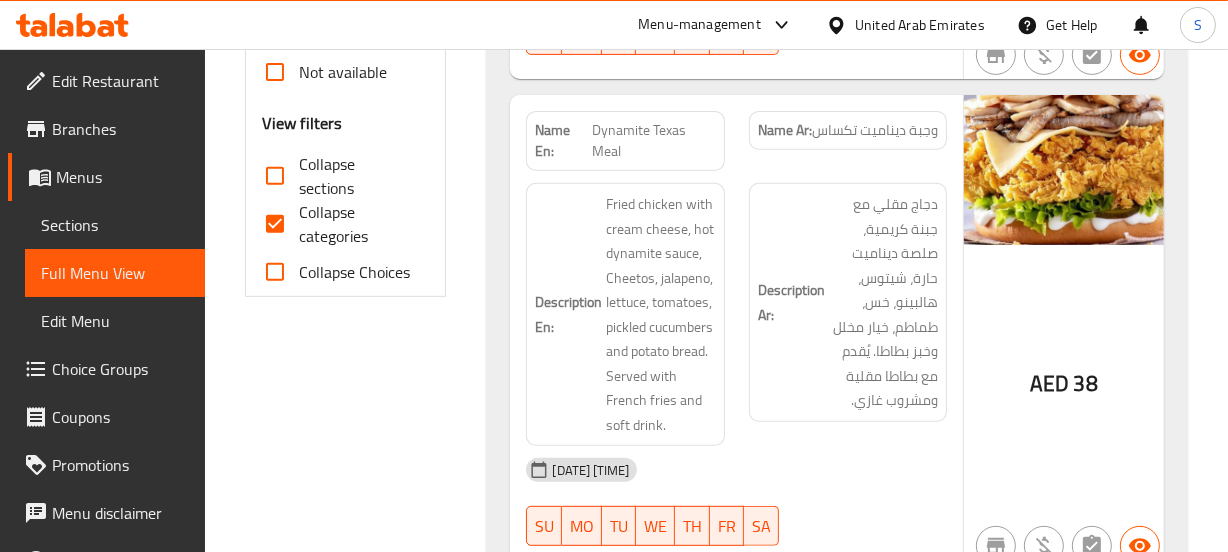click on "Fried chicken with cream cheese, hot dynamite sauce, Cheetos, jalapeno, lettuce, tomatoes, pickled cucumbers and potato bread.
Served with French fries and soft drink." at bounding box center (660, 314) 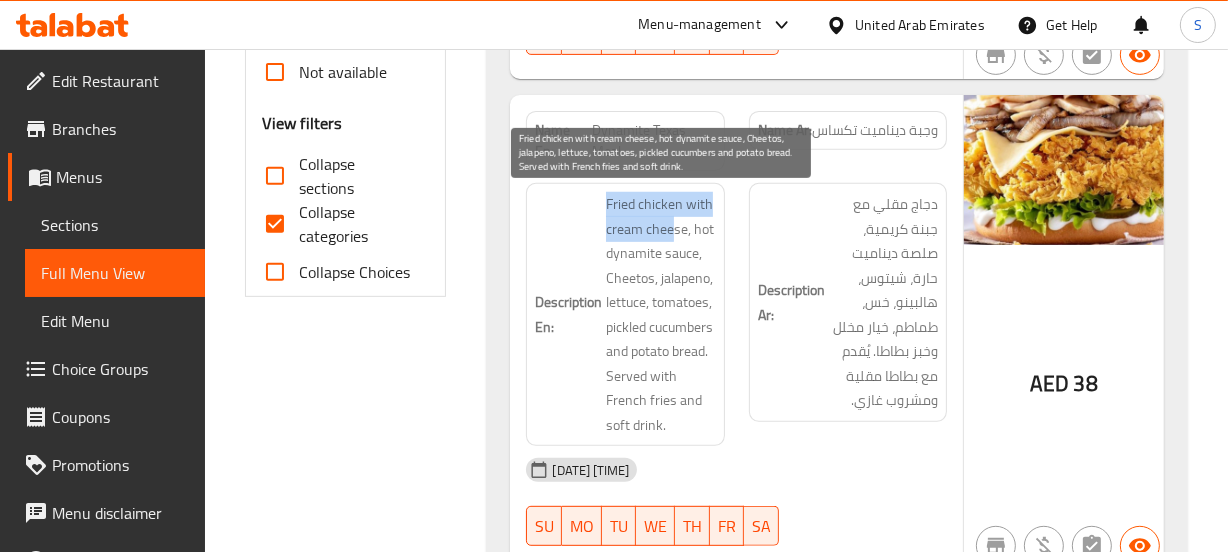 drag, startPoint x: 601, startPoint y: 195, endPoint x: 676, endPoint y: 222, distance: 79.71198 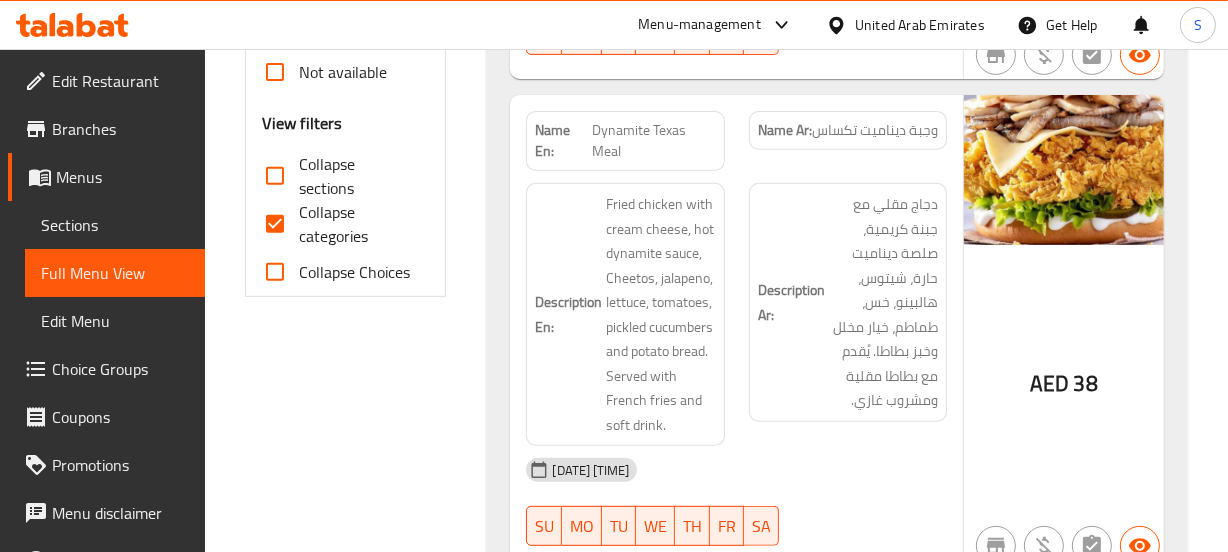 click on "Dynamite Texas Meal" at bounding box center [654, 141] 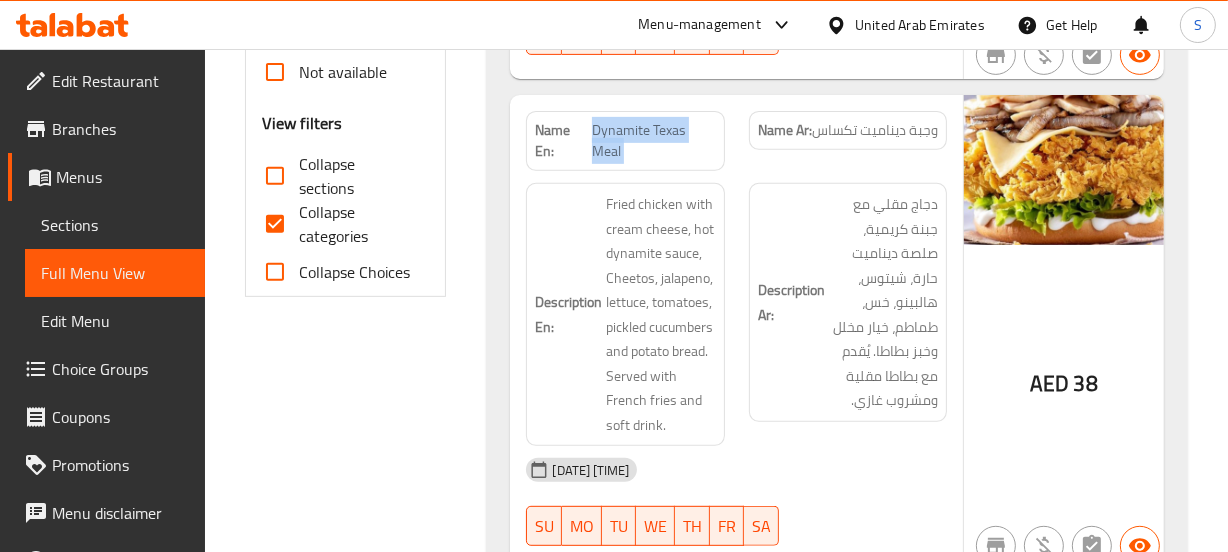 click on "Dynamite Texas Meal" at bounding box center (654, 141) 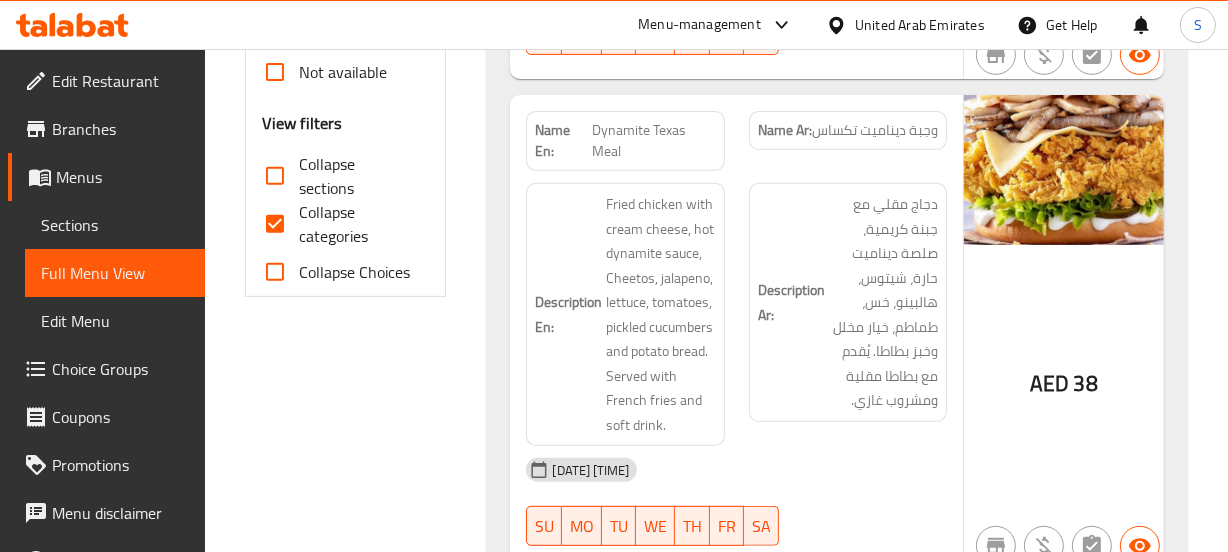 click on "Description Ar: دجاج مقلي مع جبنة كريمية، صلصة ديناميت حارة، شيتوس، هالبينو، خس، طماطم، خيار مخلل وخبز بطاطا. يُقدم مع بطاطا مقلية ومشروب غازي." at bounding box center [848, 314] 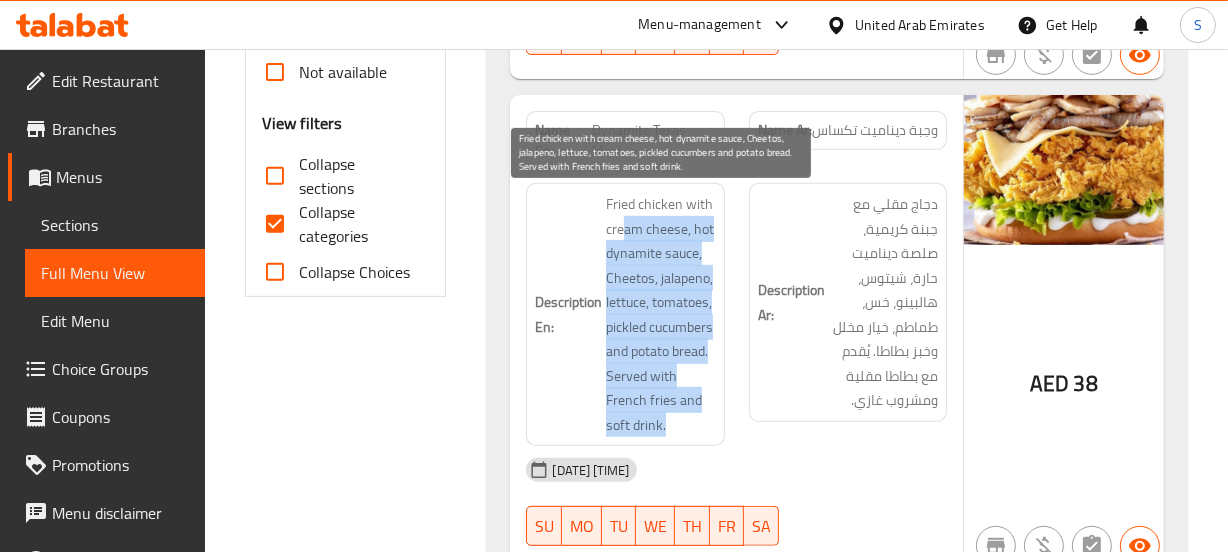 drag, startPoint x: 624, startPoint y: 229, endPoint x: 697, endPoint y: 418, distance: 202.608 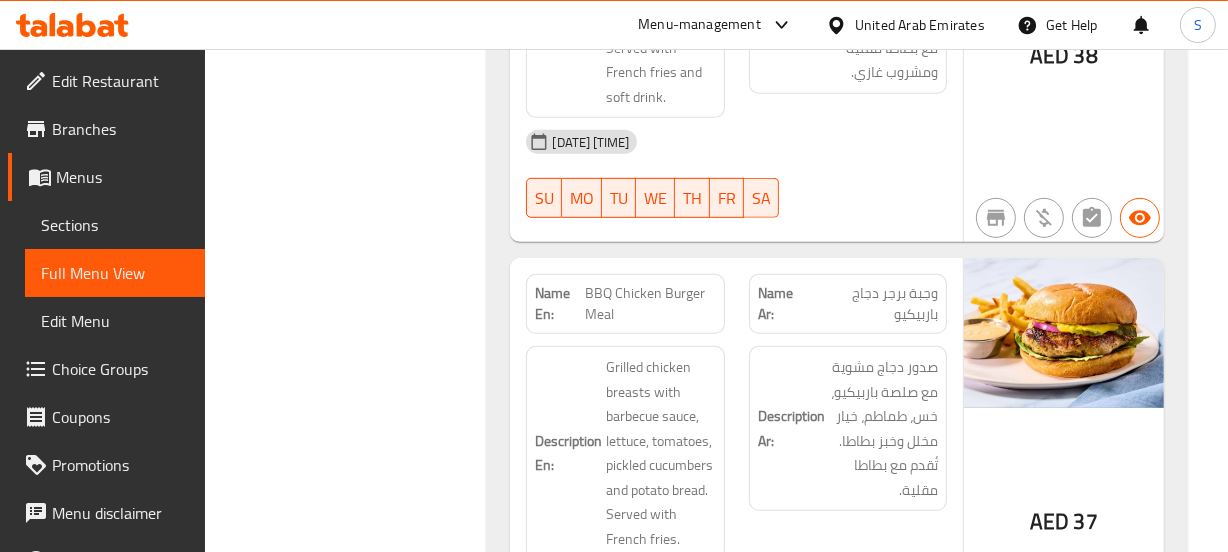 scroll, scrollTop: 1090, scrollLeft: 0, axis: vertical 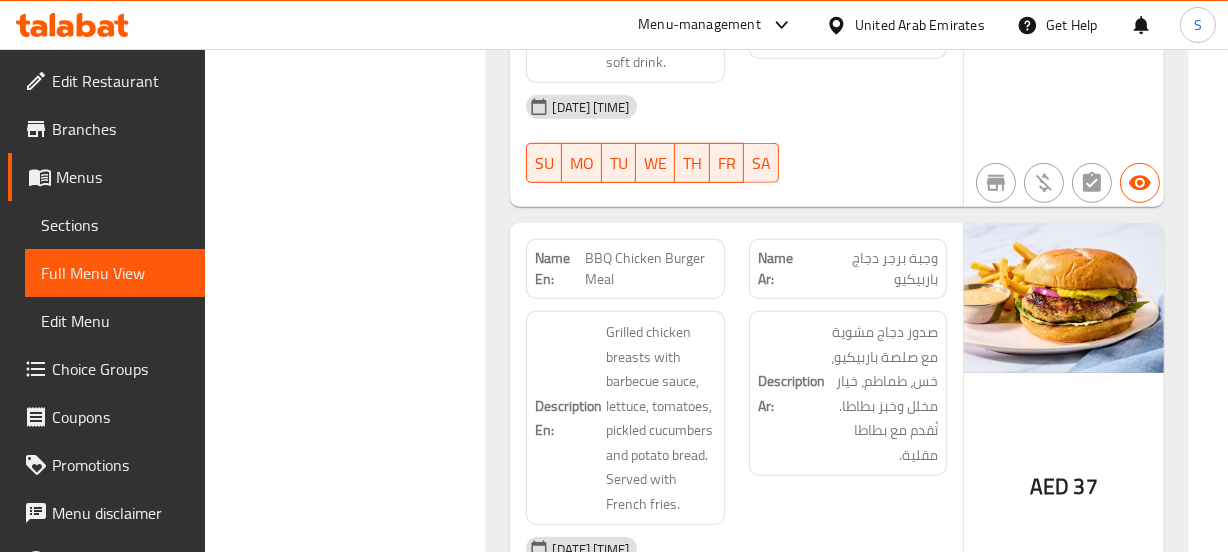 click on "BBQ Chicken Burger Meal" at bounding box center [650, 269] 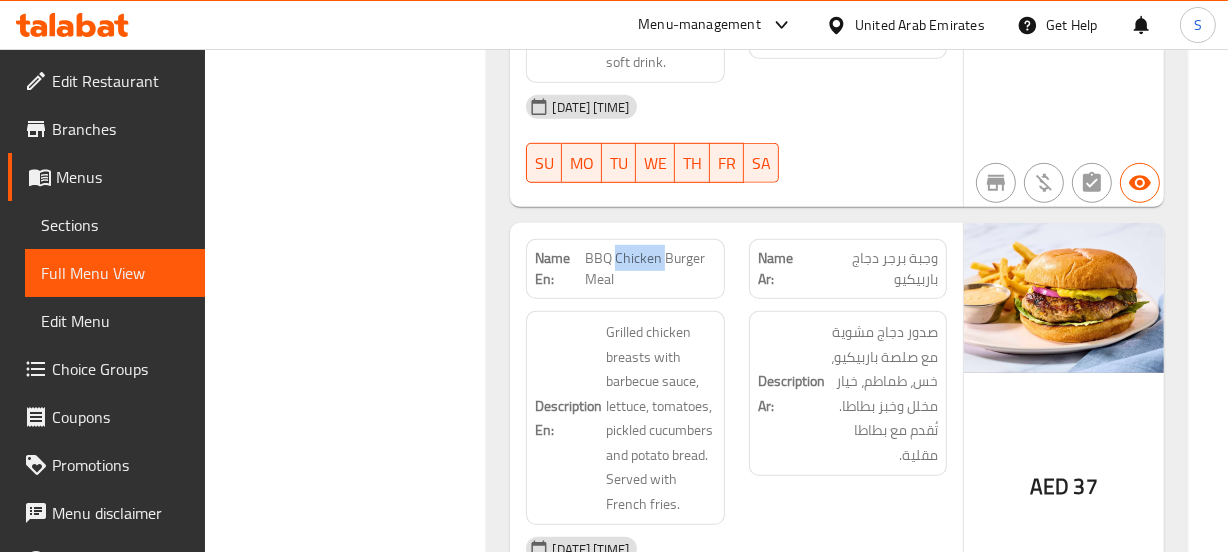 click on "BBQ Chicken Burger Meal" at bounding box center (650, 269) 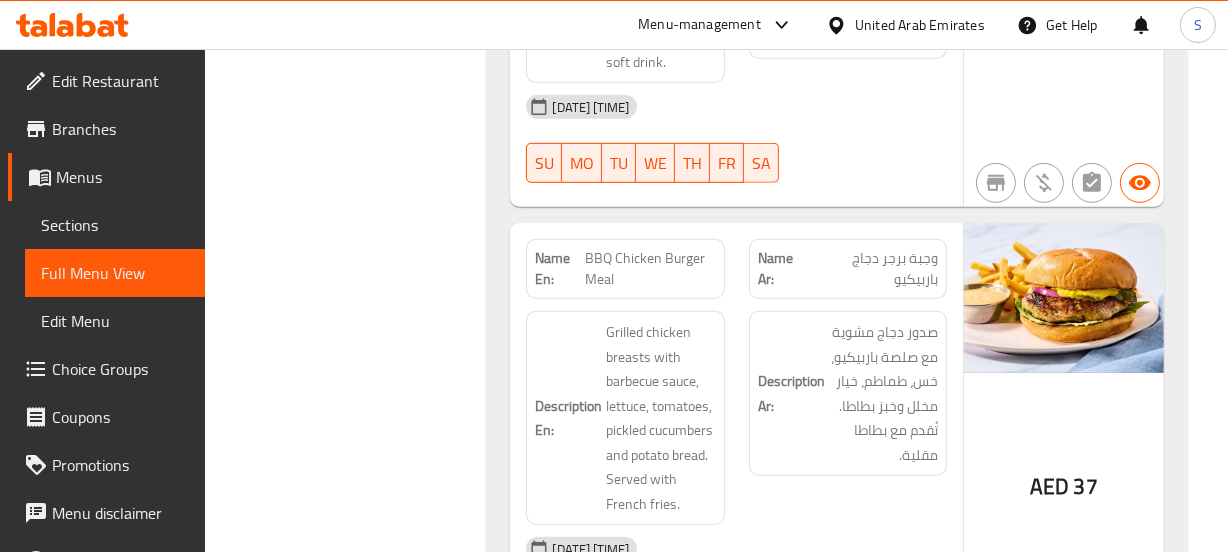 click on "صدور دجاج مشوية مع صلصة باربيكيو، خس، طماطم، خيار مخلل وخبز بطاطا. تُقدم مع بطاطا مقلية." at bounding box center (883, 393) 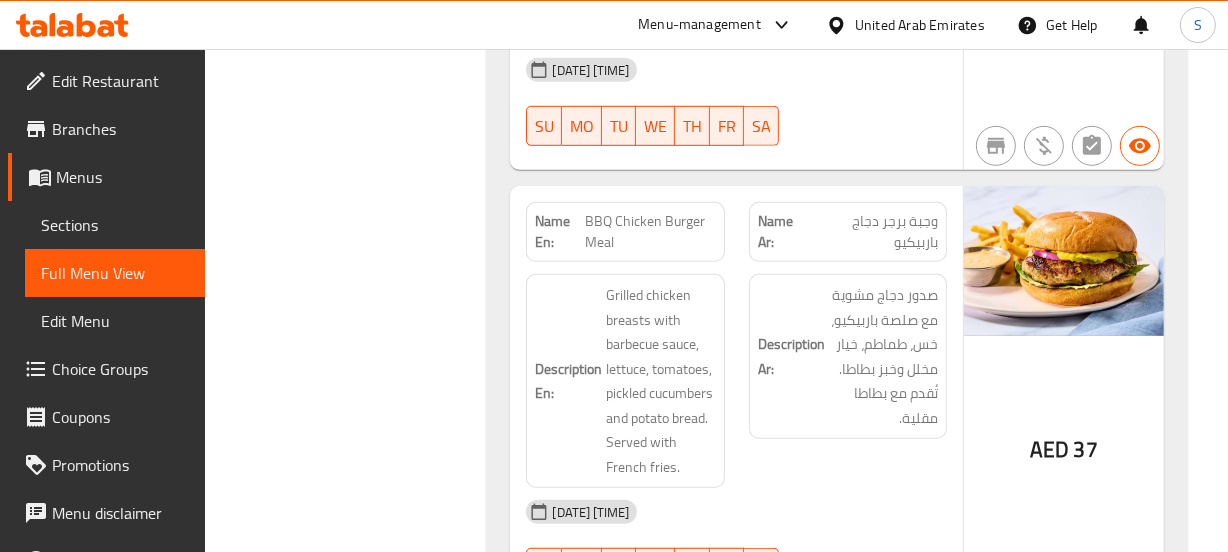 scroll, scrollTop: 1181, scrollLeft: 0, axis: vertical 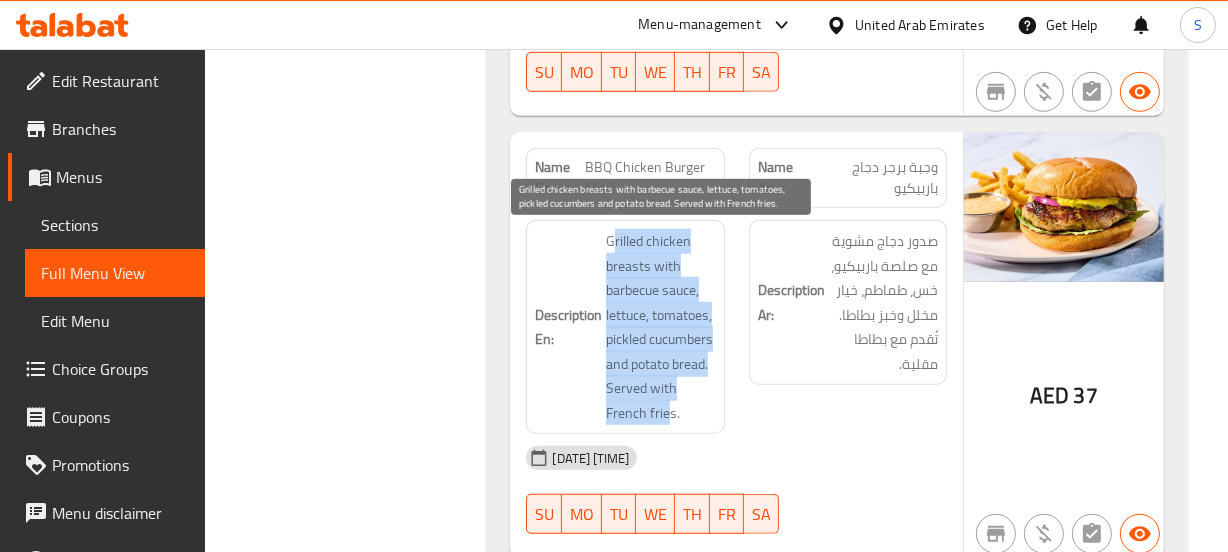 drag, startPoint x: 613, startPoint y: 235, endPoint x: 670, endPoint y: 410, distance: 184.0489 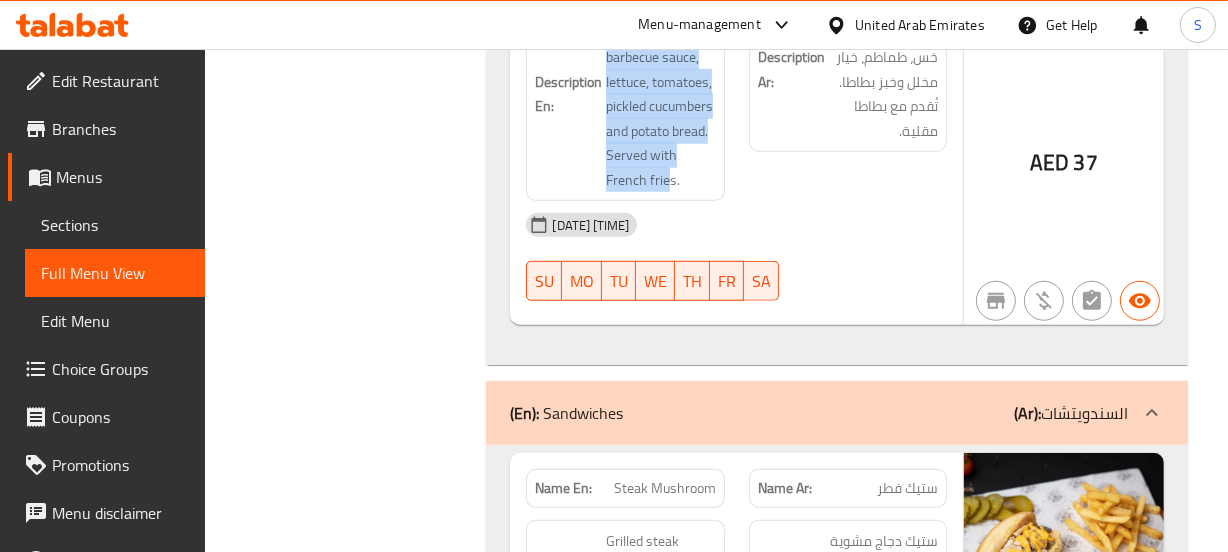 scroll, scrollTop: 1454, scrollLeft: 0, axis: vertical 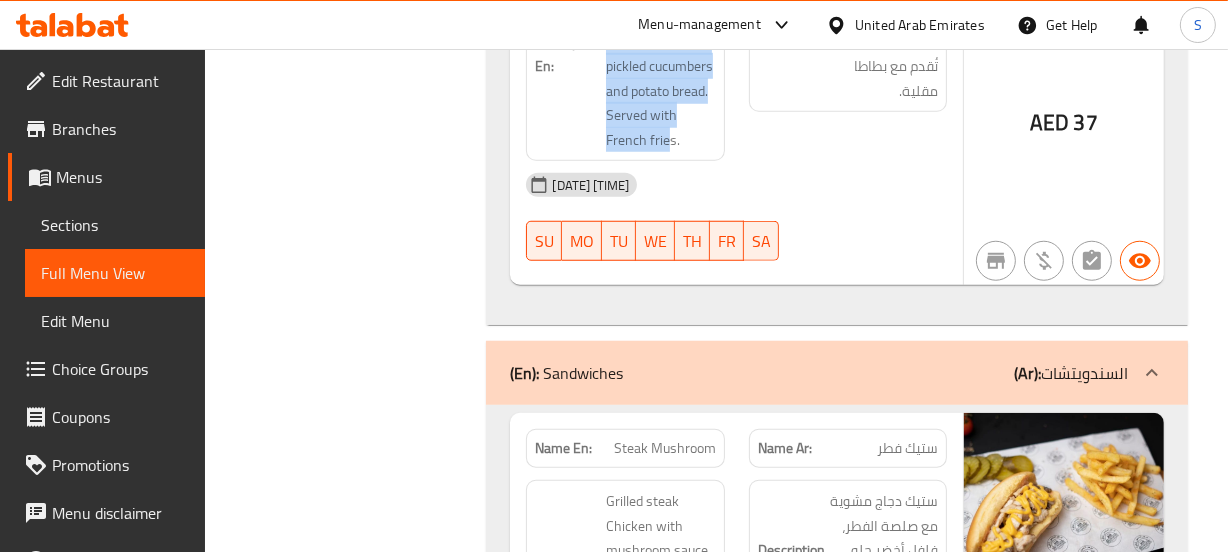 click on "(En):   Sandwiches (Ar): السندويتشات" at bounding box center (836, -1089) 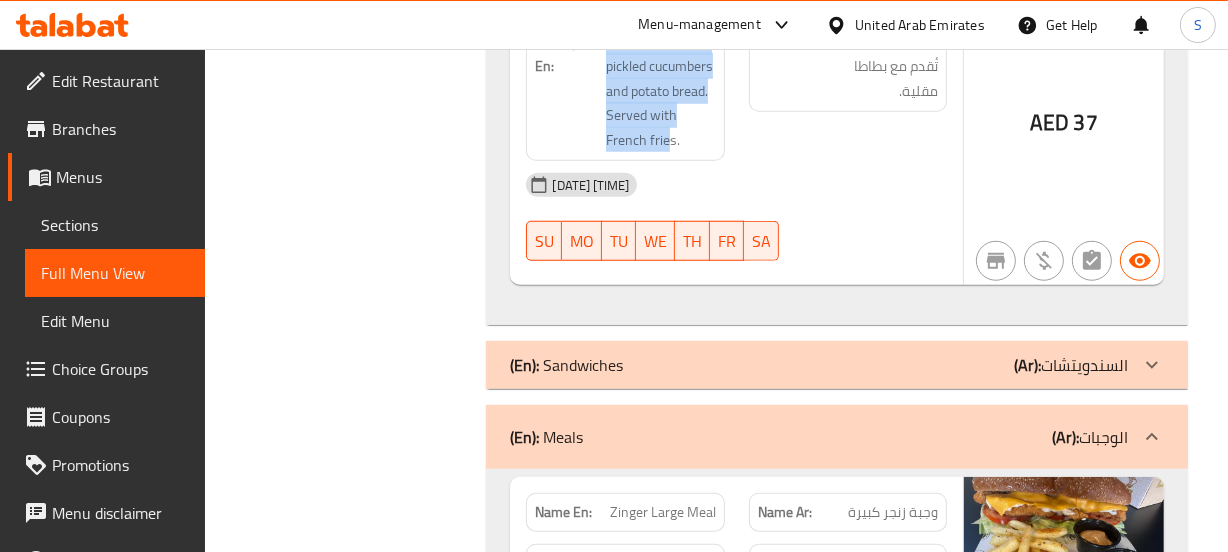 click on "(En):   Sandwiches (Ar): السندويتشات" at bounding box center (818, -1161) 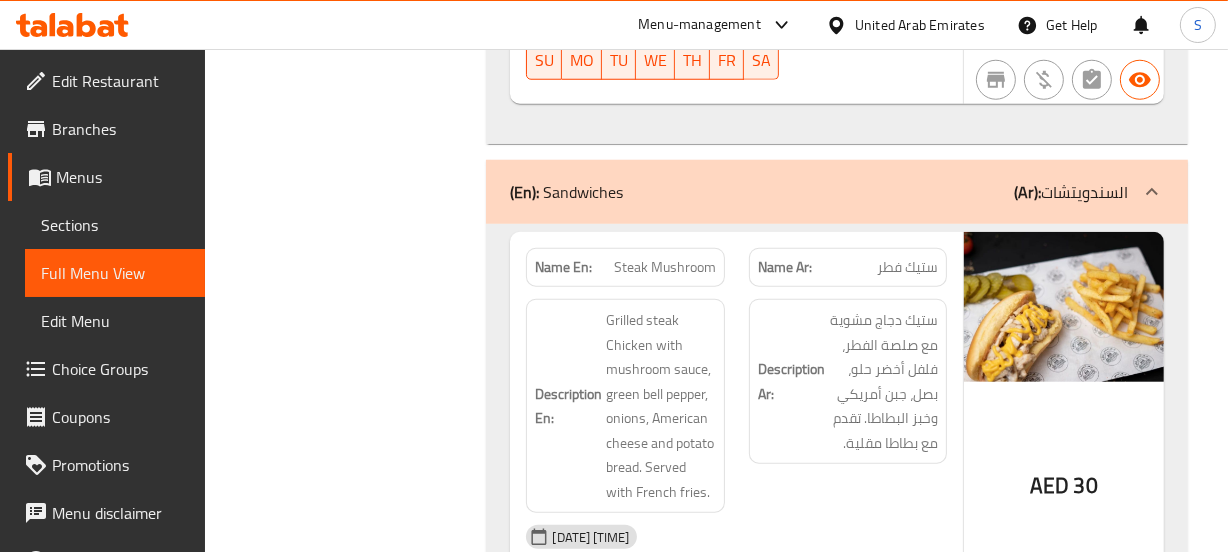 scroll, scrollTop: 1636, scrollLeft: 0, axis: vertical 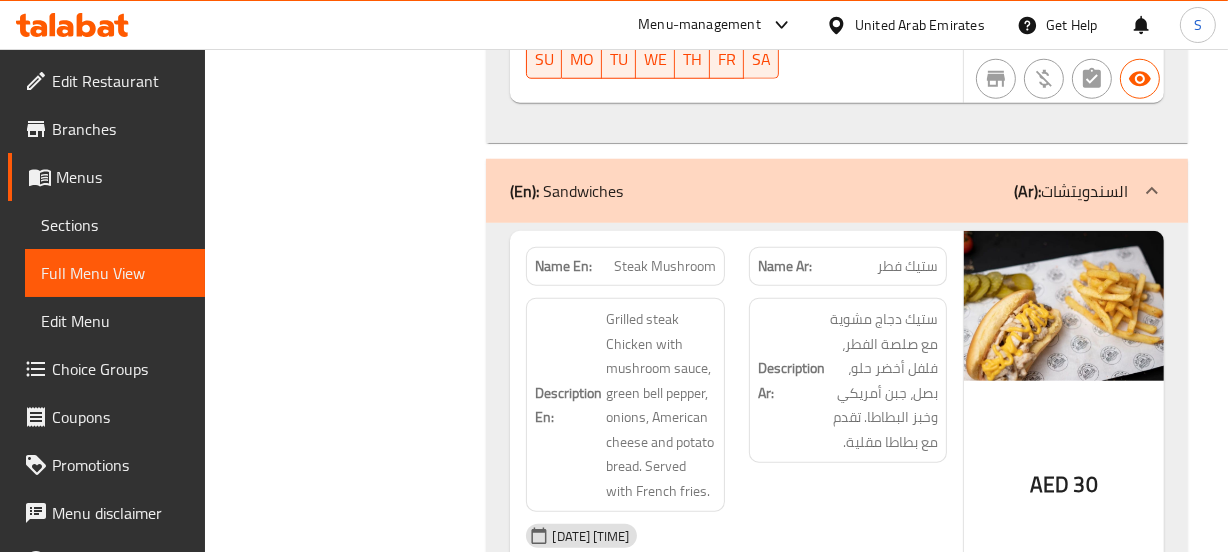 click on "Name En: Steak Mushroom Name Ar: ستيك فطر Description En: Grilled steak Chicken with mushroom sauce, green bell pepper, onions, American cheese and potato bread. Served with French fries. Description Ar: ستيك دجاج مشوية مع صلصة الفطر، فلفل أخضر حلو، بصل، جبن أمريكي وخبز البطاطا. تقدم مع بطاطا مقلية. 30-07-2025 01:56 PM SU MO TU WE TH FR SA AED 30" at bounding box center [836, -548] 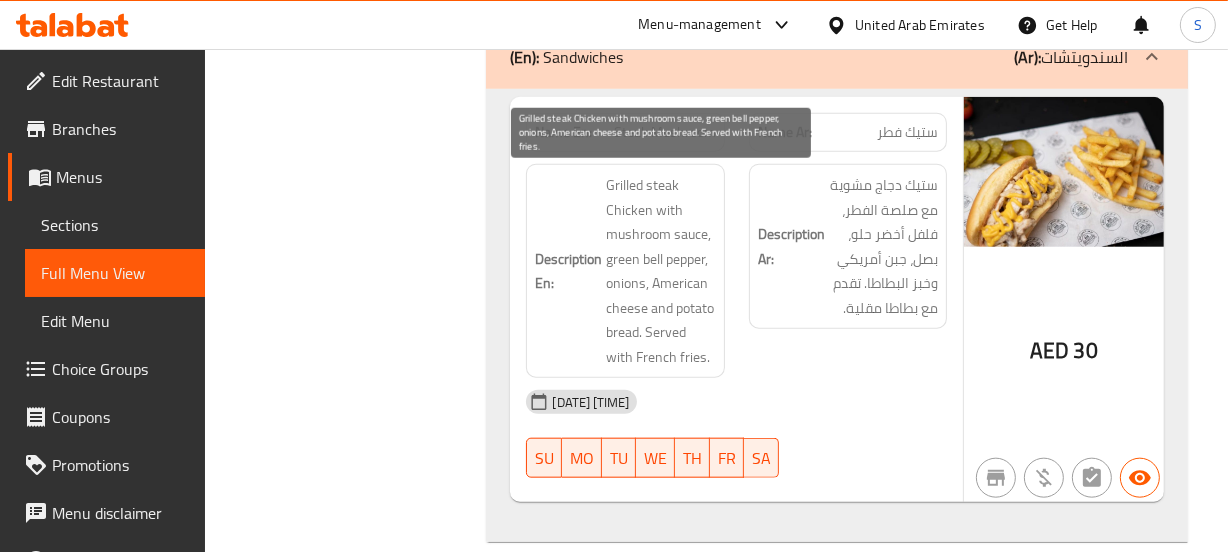 scroll, scrollTop: 1818, scrollLeft: 0, axis: vertical 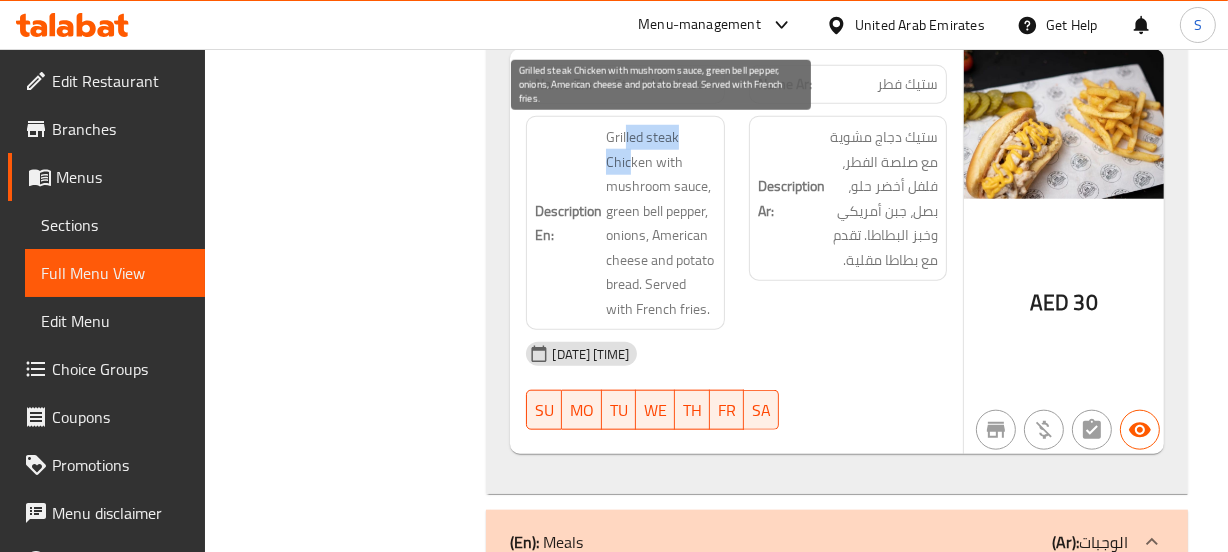 drag, startPoint x: 624, startPoint y: 132, endPoint x: 632, endPoint y: 159, distance: 28.160255 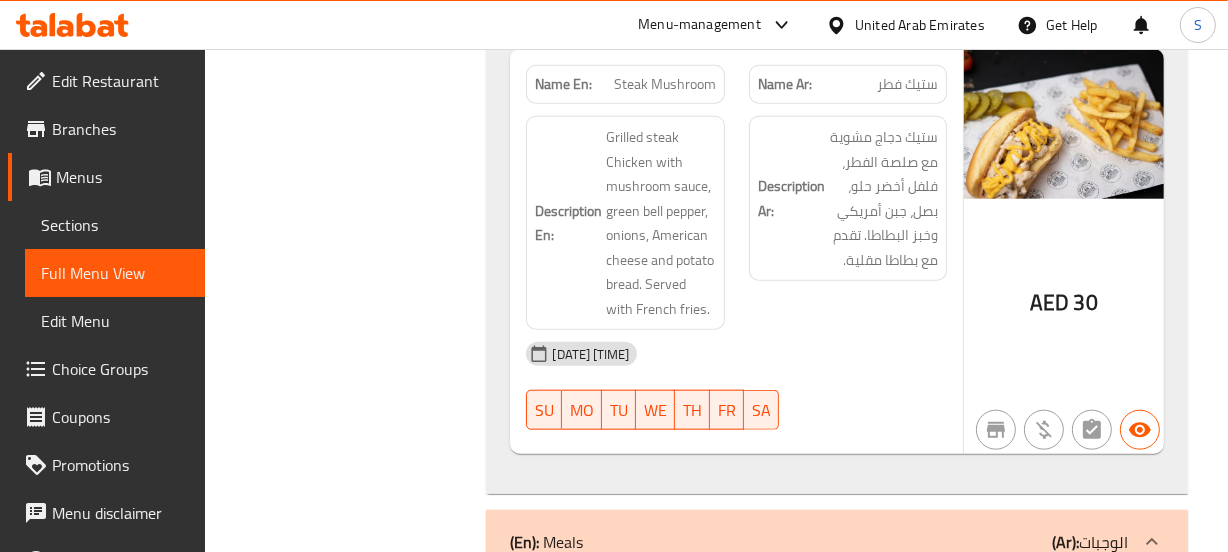 click on "Steak Mushroom" at bounding box center [648, -1367] 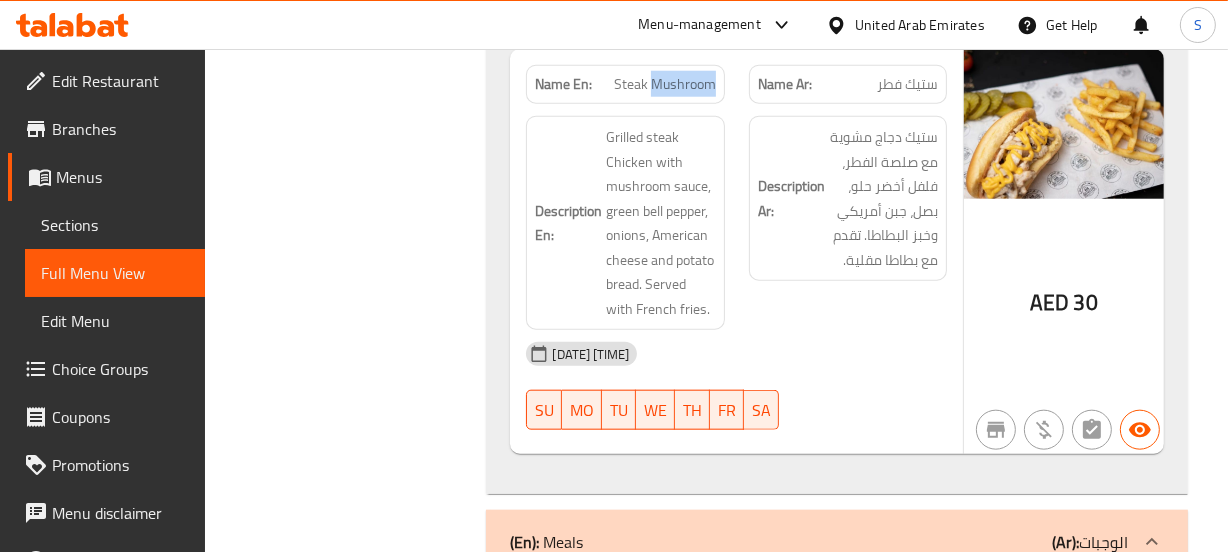 click on "Steak Mushroom" at bounding box center (648, -1367) 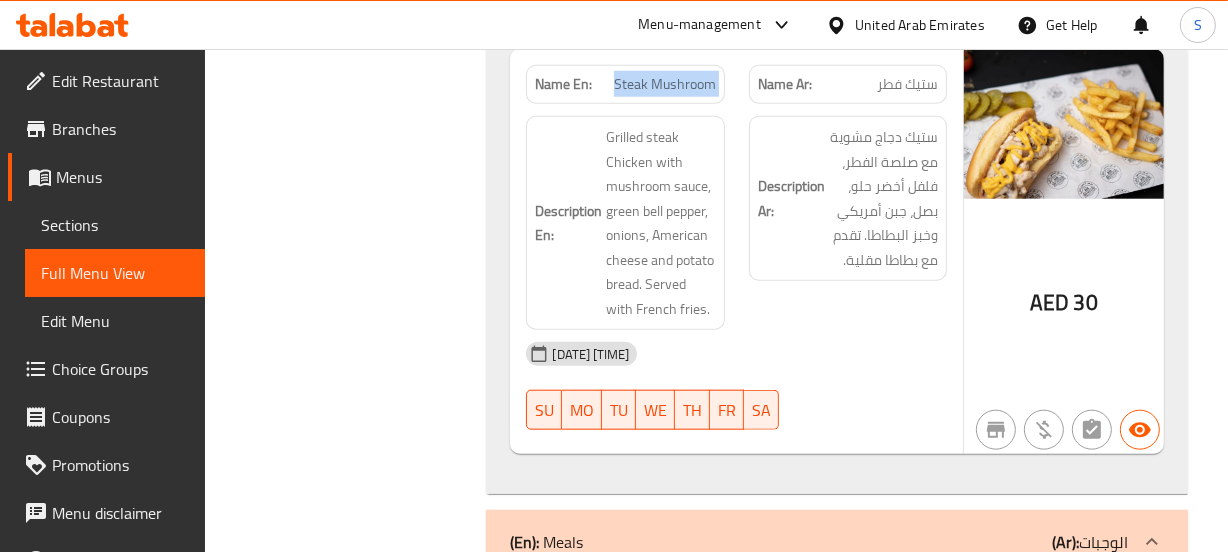 click on "Steak Mushroom" at bounding box center [648, -1367] 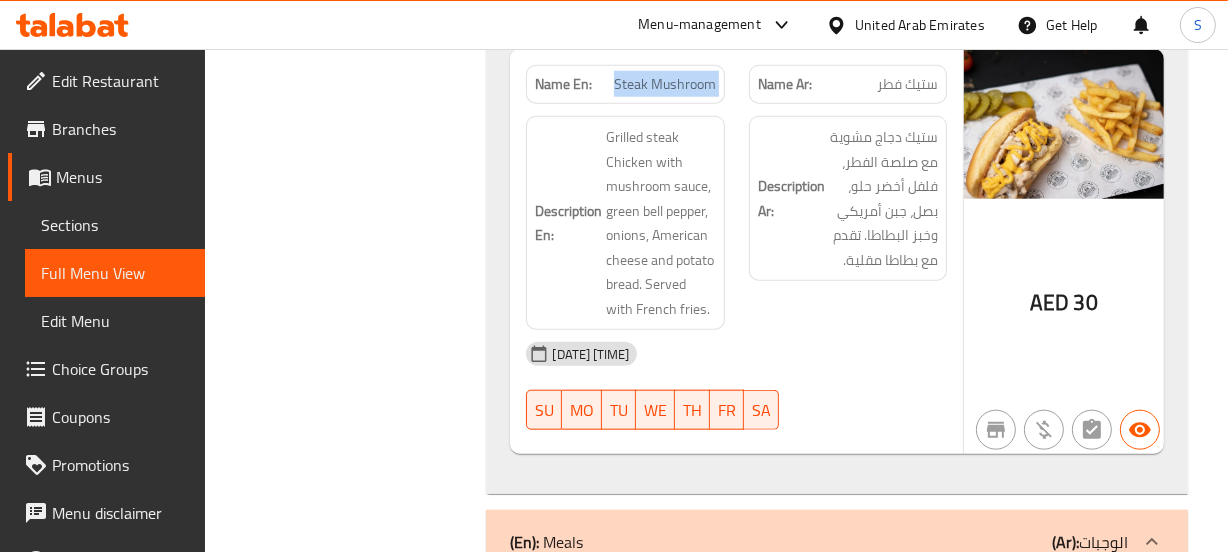 copy on "Steak Mushroom" 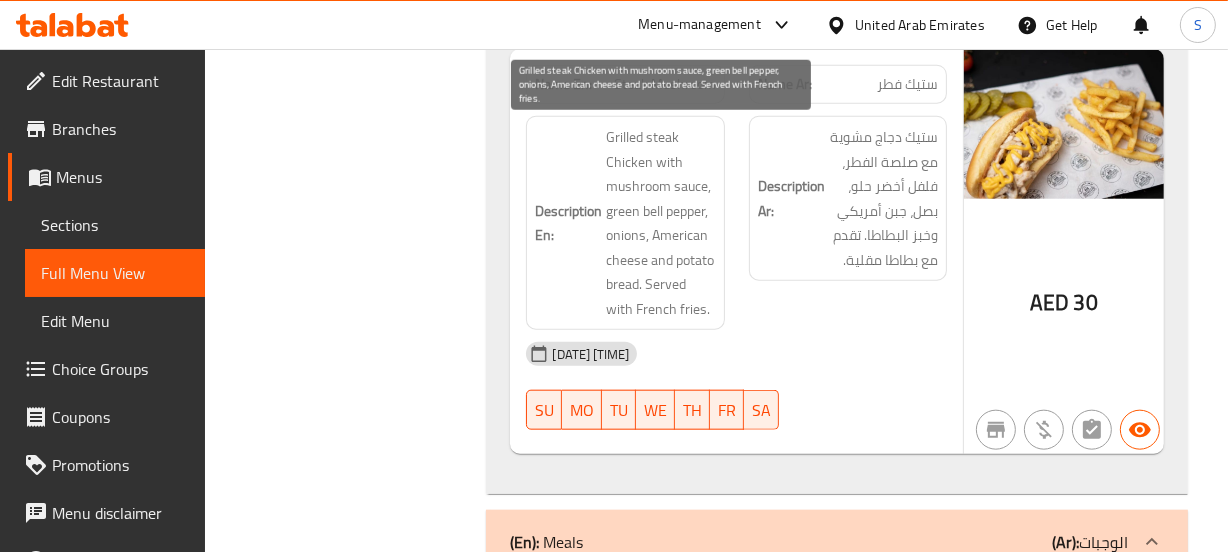 click on "Grilled steak Chicken with mushroom sauce, green bell pepper, onions, American cheese and potato bread. Served with French fries." at bounding box center (660, 223) 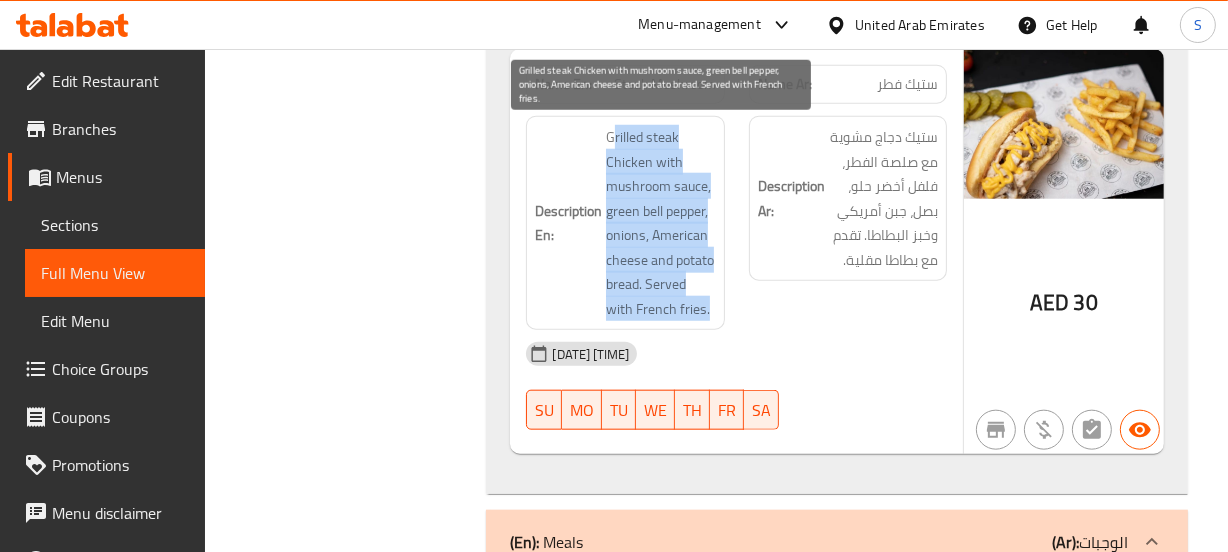 drag, startPoint x: 616, startPoint y: 137, endPoint x: 686, endPoint y: 311, distance: 187.55266 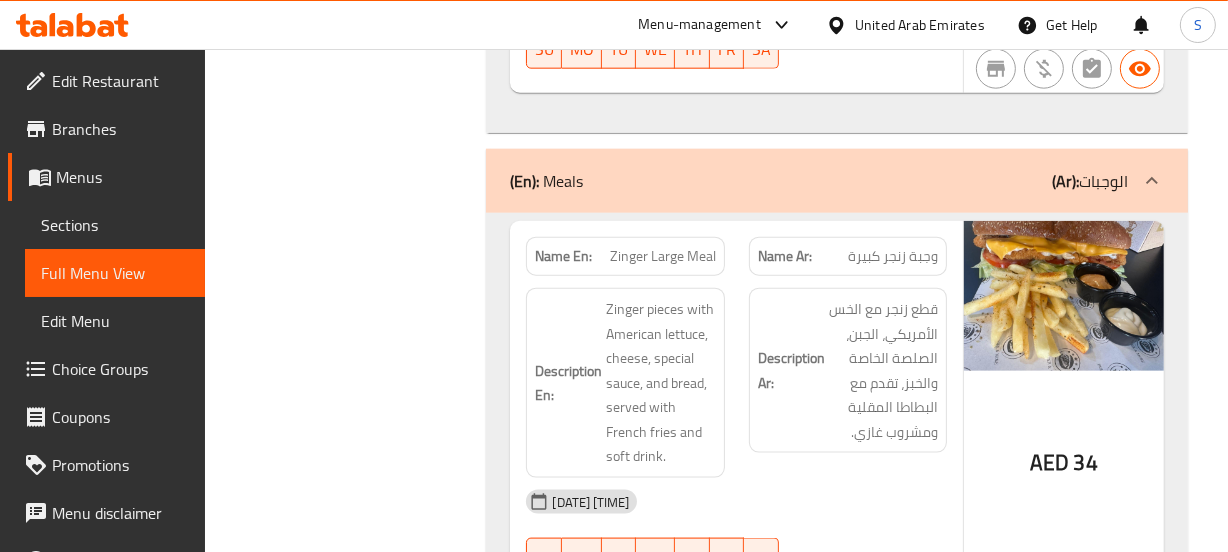 scroll, scrollTop: 2181, scrollLeft: 0, axis: vertical 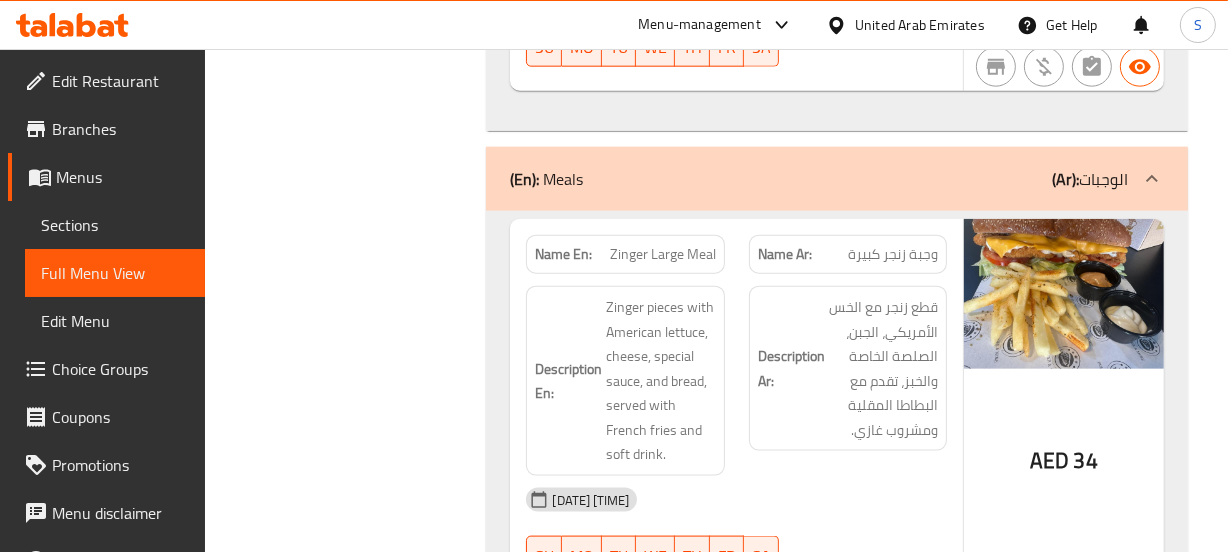 click on "Zinger Large Meal" at bounding box center [648, -1730] 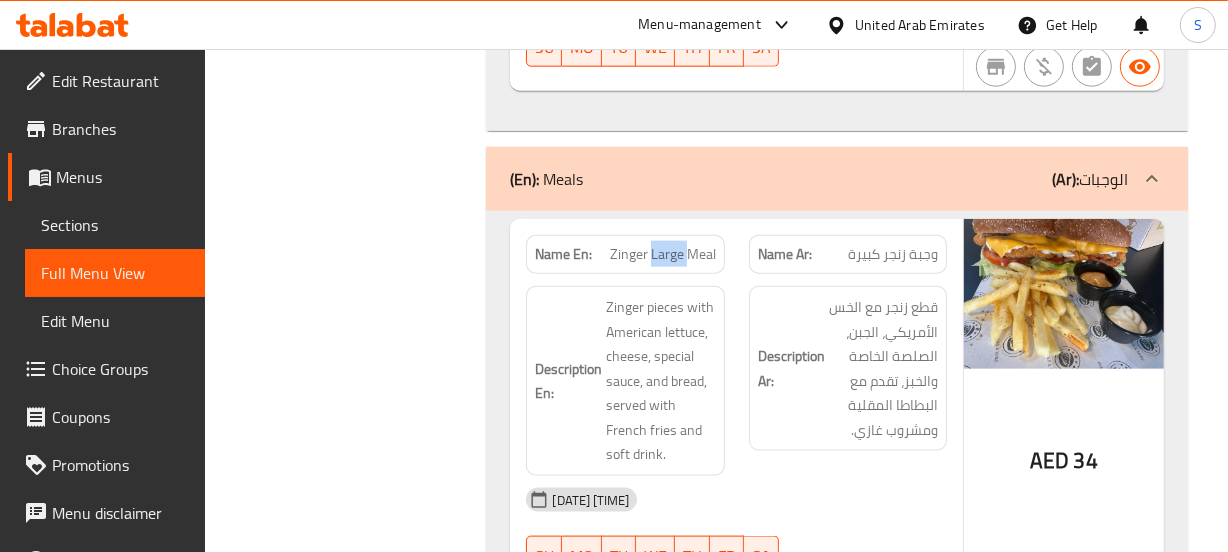 click on "Zinger Large Meal" at bounding box center [648, -1730] 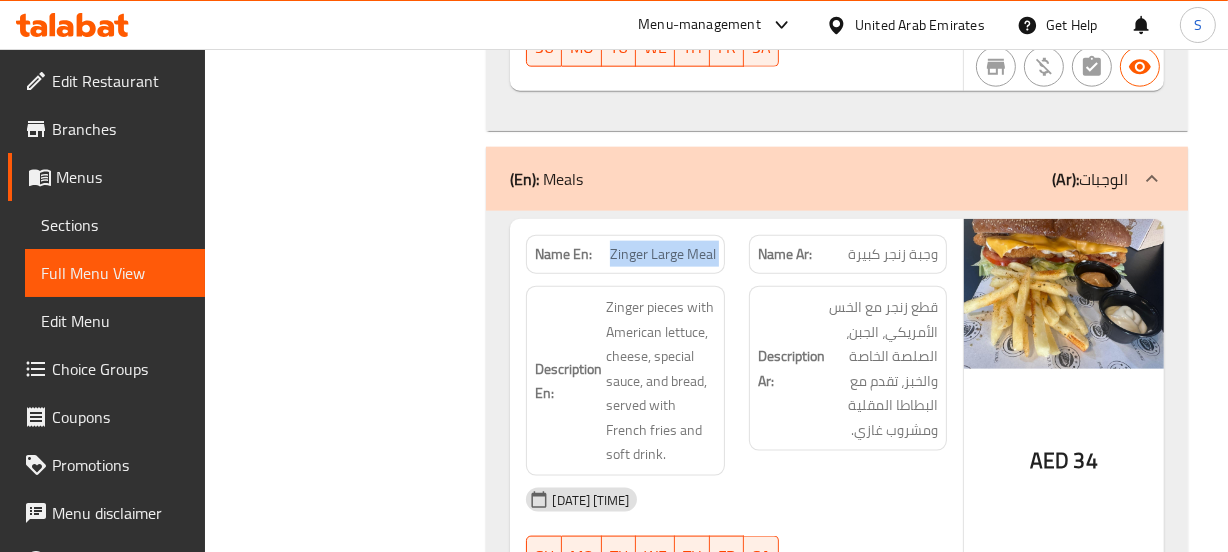 click on "Zinger Large Meal" at bounding box center (648, -1730) 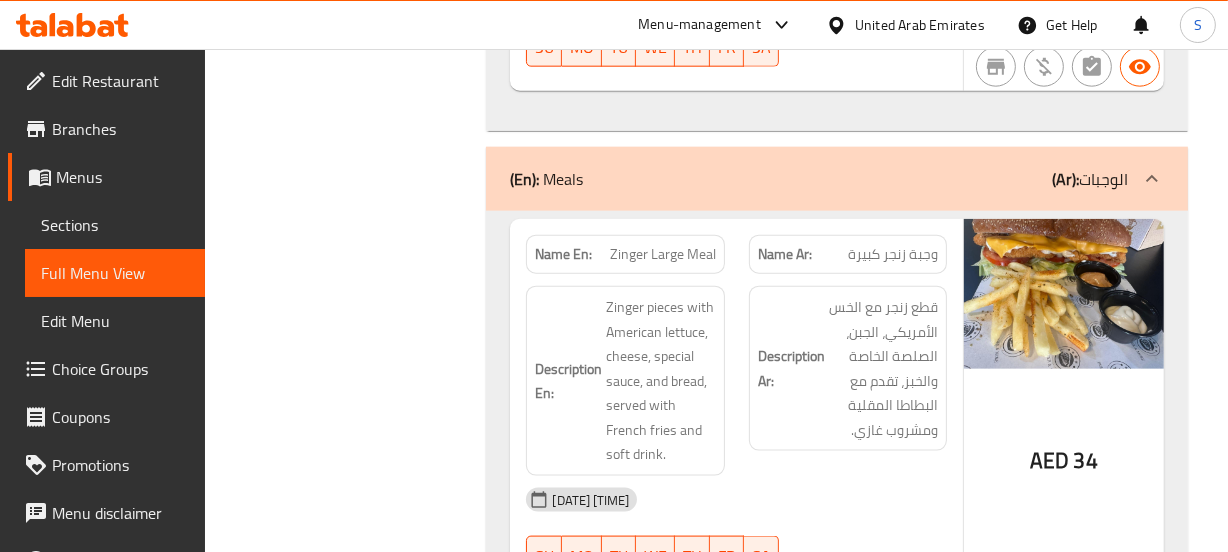 click on "وجبة زنجر كبيرة" at bounding box center [873, -1730] 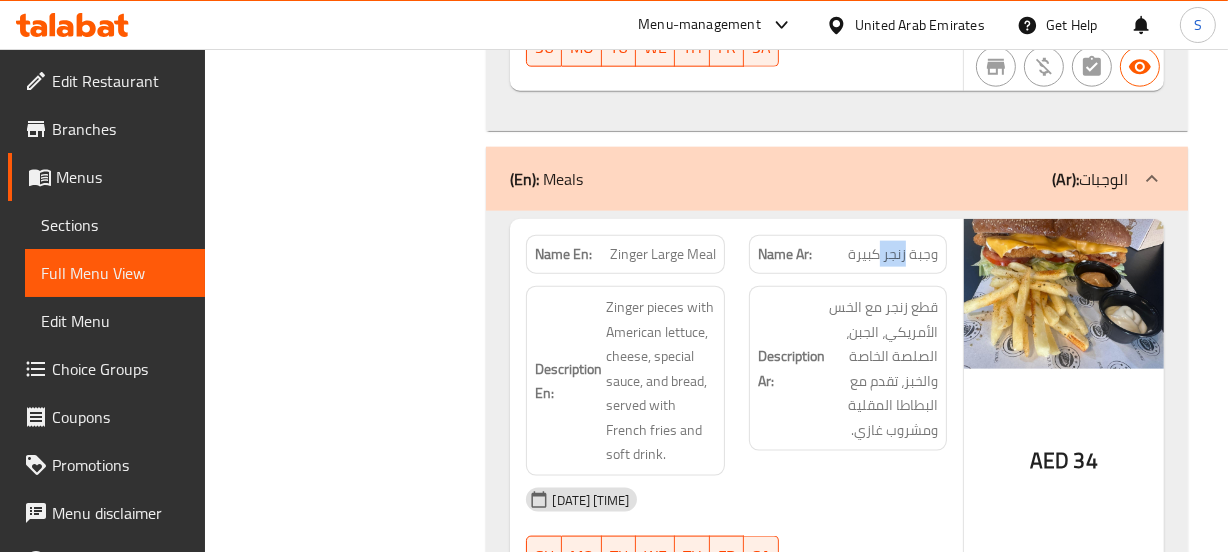 click on "وجبة زنجر كبيرة" at bounding box center [873, -1730] 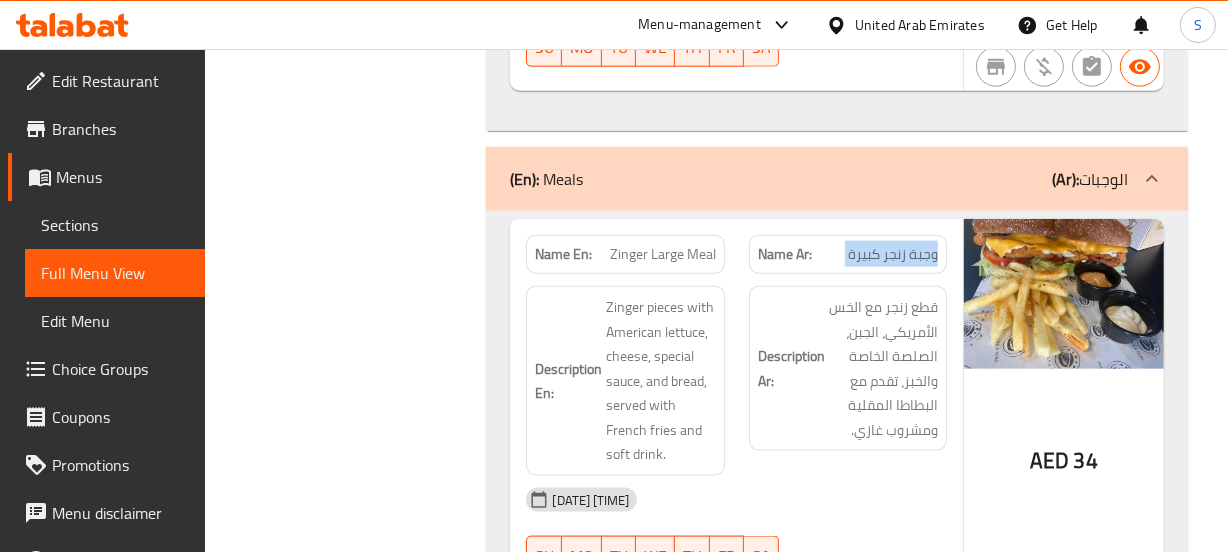 click on "وجبة زنجر كبيرة" at bounding box center (873, -1730) 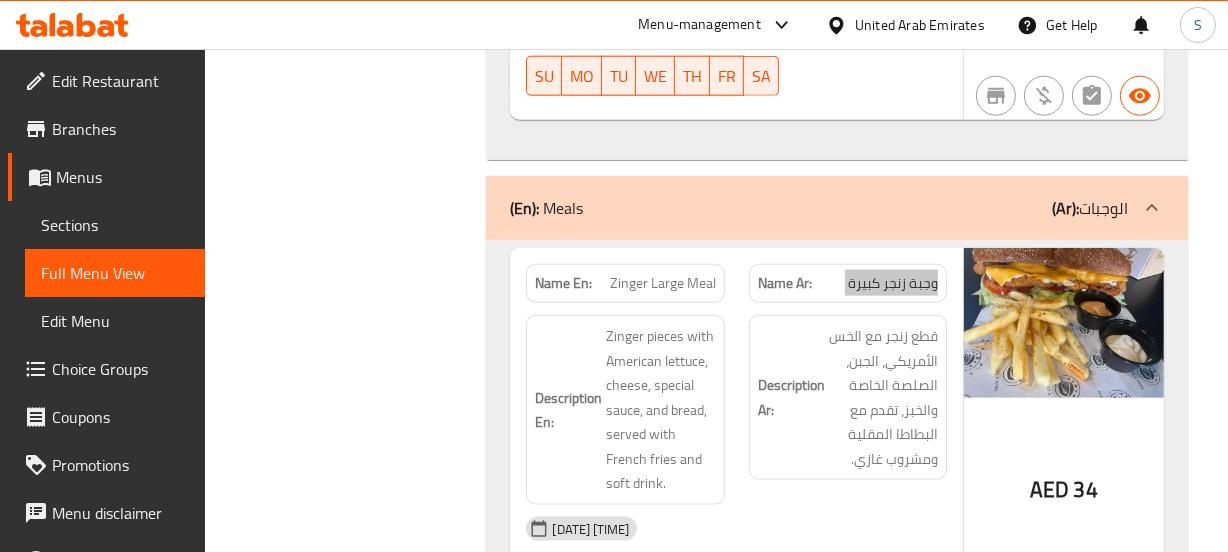 scroll, scrollTop: 2181, scrollLeft: 0, axis: vertical 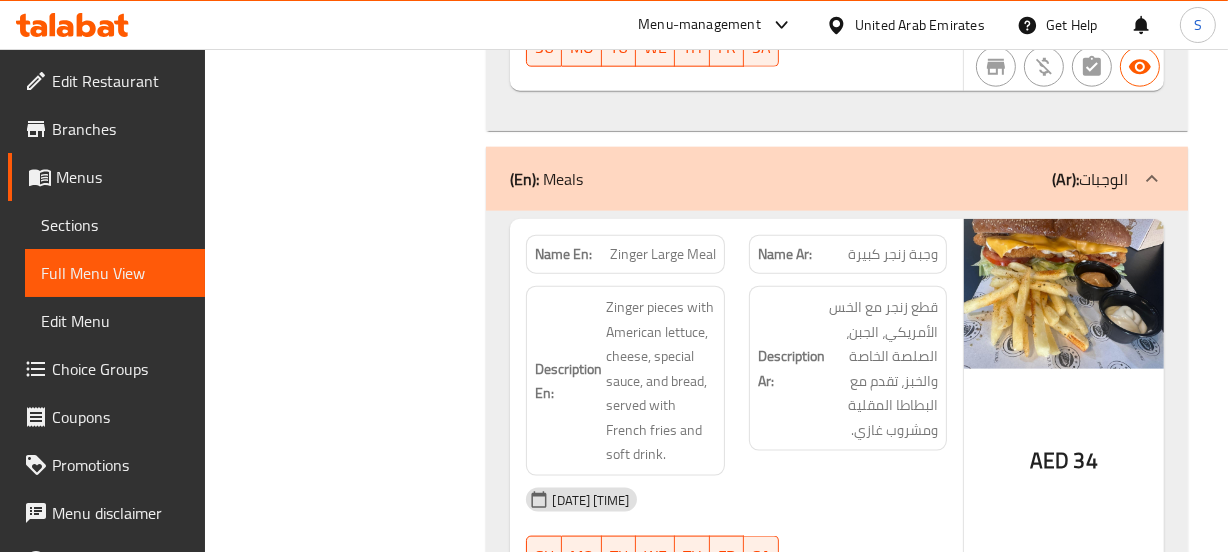 click on "30-07-2025 02:01 PM" at bounding box center (736, -1475) 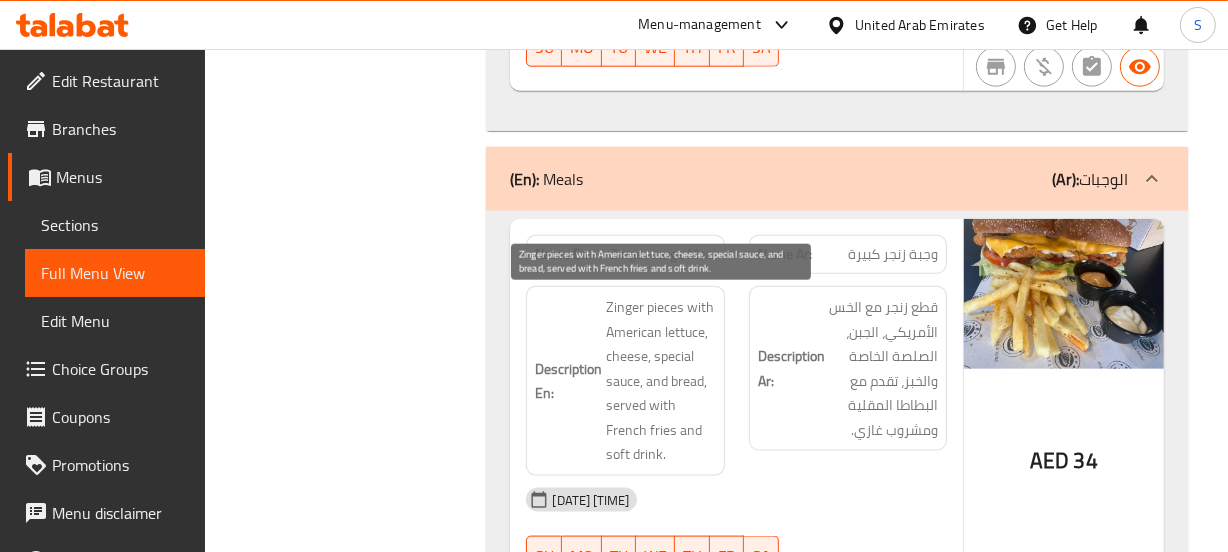 click on "Zinger pieces with American lettuce, cheese, special sauce, and bread, served with French fries and soft drink." at bounding box center (660, 381) 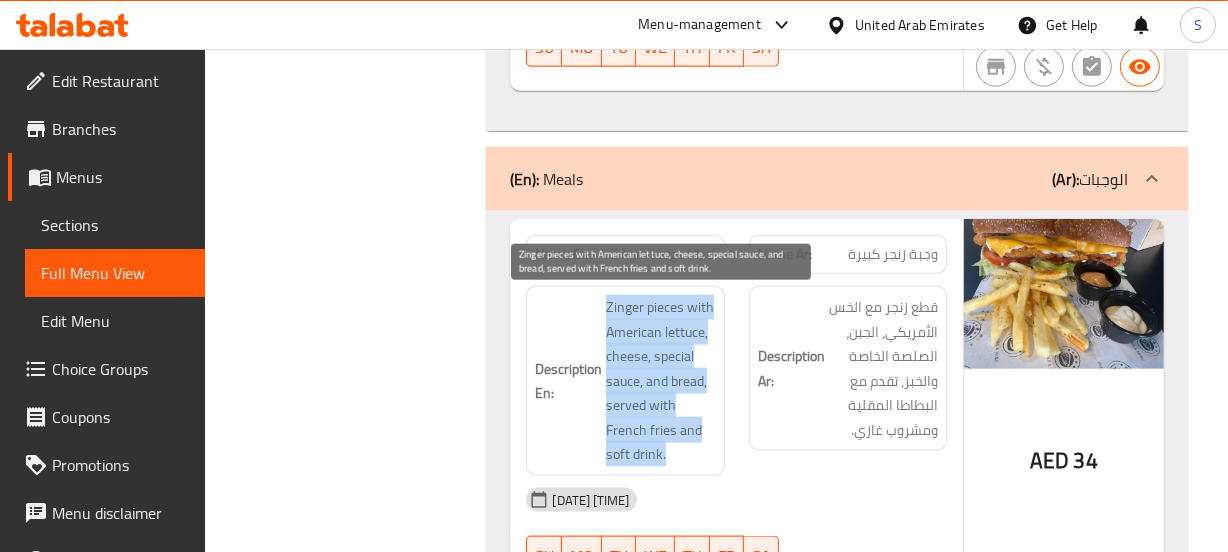 drag, startPoint x: 609, startPoint y: 306, endPoint x: 700, endPoint y: 447, distance: 167.81537 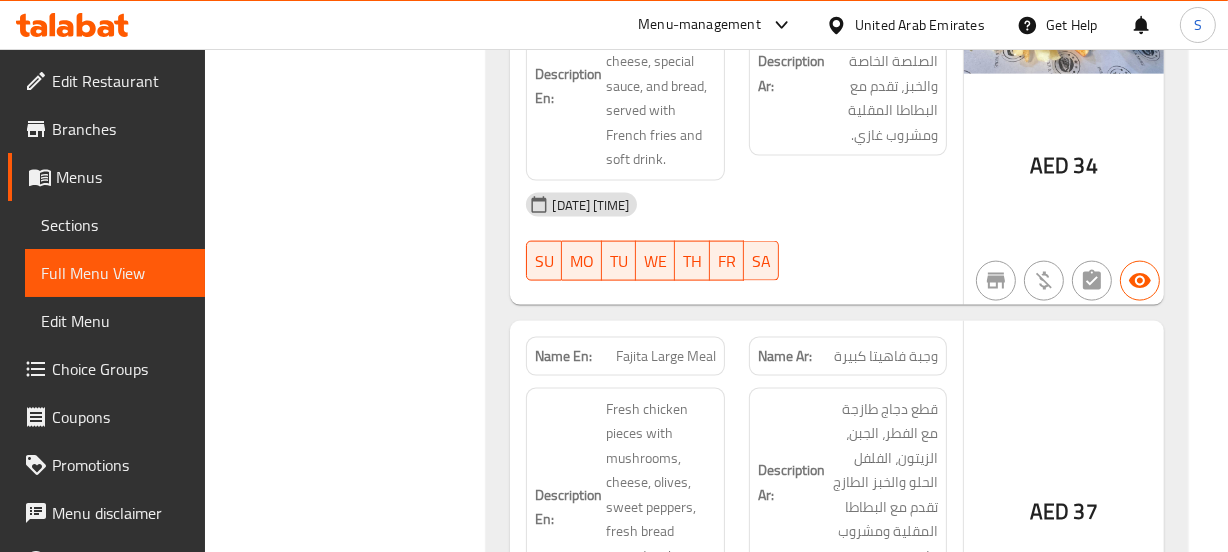 scroll, scrollTop: 2545, scrollLeft: 0, axis: vertical 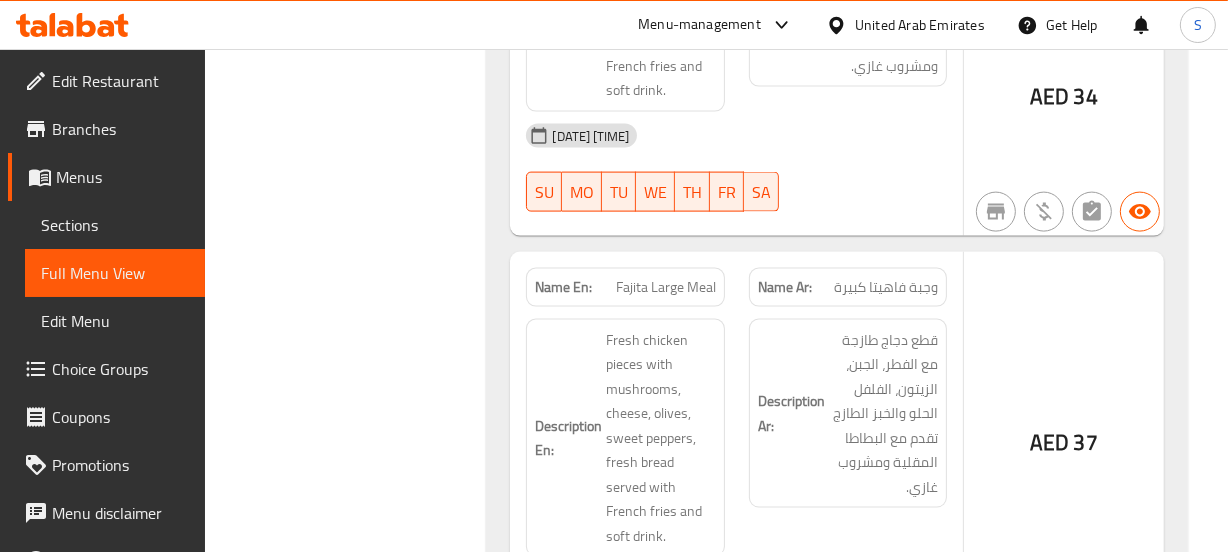 click on "Fajita Large Meal" at bounding box center [654, -1677] 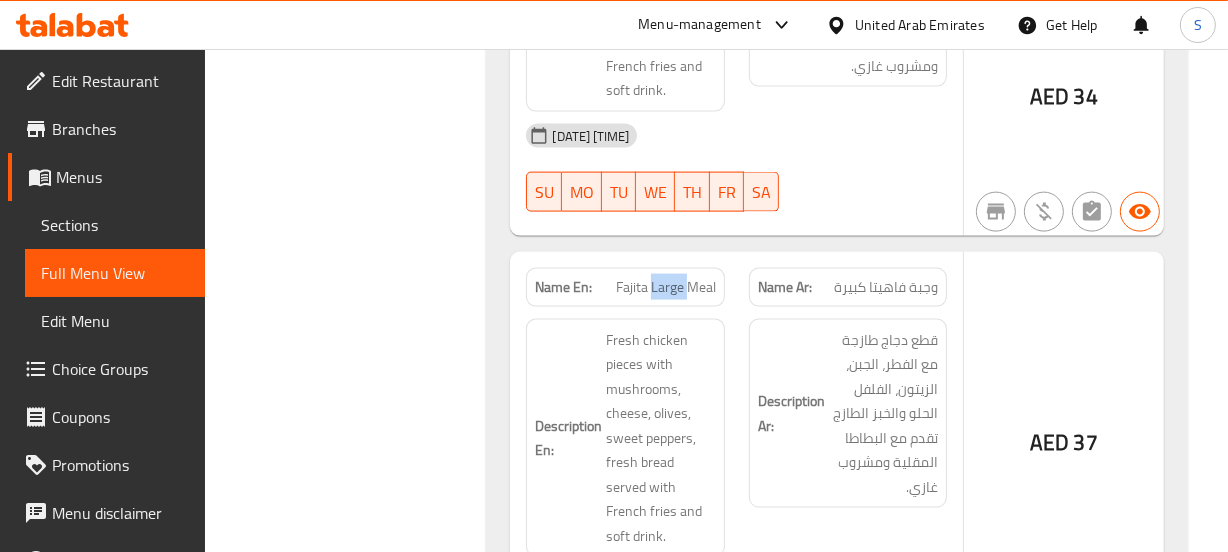 click on "Fajita Large Meal" at bounding box center (654, -1677) 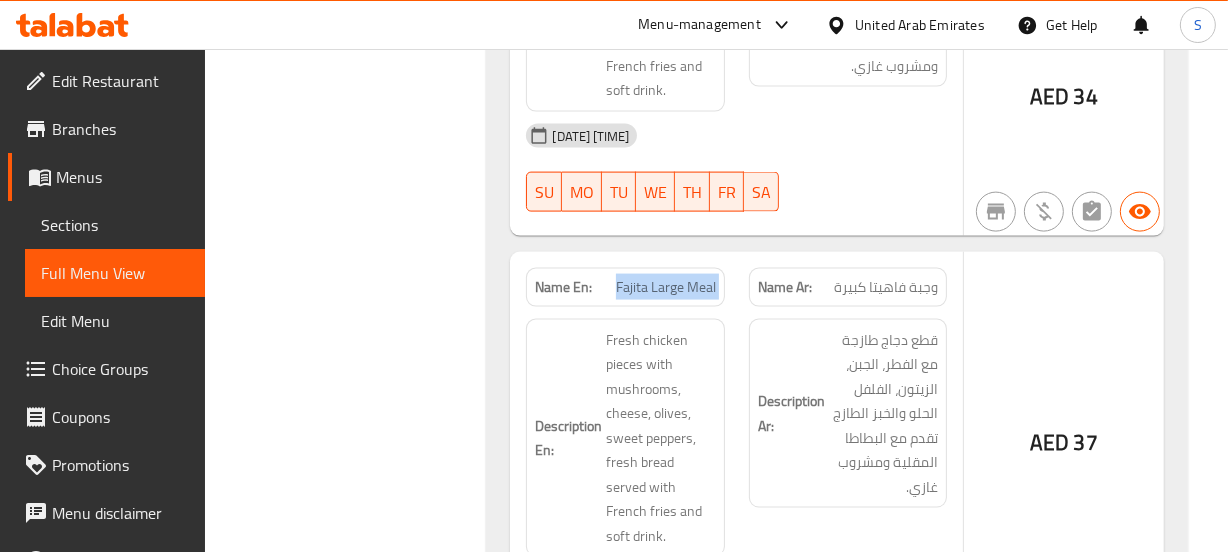 click on "Fajita Large Meal" at bounding box center (654, -1677) 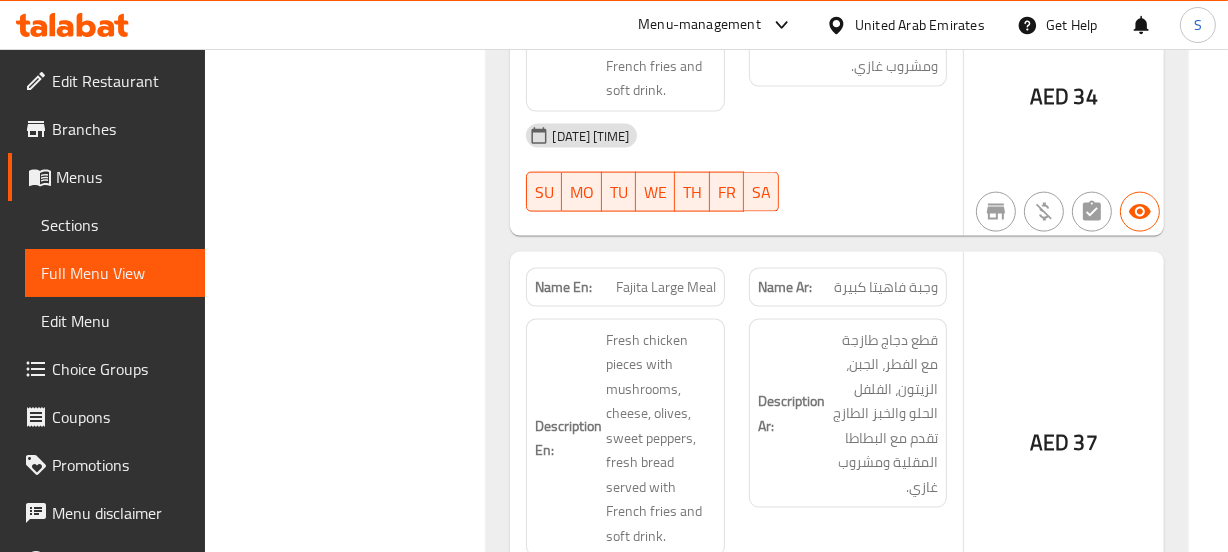 click on "وجبة فاهيتا كبيرة" at bounding box center [875, -1688] 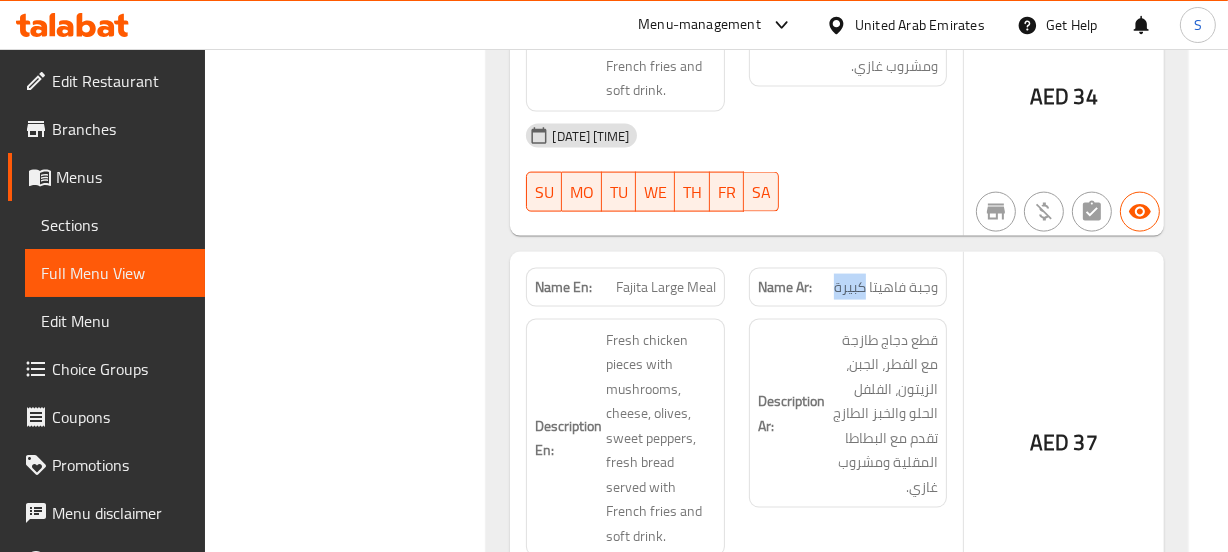 click on "وجبة فاهيتا كبيرة" at bounding box center (875, -1688) 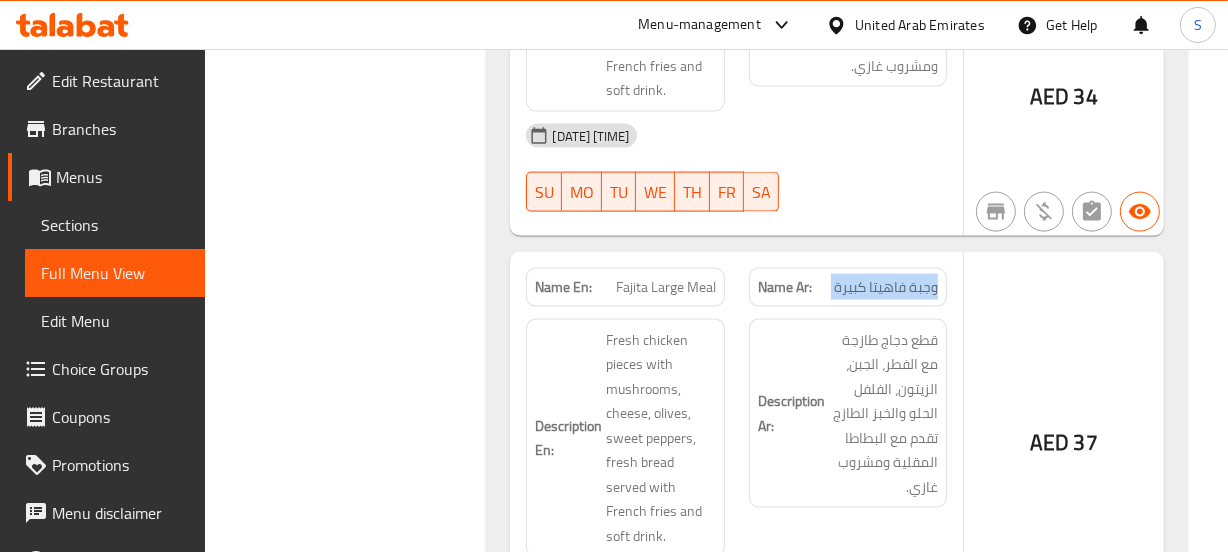 click on "وجبة فاهيتا كبيرة" at bounding box center [875, -1688] 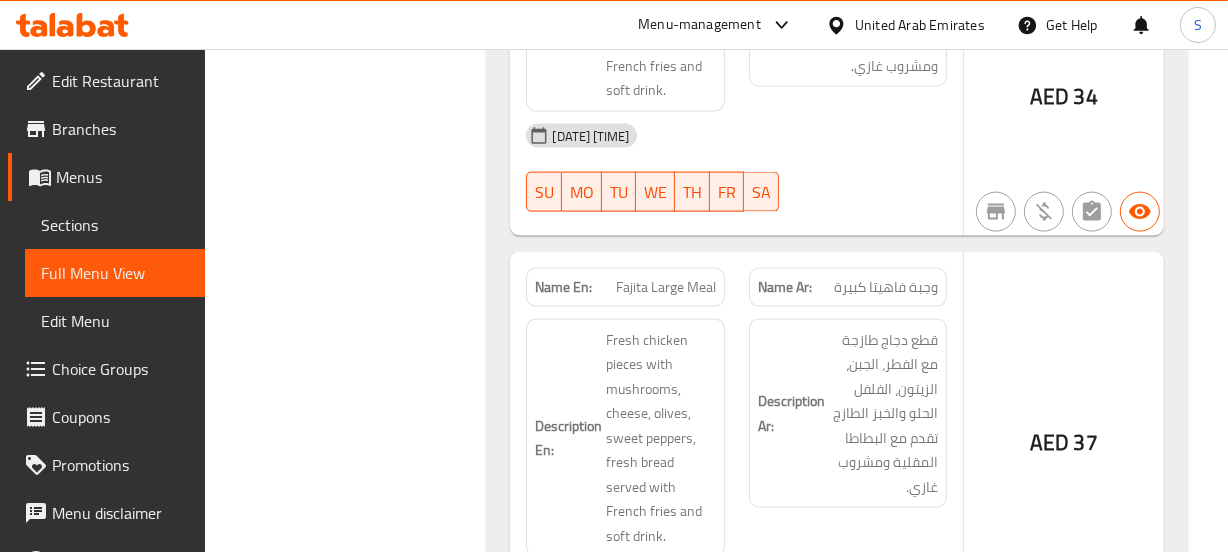 click on "Name En: Fajita Large Meal" at bounding box center (625, -1677) 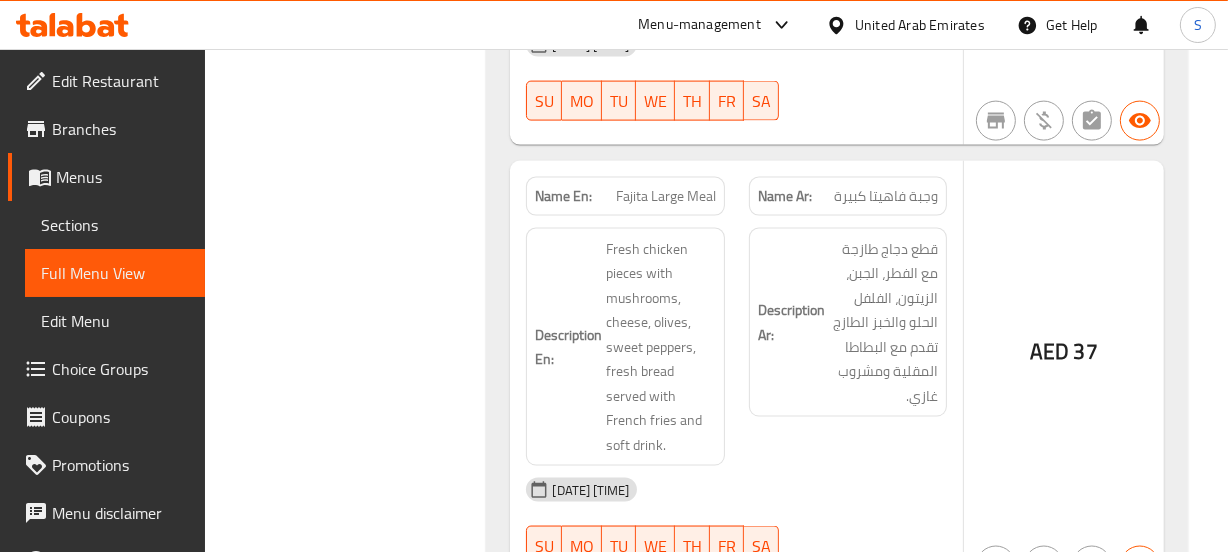 drag, startPoint x: 770, startPoint y: 323, endPoint x: 712, endPoint y: 306, distance: 60.440052 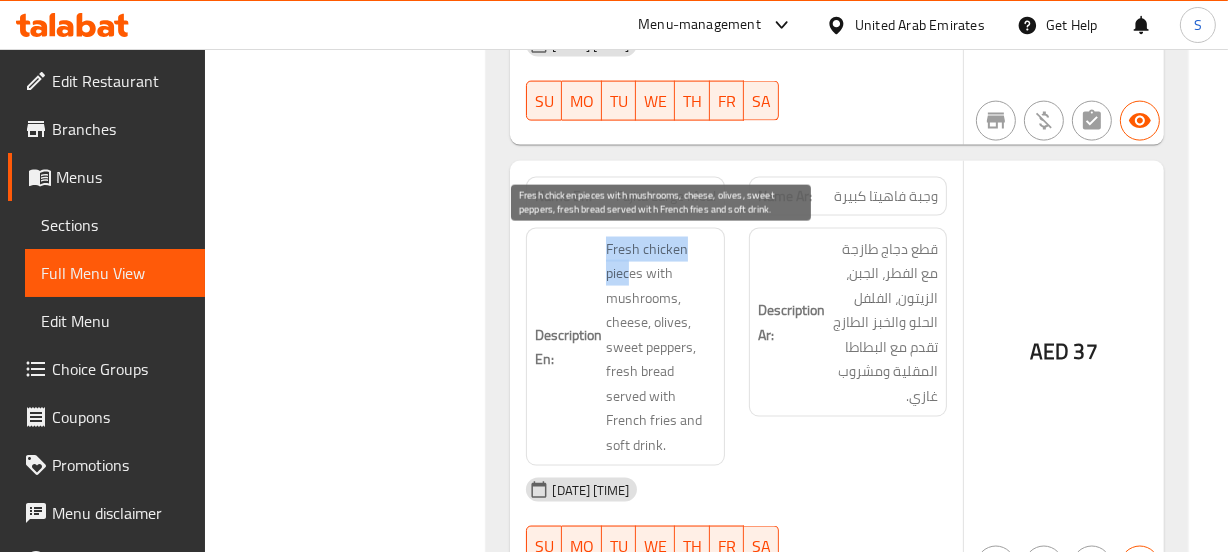 drag, startPoint x: 601, startPoint y: 243, endPoint x: 630, endPoint y: 265, distance: 36.40055 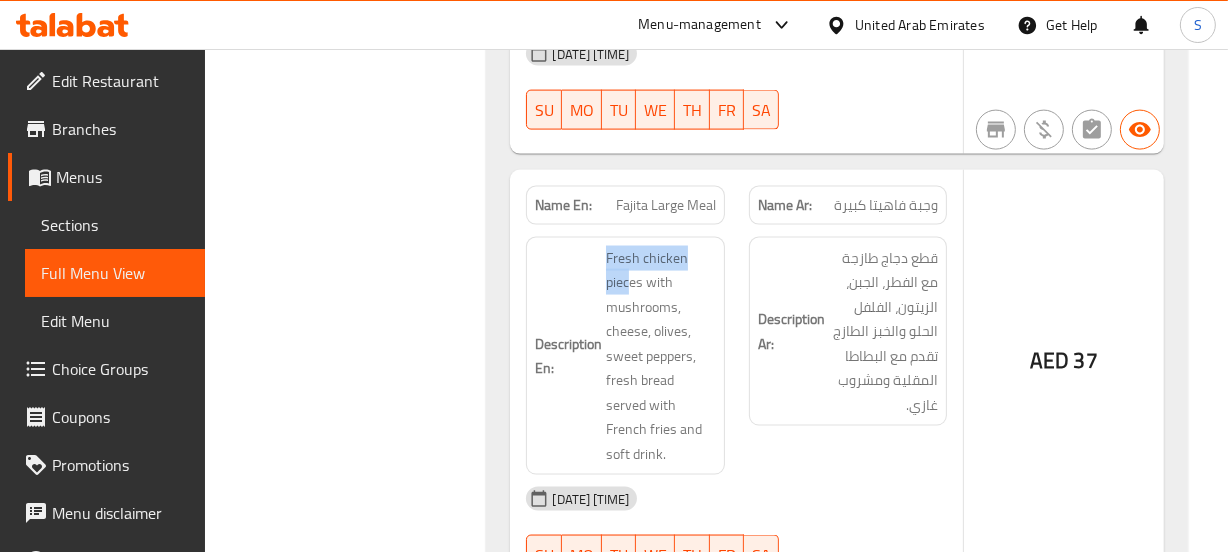 scroll, scrollTop: 2727, scrollLeft: 0, axis: vertical 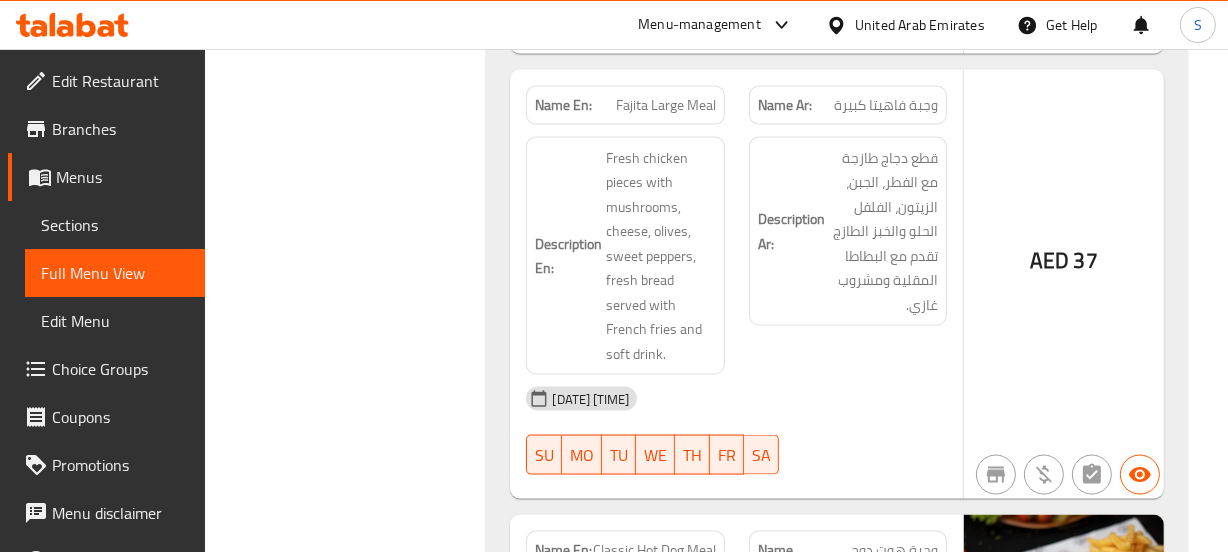 click on "Description Ar: قطع دجاج طازجة مع الفطر، الجبن، الزيتون، الفلفل الحلو والخبز الطازج تقدم مع البطاطا المقلية ومشروب غازي." at bounding box center [848, -1698] 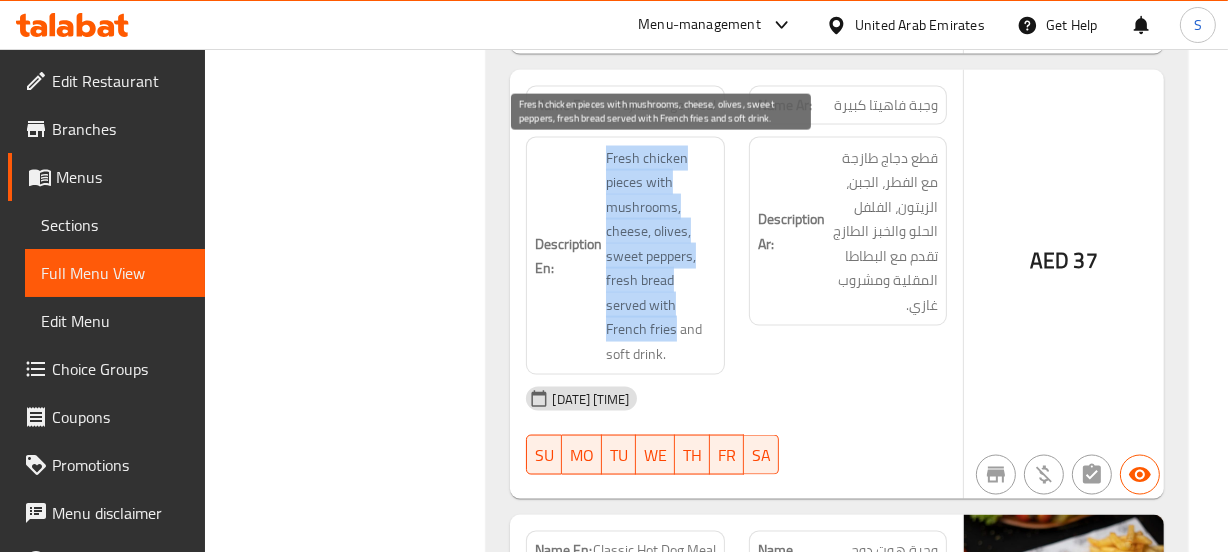 drag, startPoint x: 604, startPoint y: 149, endPoint x: 700, endPoint y: 329, distance: 204 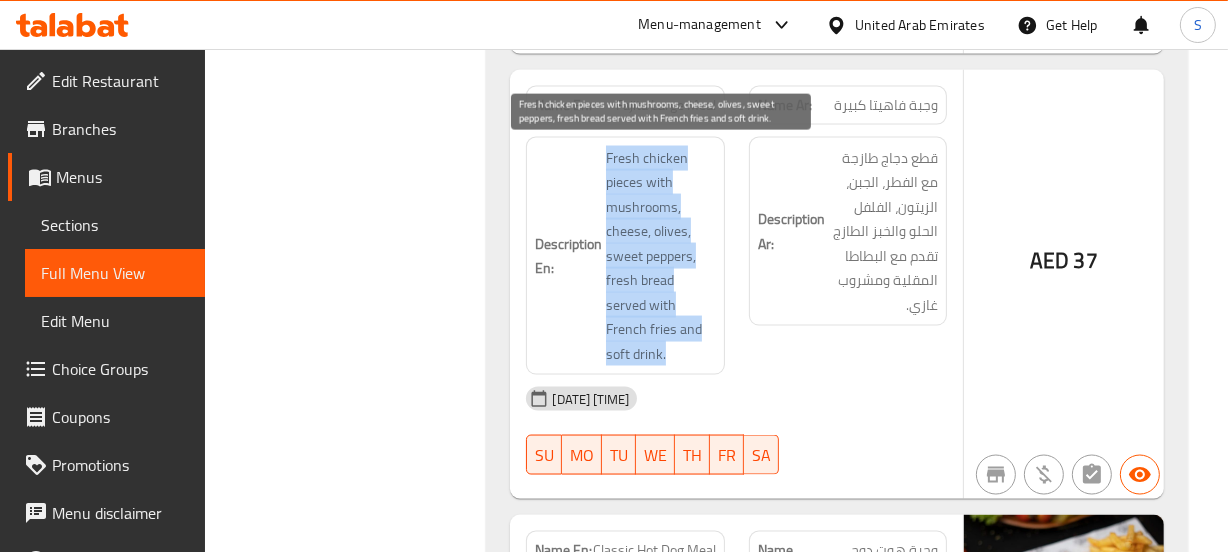 click on "Fresh chicken pieces with mushrooms, cheese, olives, sweet peppers, fresh bread served with French fries and soft drink." at bounding box center (660, 256) 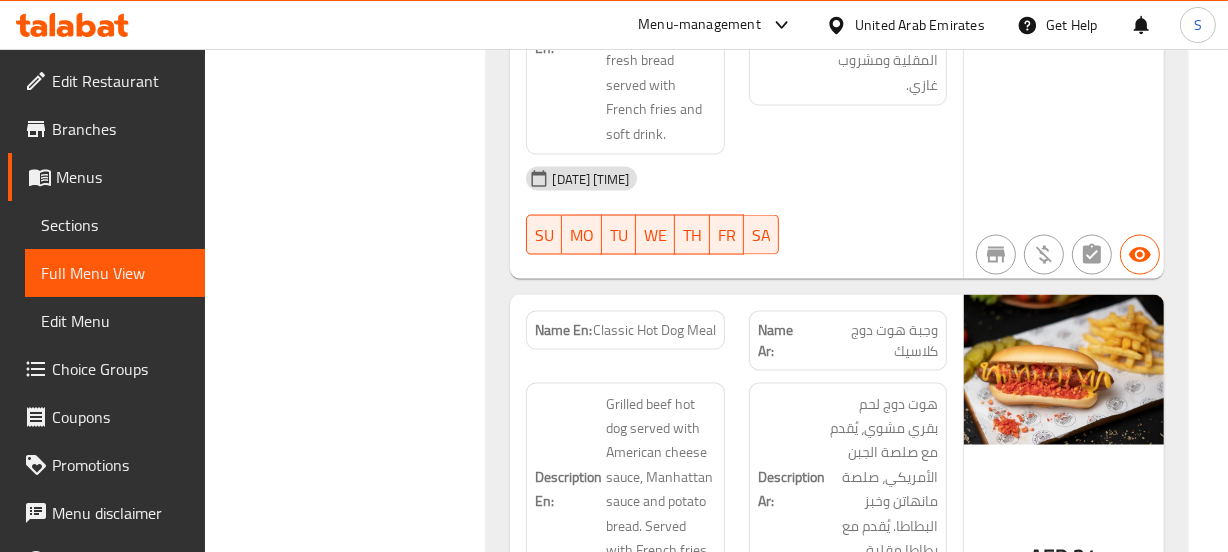 scroll, scrollTop: 3000, scrollLeft: 0, axis: vertical 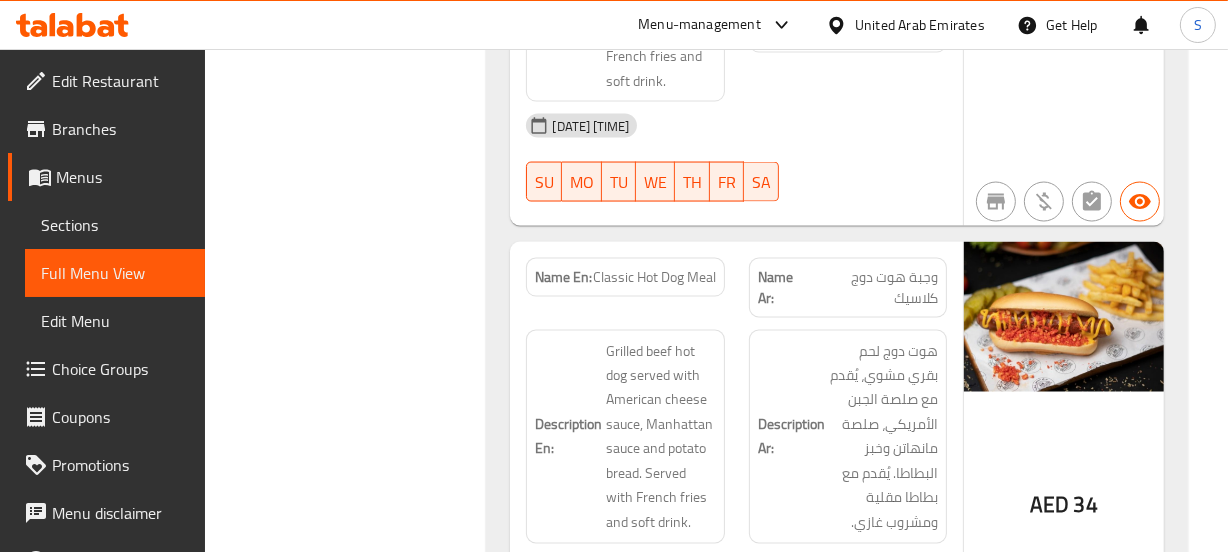 click on "Filter Branches Branches Popular filters Free items Branch specific items Has choices Upsell items Availability filters Available Not available View filters Collapse sections Collapse categories Collapse Choices" at bounding box center (354, 2193) 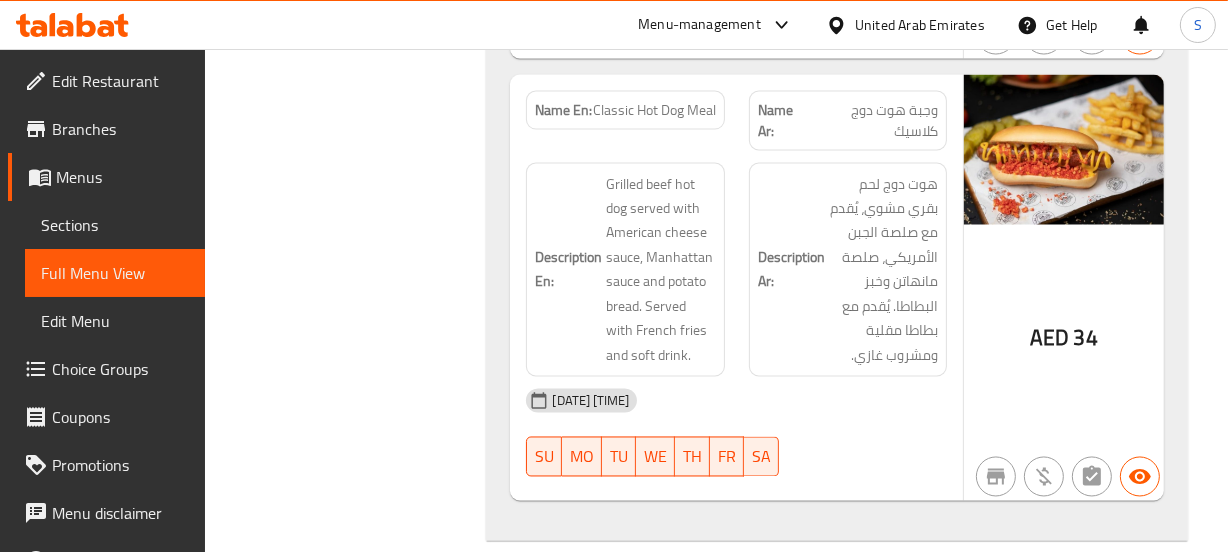 scroll, scrollTop: 3181, scrollLeft: 0, axis: vertical 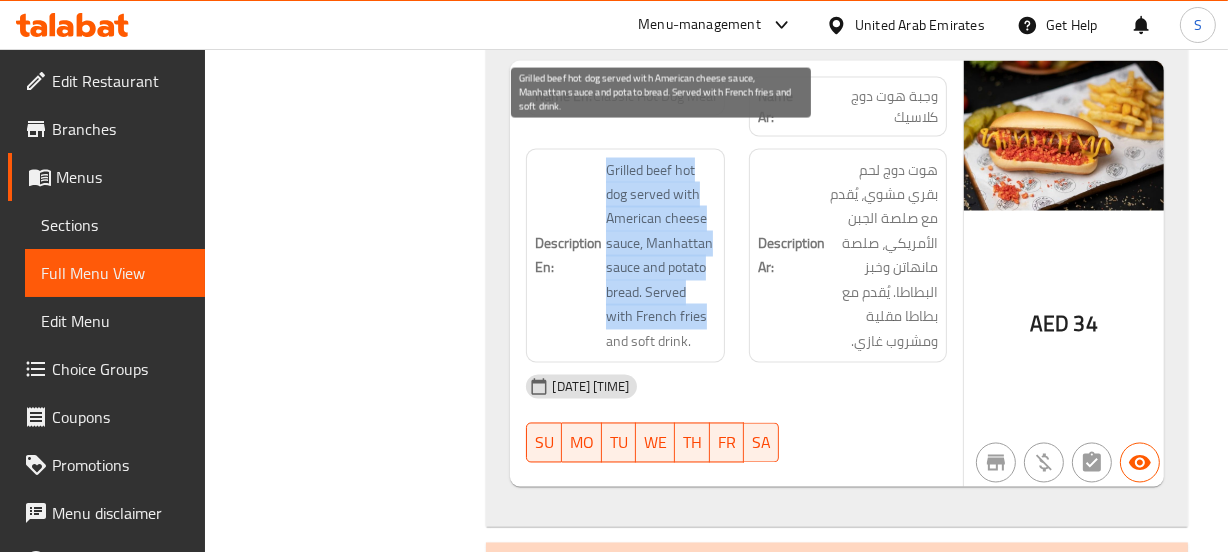 drag, startPoint x: 608, startPoint y: 134, endPoint x: 680, endPoint y: 304, distance: 184.61853 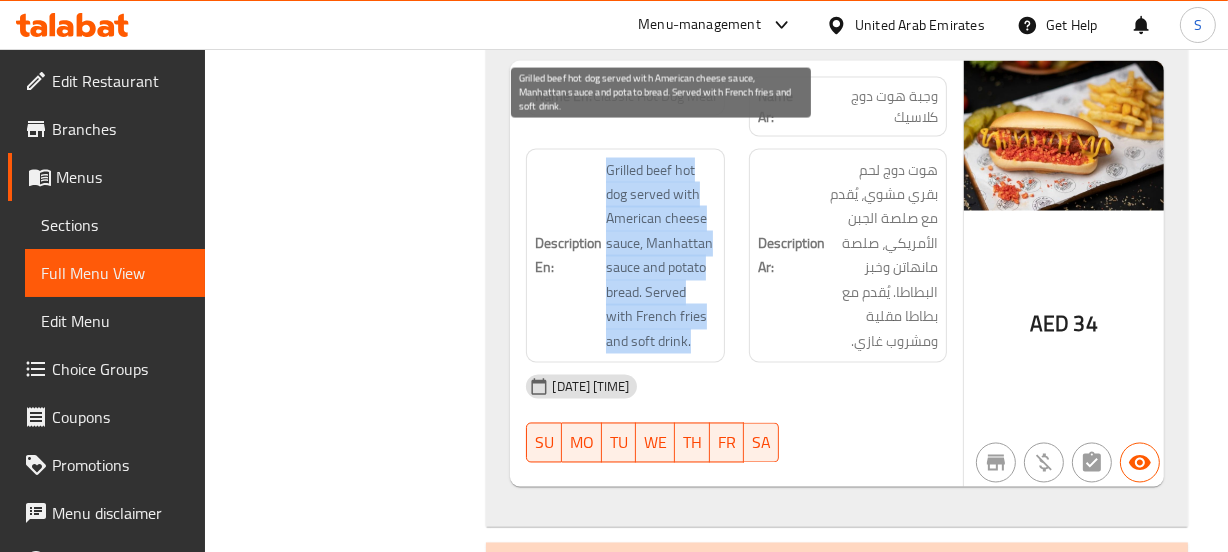 click on "Grilled beef hot dog served with American cheese sauce, Manhattan sauce and potato bread.
Served with French fries and soft drink." at bounding box center [660, 256] 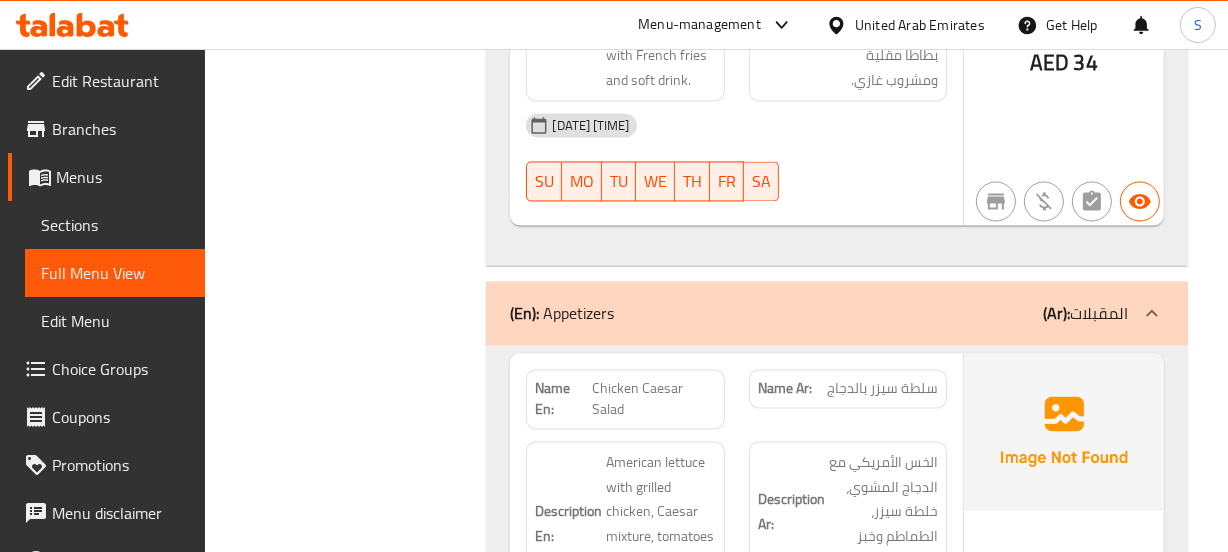 scroll, scrollTop: 3545, scrollLeft: 0, axis: vertical 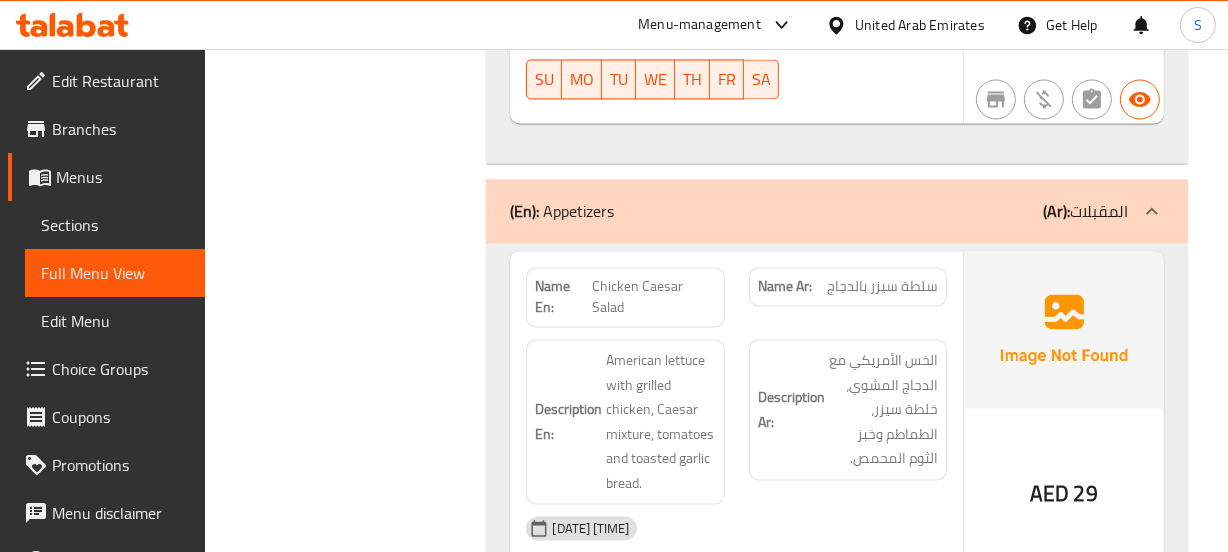 click on "Name En:  Chicken Caesar Salad" at bounding box center (625, -3094) 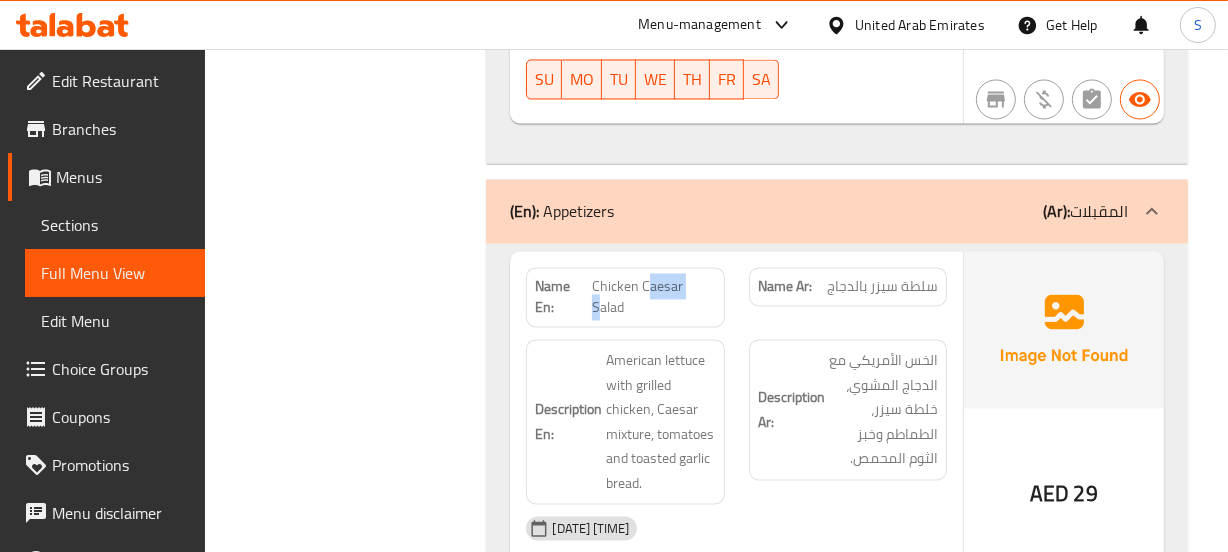 click on "Name En:  Chicken Caesar Salad" at bounding box center [625, -3094] 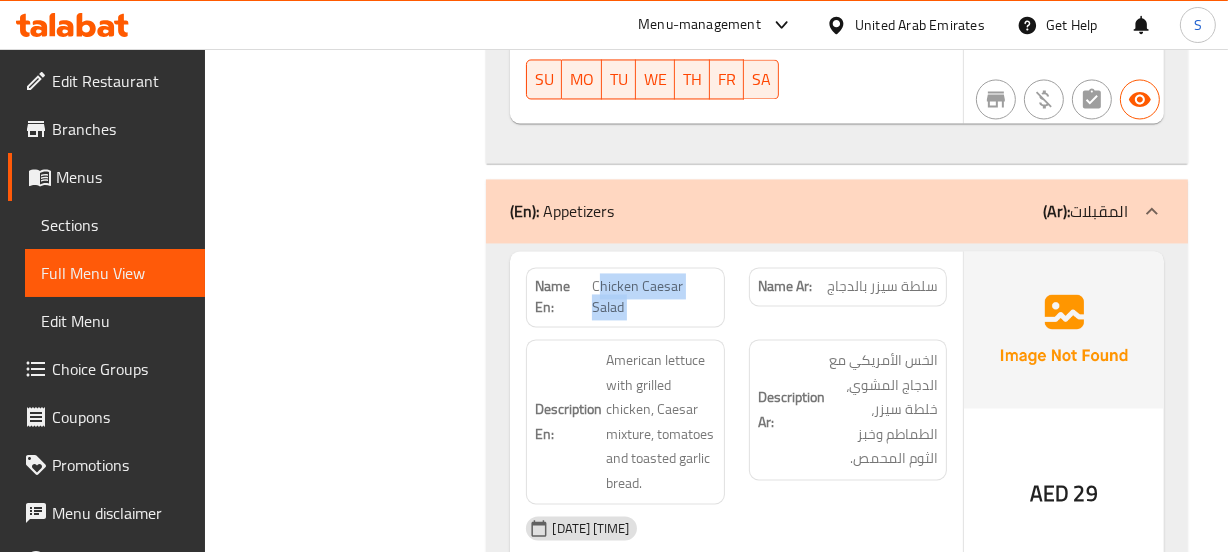 click on "Name En:  Chicken Caesar Salad" at bounding box center [625, -3094] 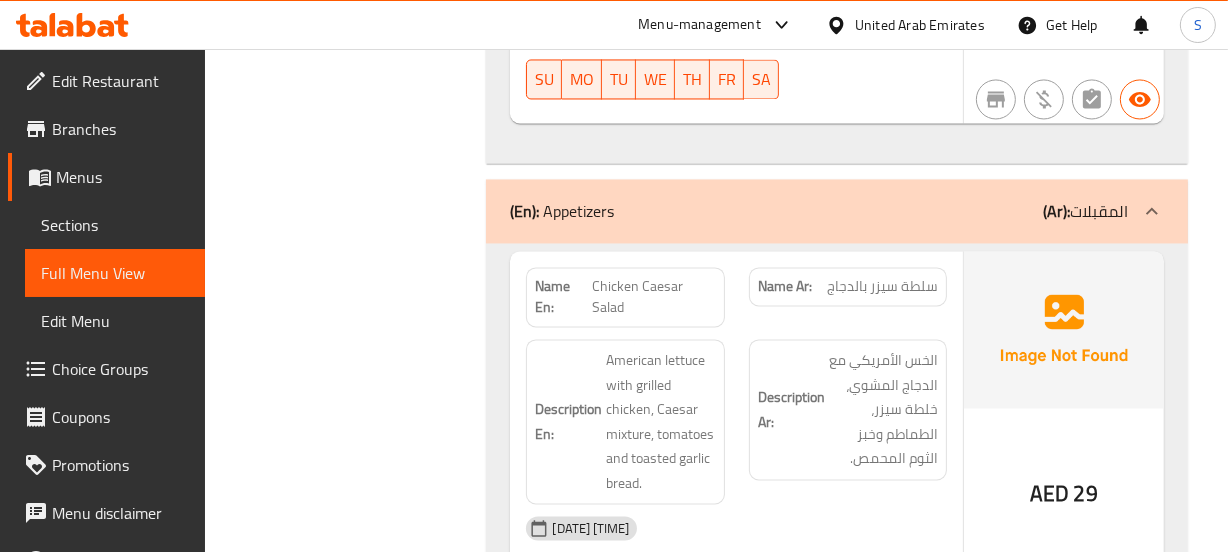 click on "سلطة سيزر بالدجاج" at bounding box center (873, -3094) 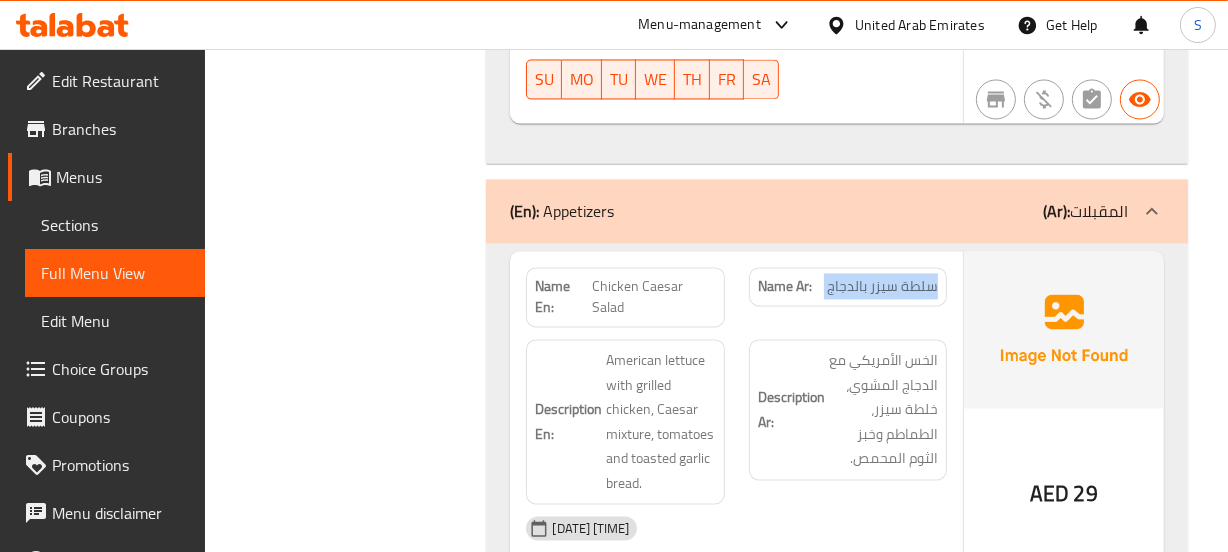 click on "سلطة سيزر بالدجاج" at bounding box center (873, -3094) 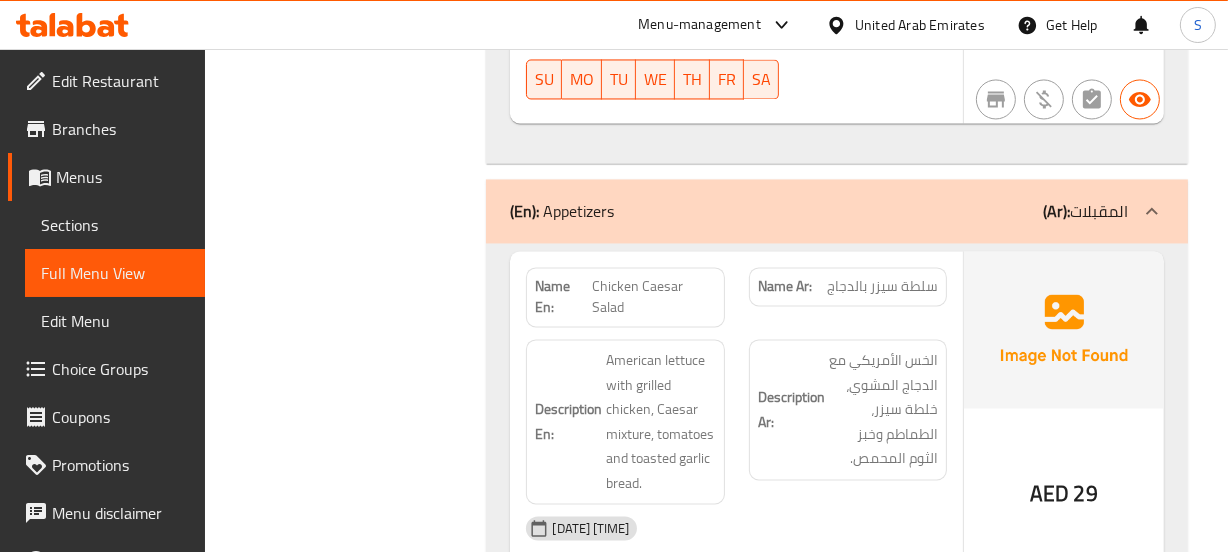 click on "Name En:  Chicken Caesar Salad Name Ar: سلطة سيزر بالدجاج Description En: American lettuce with grilled chicken, Caesar mixture, tomatoes and toasted garlic bread. Description Ar: الخس الأمريكي مع الدجاج المشوي، خلطة سيزر، الطماطم وخبز الثوم المحمص. 30-07-2025 02:20 PM SU MO TU WE TH FR SA" at bounding box center [736, -2939] 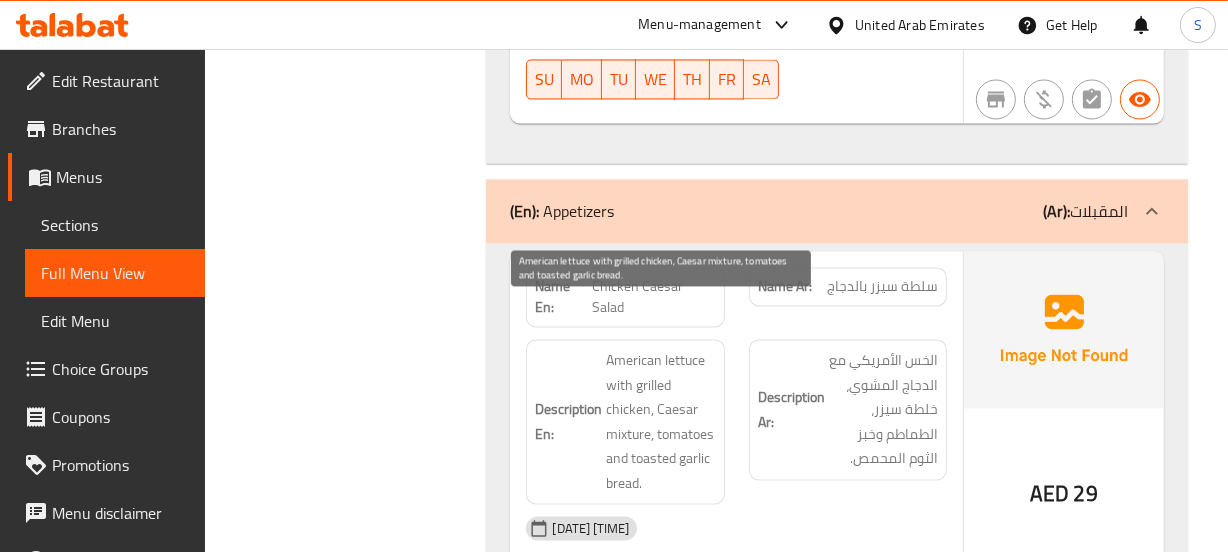 click on "American lettuce with grilled chicken, Caesar mixture, tomatoes and toasted garlic bread." at bounding box center [660, 421] 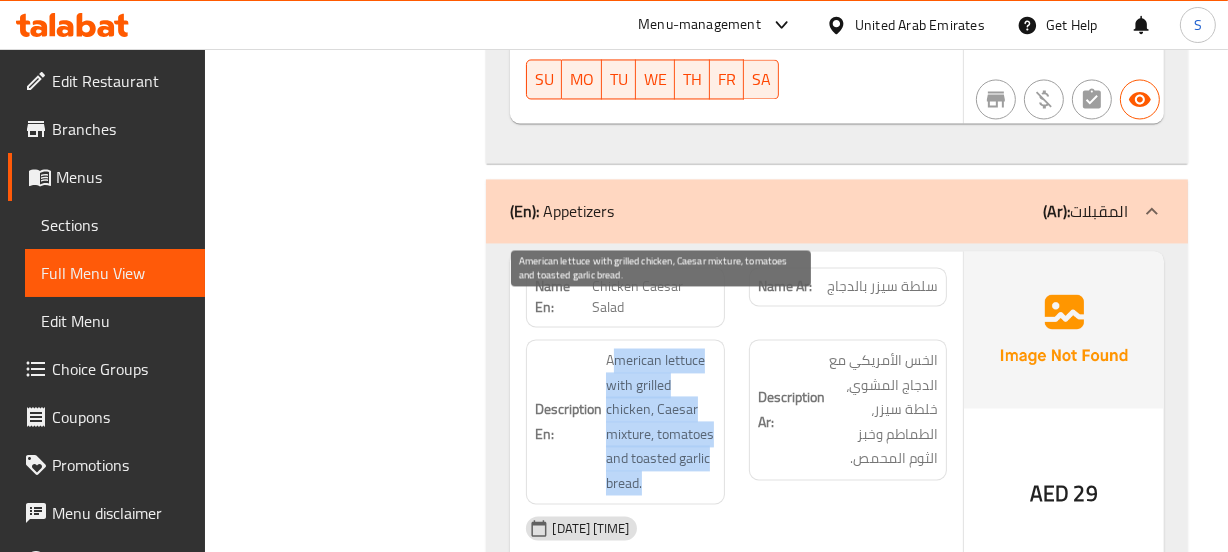 drag, startPoint x: 618, startPoint y: 309, endPoint x: 690, endPoint y: 430, distance: 140.80128 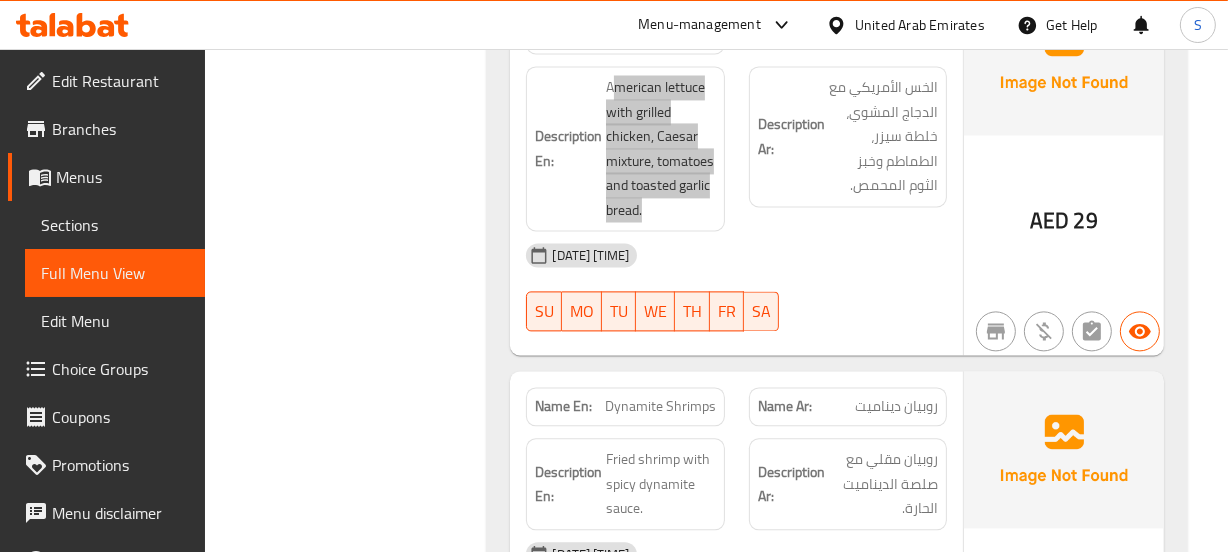 scroll, scrollTop: 4000, scrollLeft: 0, axis: vertical 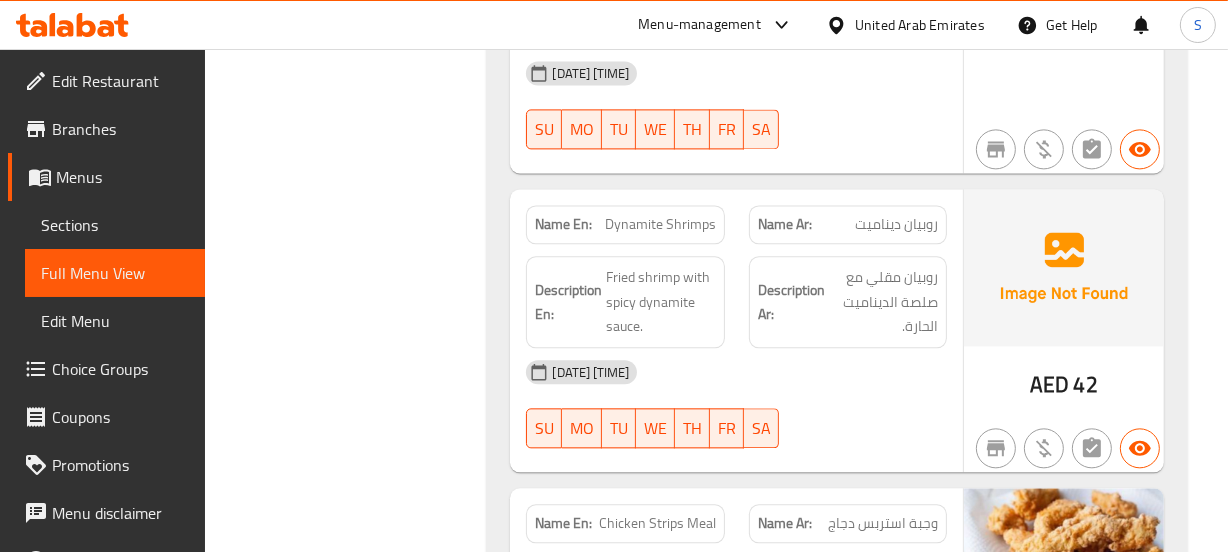 click on "30-07-2025 02:13 PM" at bounding box center (736, -2803) 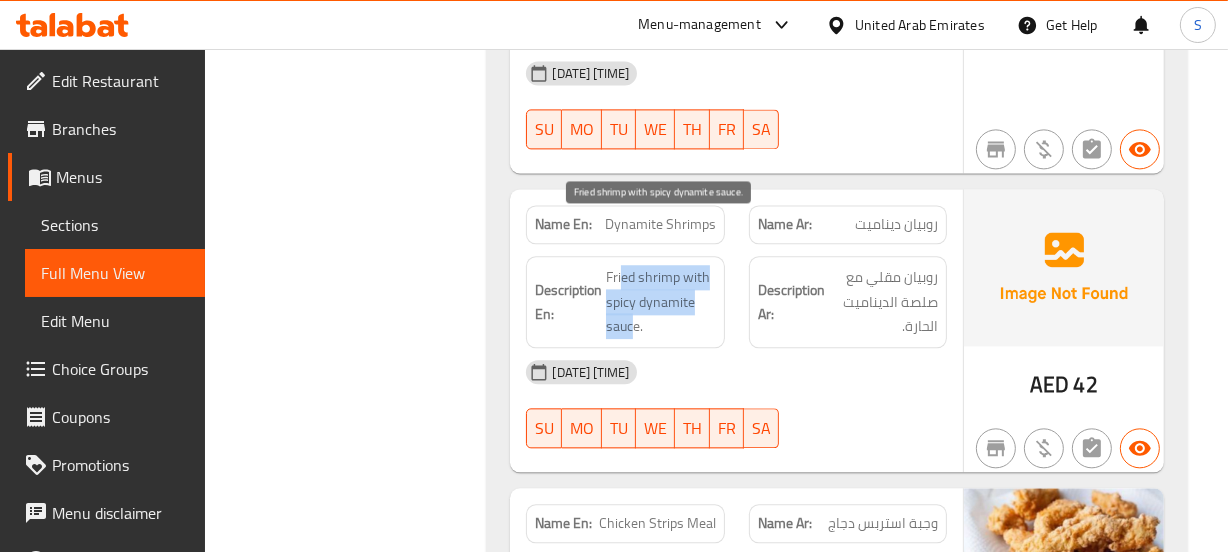drag, startPoint x: 623, startPoint y: 225, endPoint x: 638, endPoint y: 286, distance: 62.817196 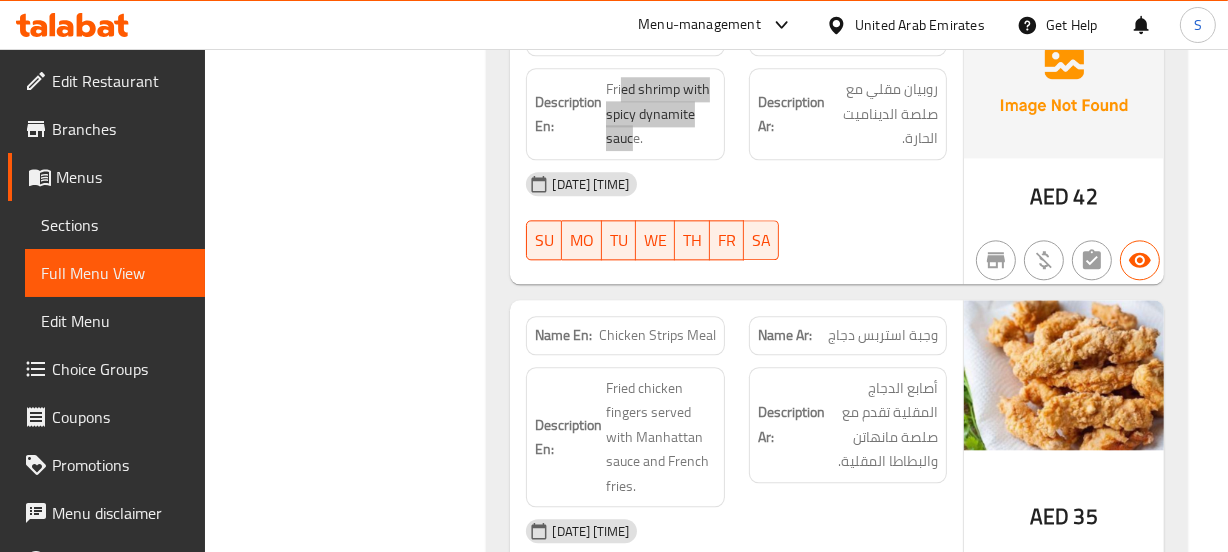 scroll, scrollTop: 4272, scrollLeft: 0, axis: vertical 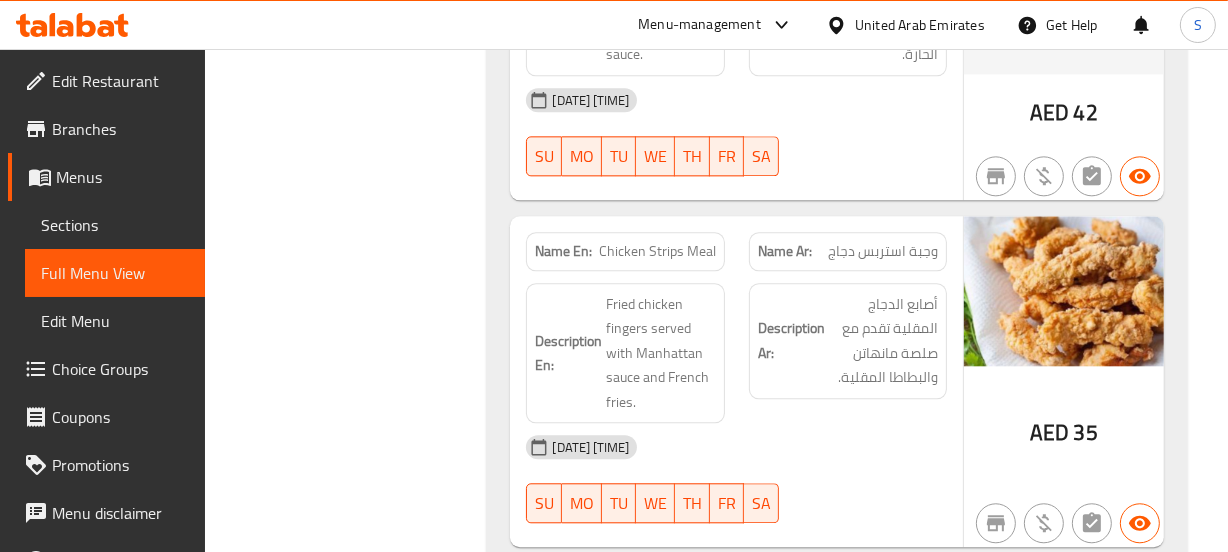 click on "Chicken Strips Meal" at bounding box center [650, -2913] 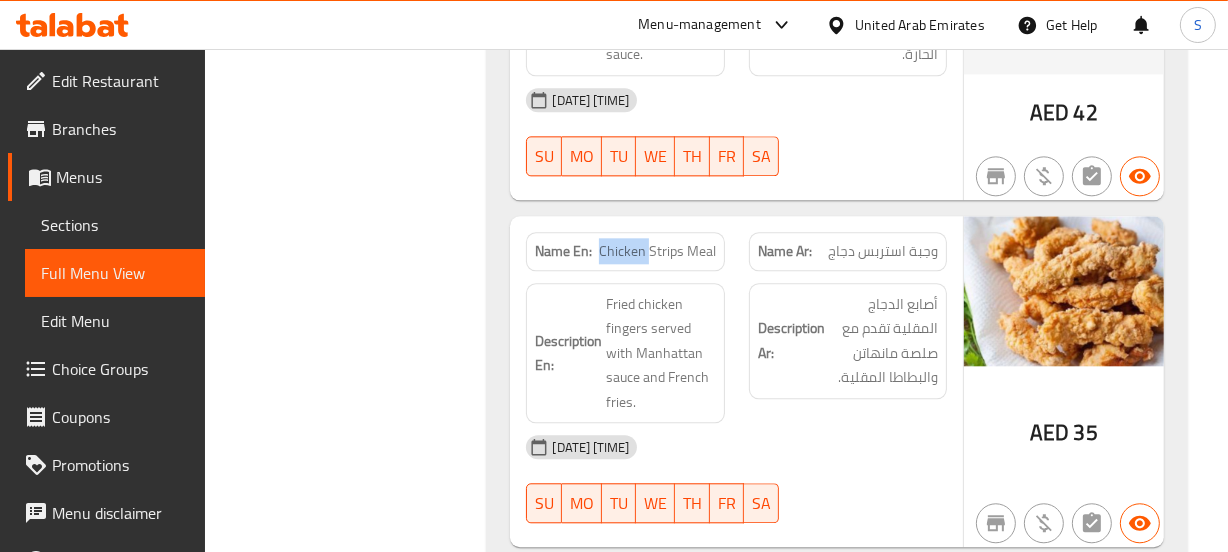 click on "Chicken Strips Meal" at bounding box center [650, -2913] 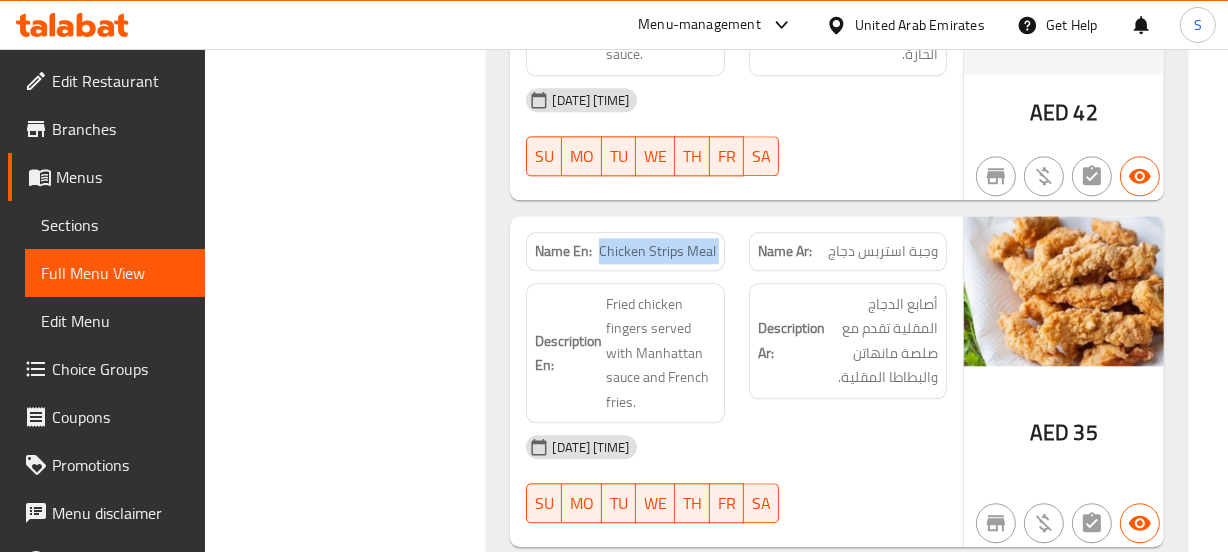 click on "Chicken Strips Meal" at bounding box center [650, -2913] 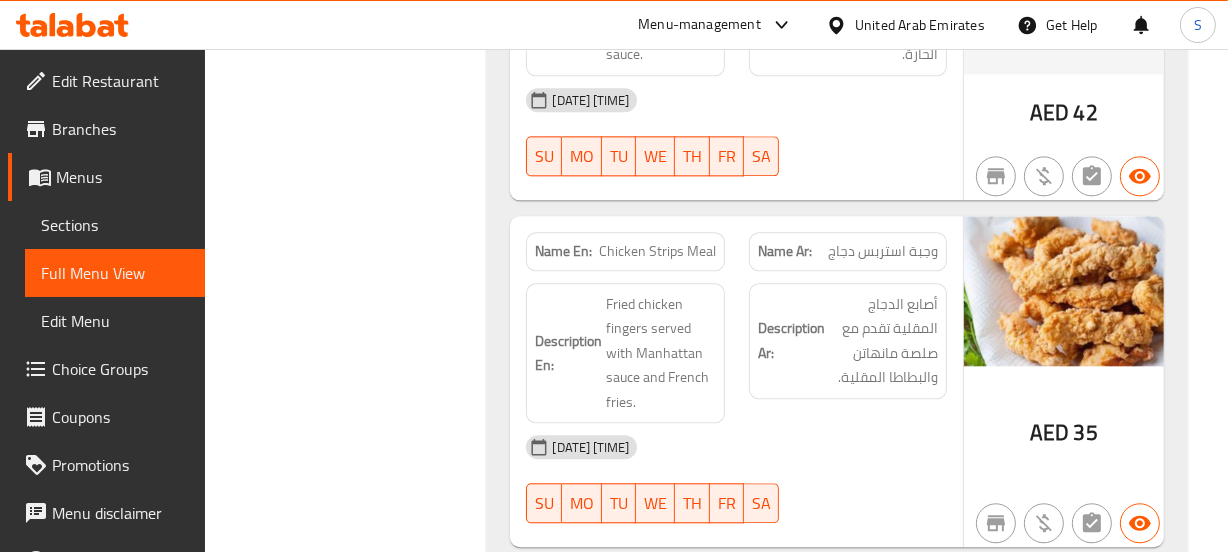 click on "وجبة استربس دجاج" at bounding box center [874, -2913] 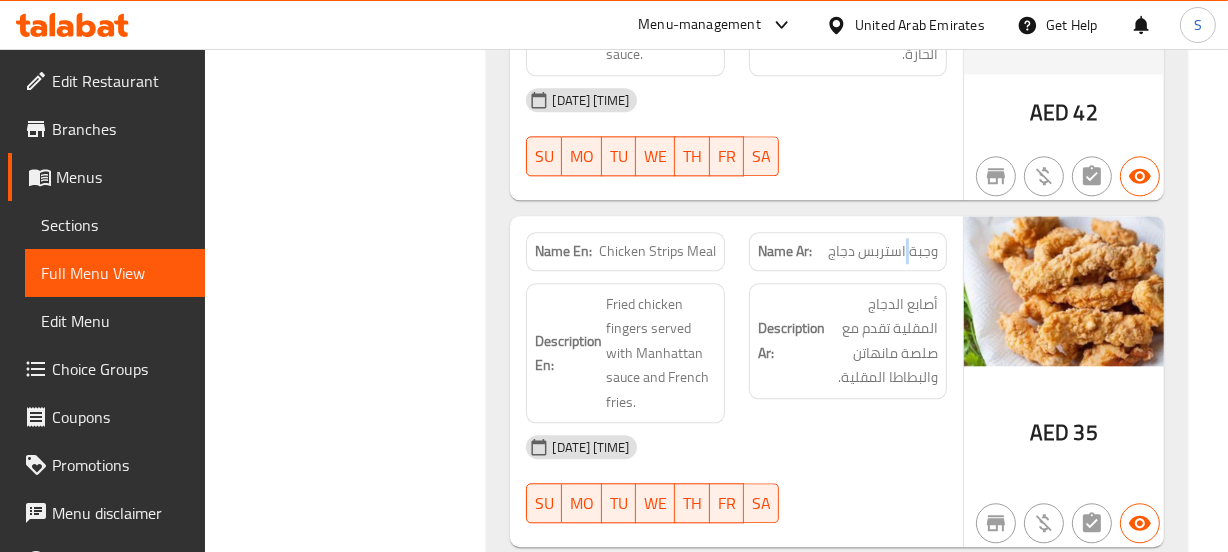 click on "وجبة استربس دجاج" at bounding box center [874, -2913] 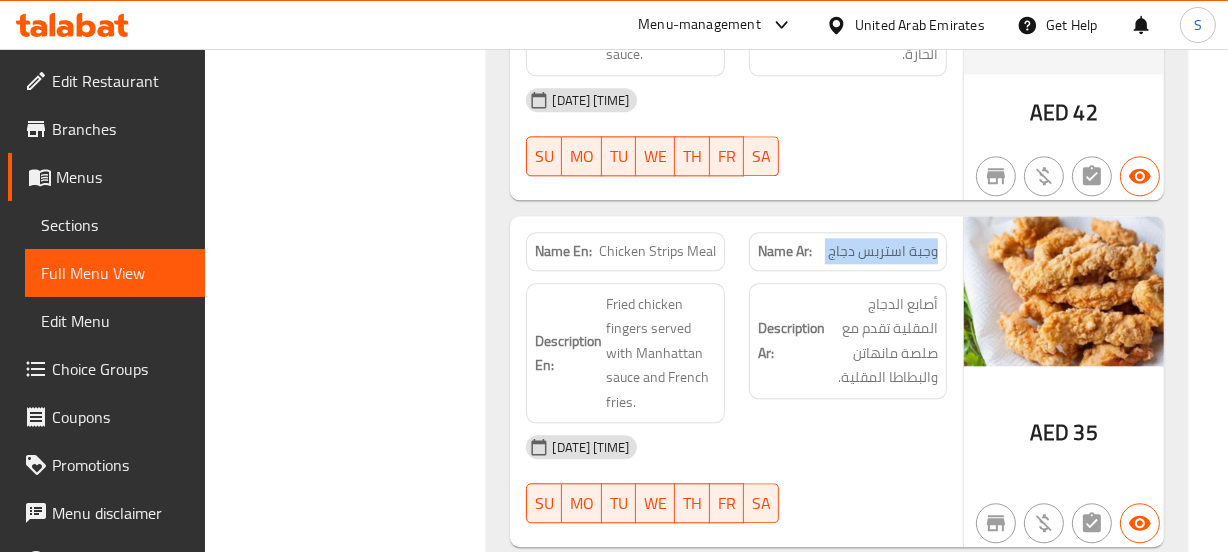 click on "وجبة استربس دجاج" at bounding box center [874, -2913] 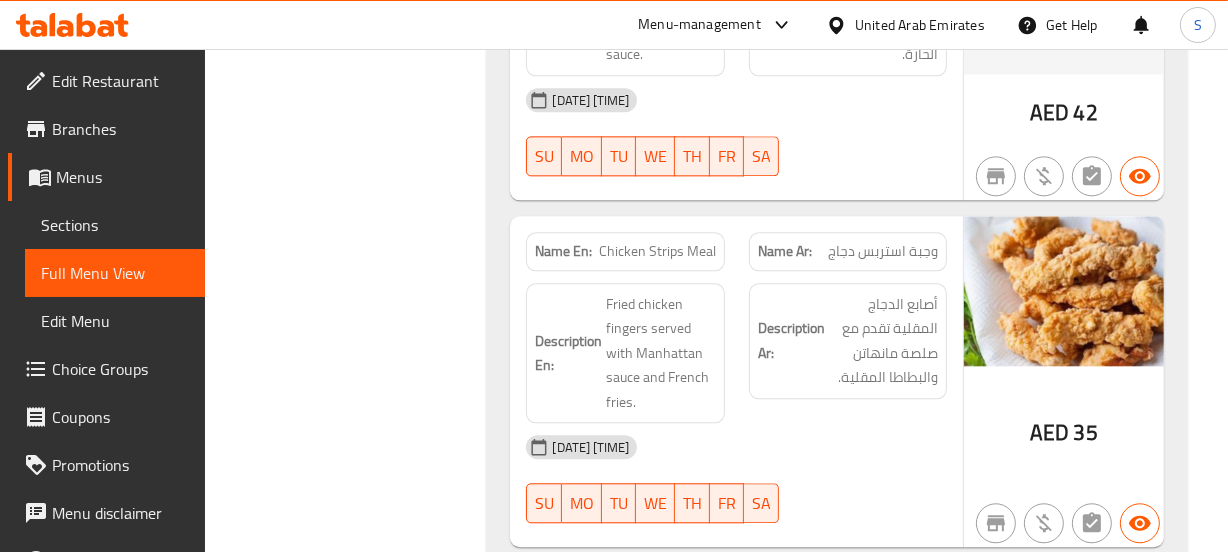 click on "Description Ar: أصابع الدجاج المقلية تقدم مع صلصة مانهاتن والبطاطا المقلية." at bounding box center (848, -2789) 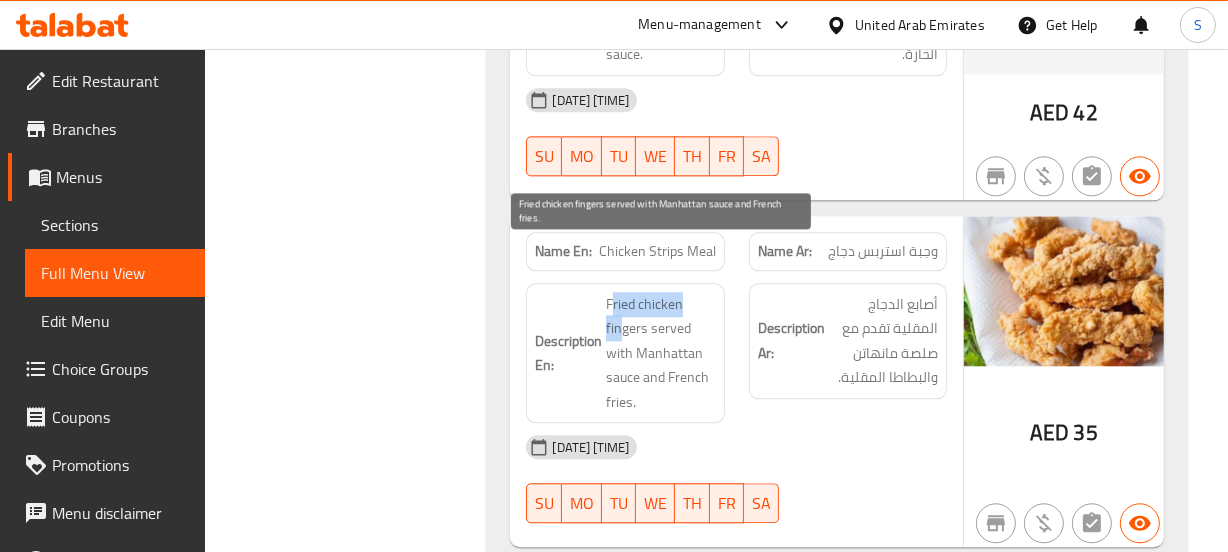drag, startPoint x: 614, startPoint y: 253, endPoint x: 622, endPoint y: 286, distance: 33.955853 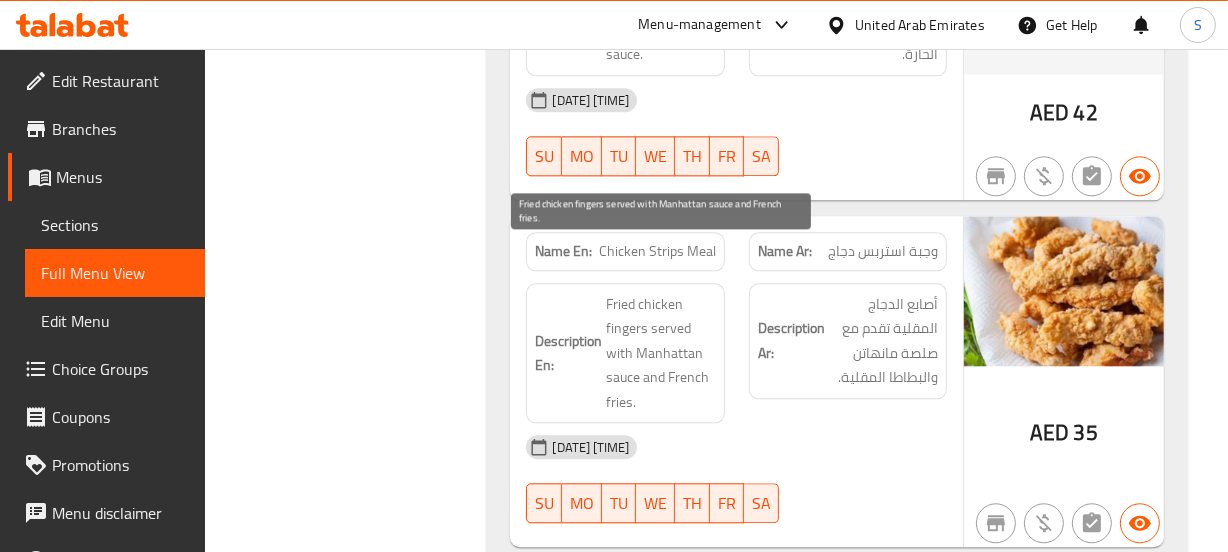 click on "Fried chicken fingers served with Manhattan sauce and French fries." at bounding box center (660, 353) 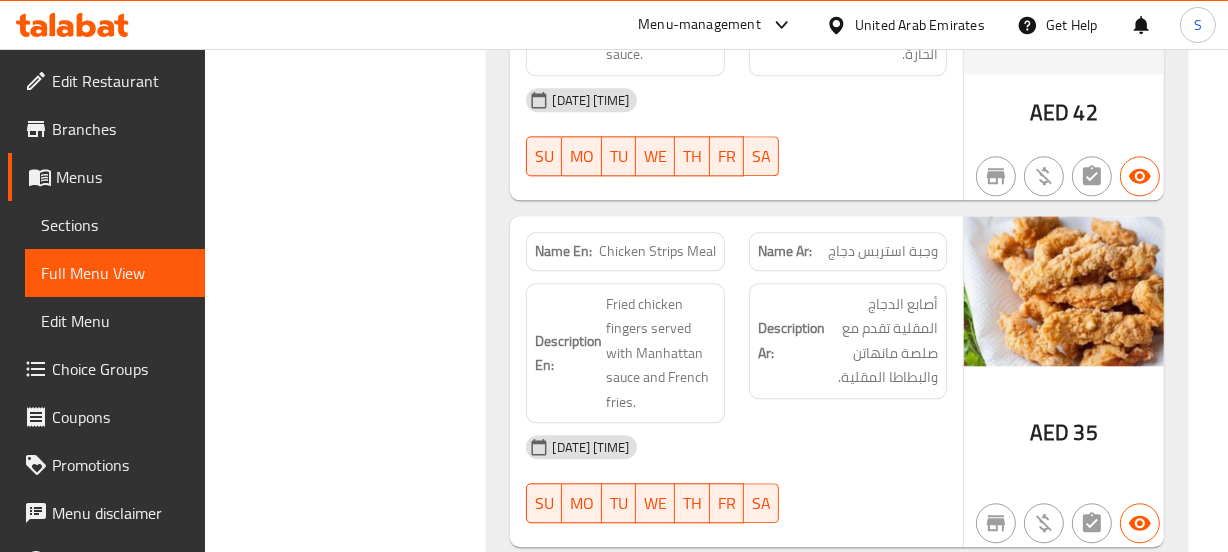 click on "30-07-2025 02:14 PM" at bounding box center (736, -2633) 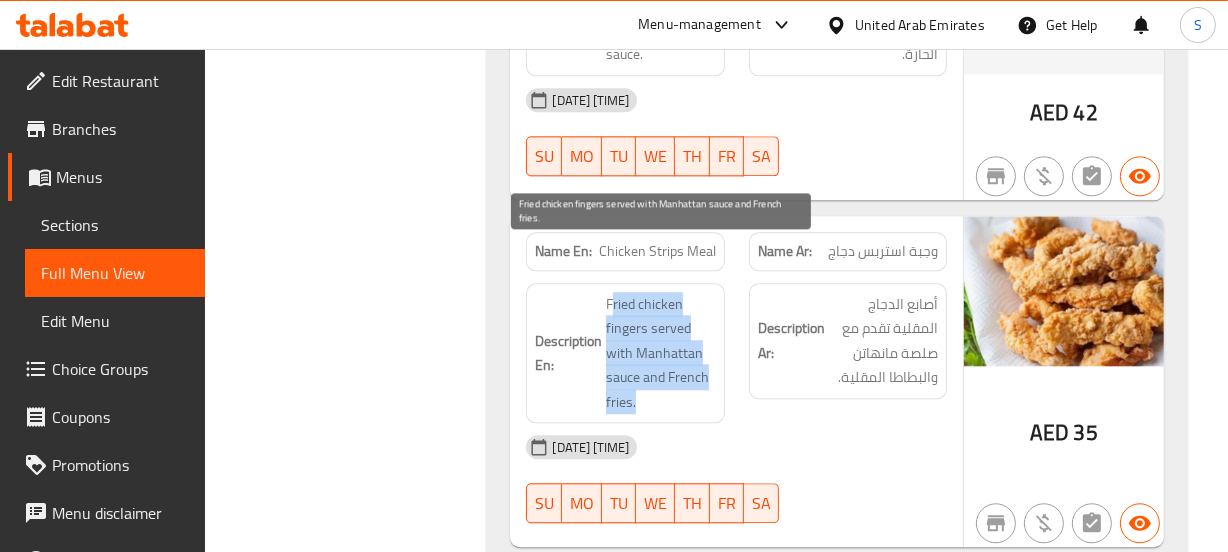 drag, startPoint x: 610, startPoint y: 249, endPoint x: 680, endPoint y: 350, distance: 122.88612 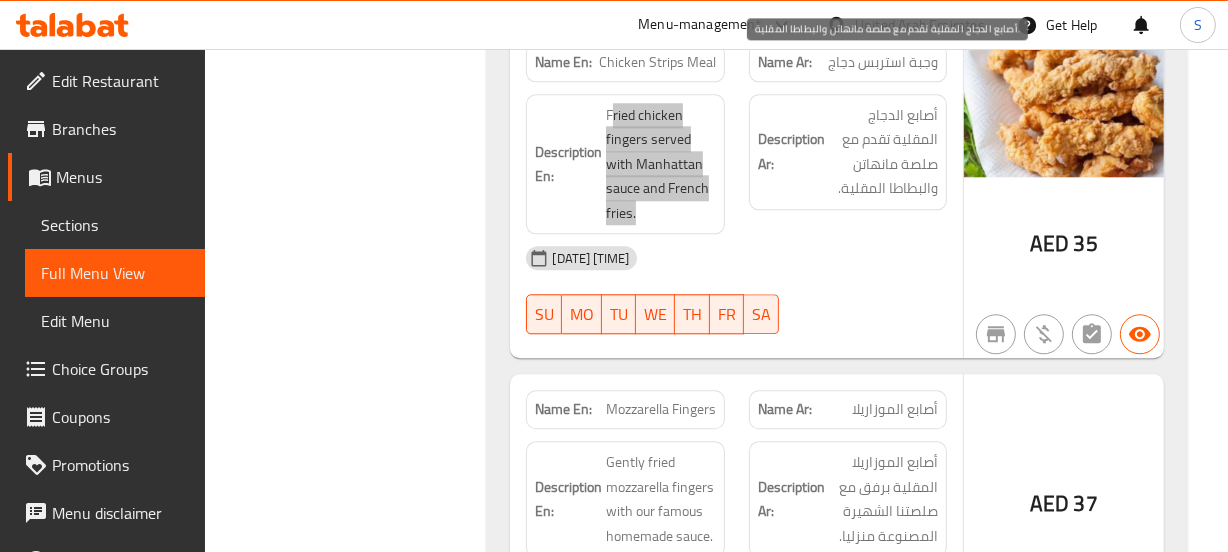 scroll, scrollTop: 4545, scrollLeft: 0, axis: vertical 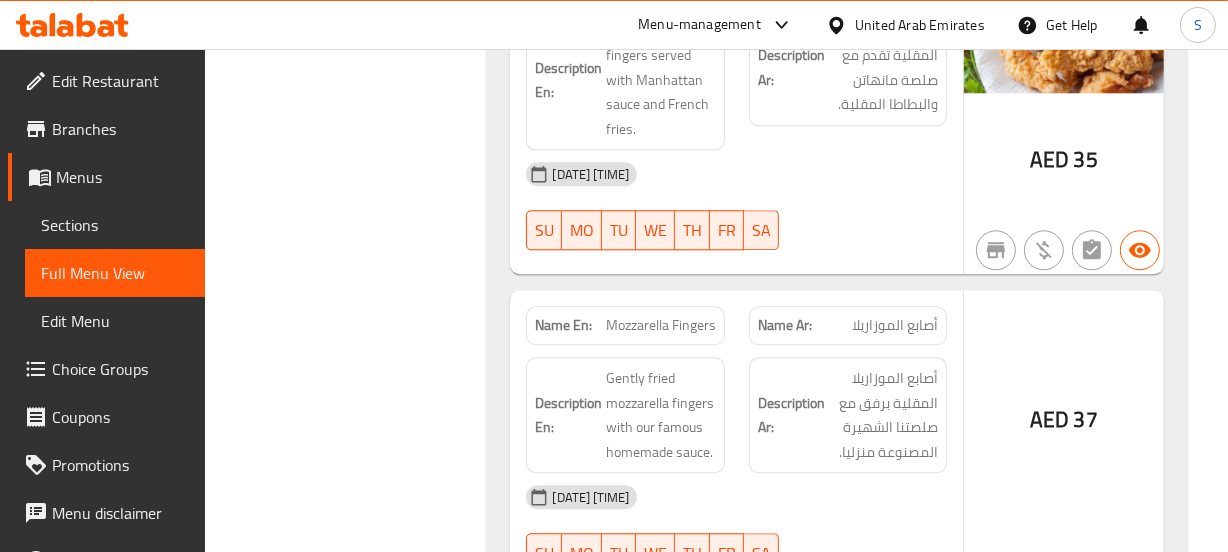 drag, startPoint x: 804, startPoint y: 340, endPoint x: 803, endPoint y: 366, distance: 26.019224 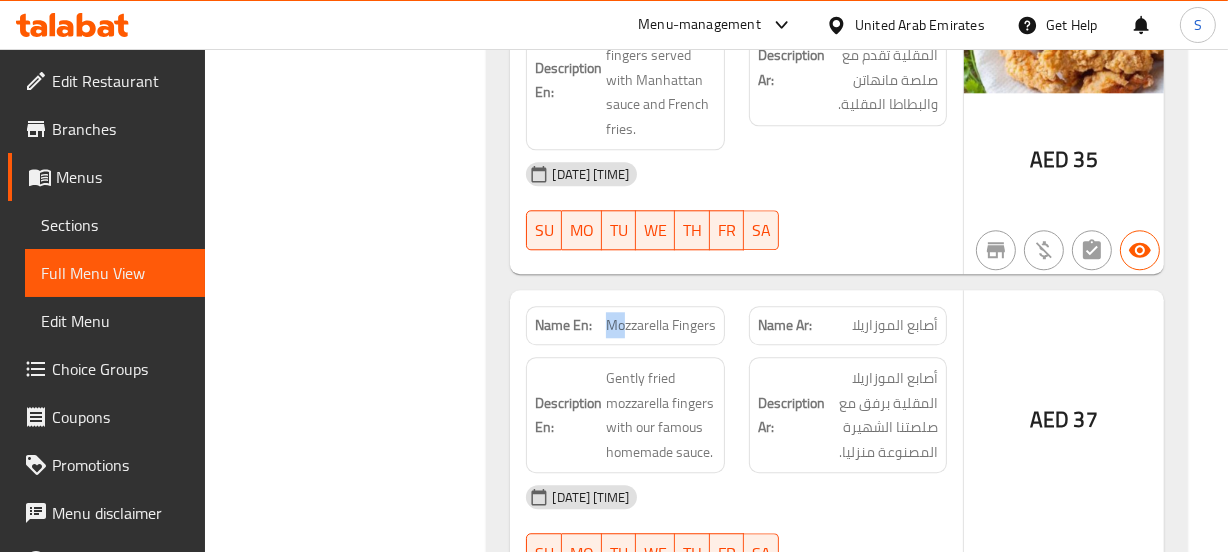 drag, startPoint x: 595, startPoint y: 270, endPoint x: 625, endPoint y: 270, distance: 30 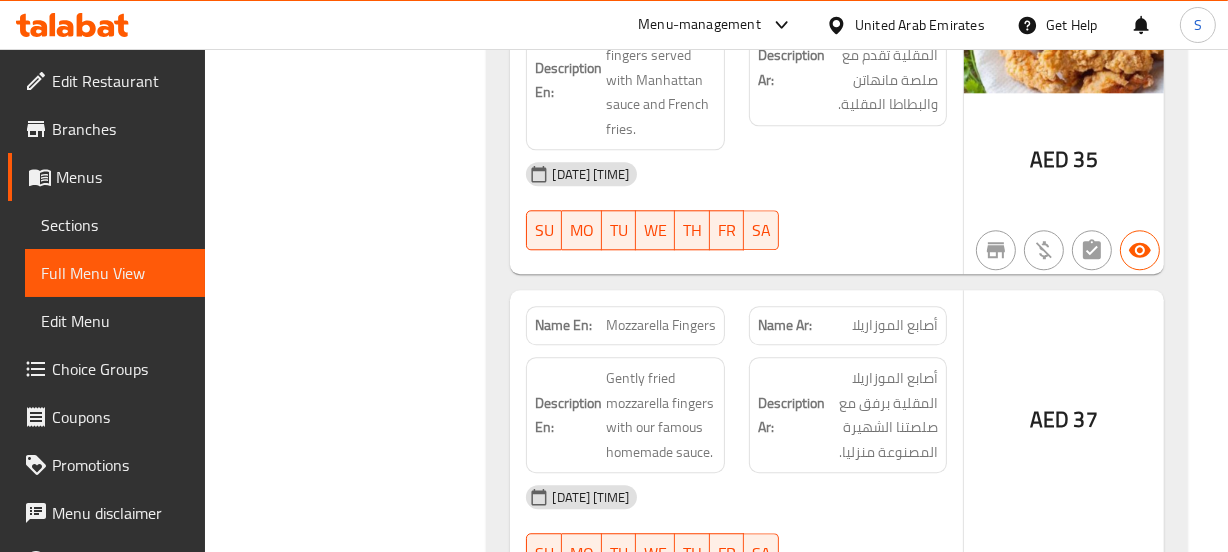 click on "Mozzarella Fingers" at bounding box center (661, 325) 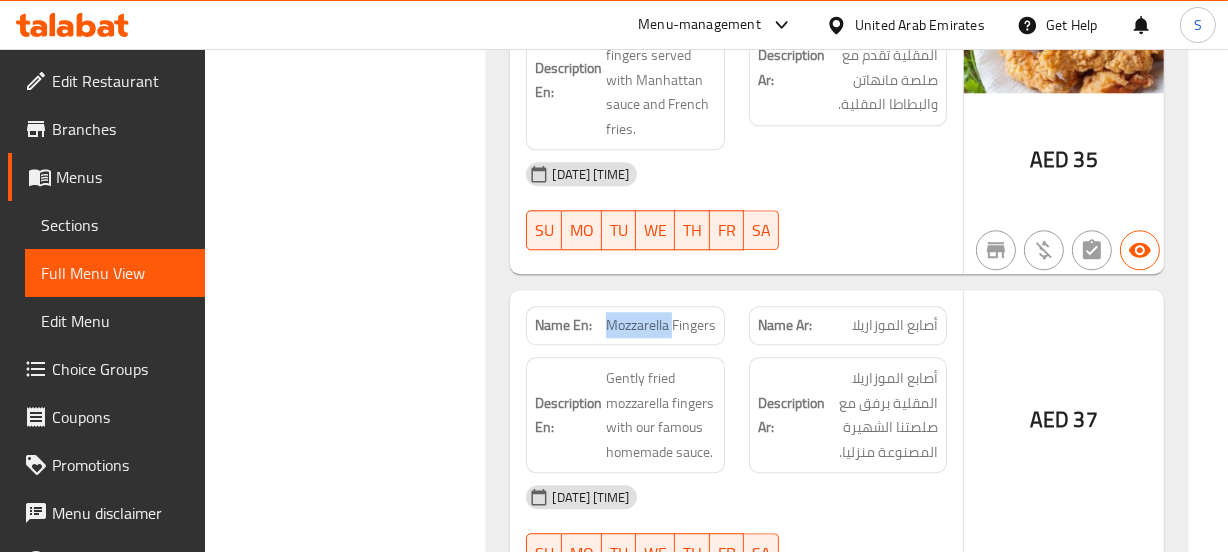 click on "Mozzarella Fingers" at bounding box center [661, 325] 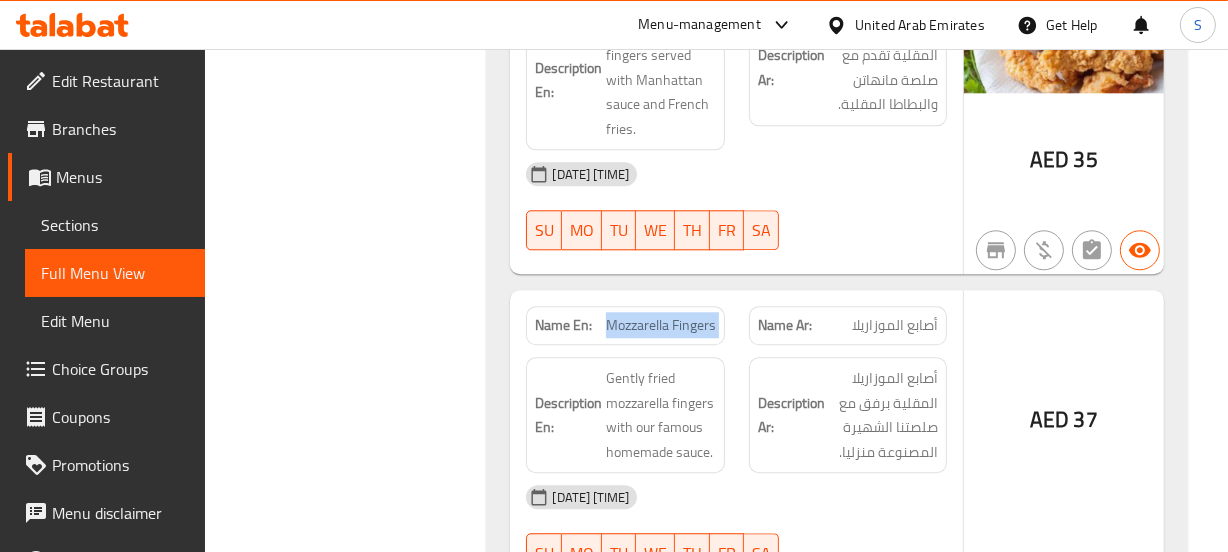 click on "Mozzarella Fingers" at bounding box center (661, 325) 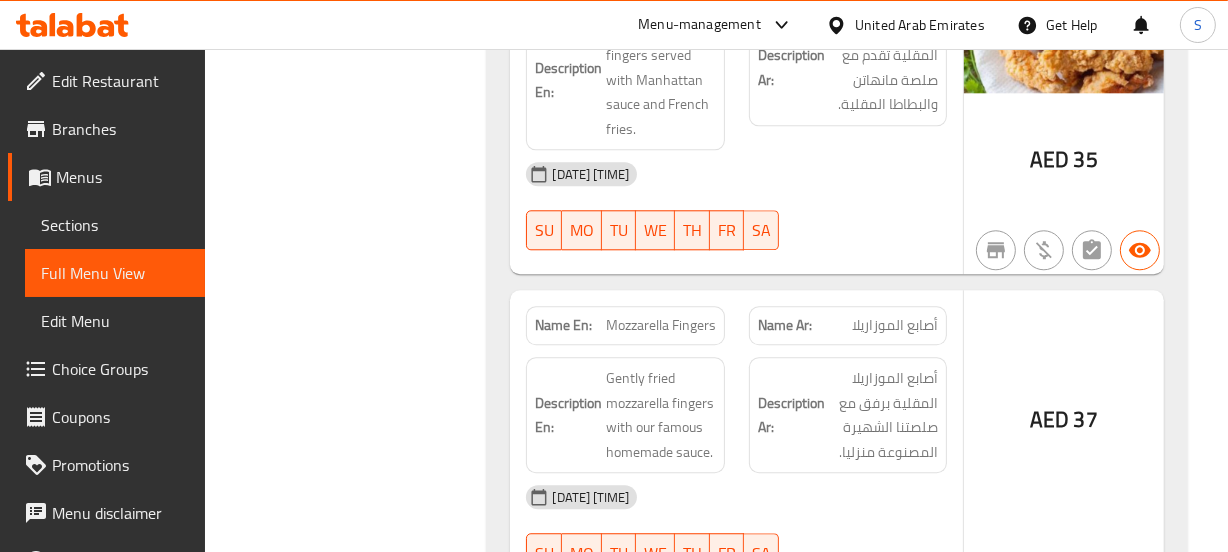 click on "أصابع الموزاريلا" at bounding box center [895, 325] 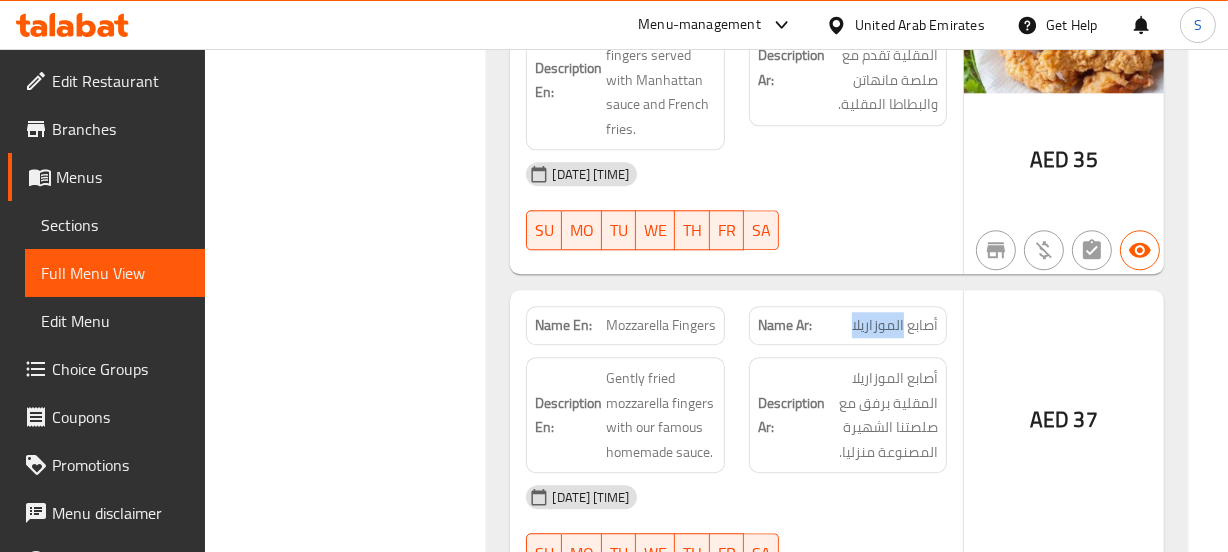click on "أصابع الموزاريلا" at bounding box center [895, 325] 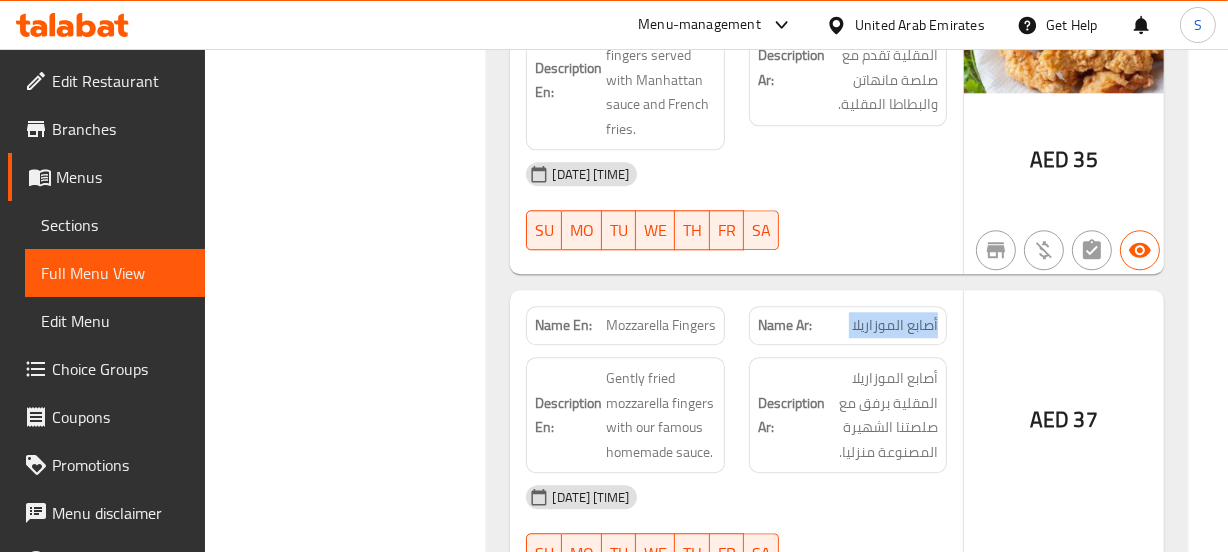 click on "أصابع الموزاريلا" at bounding box center [895, 325] 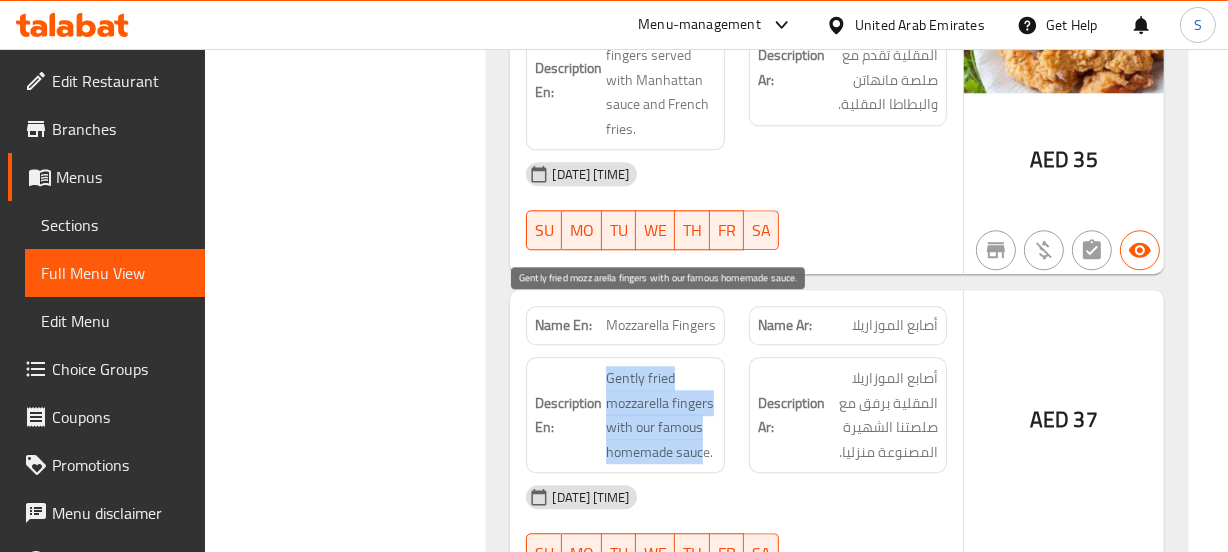 drag, startPoint x: 600, startPoint y: 326, endPoint x: 703, endPoint y: 404, distance: 129.2014 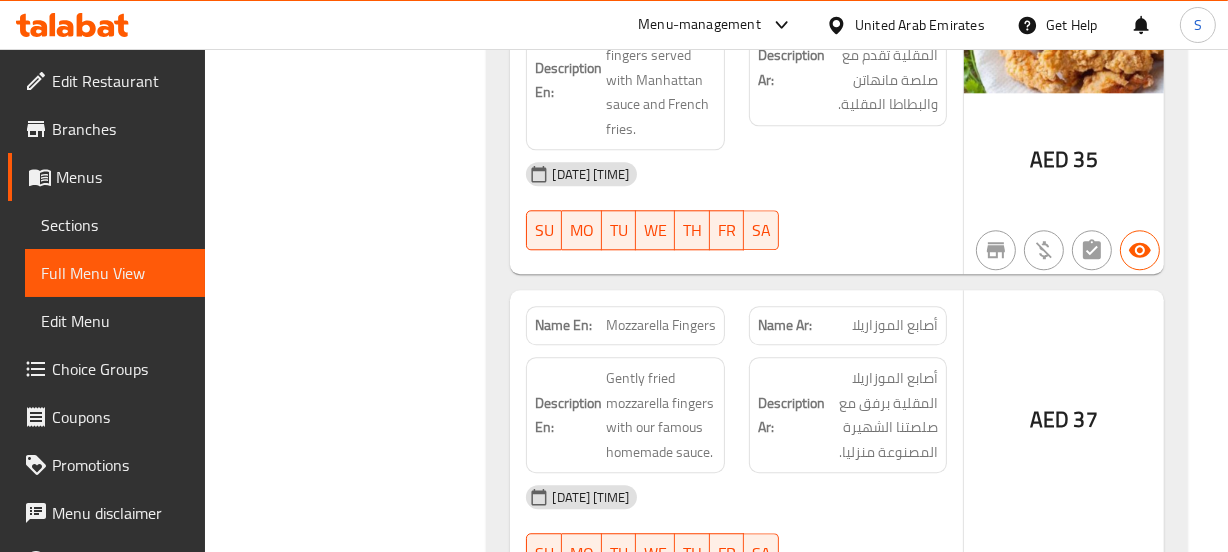 click on "Mozzarella Fingers" at bounding box center [661, 325] 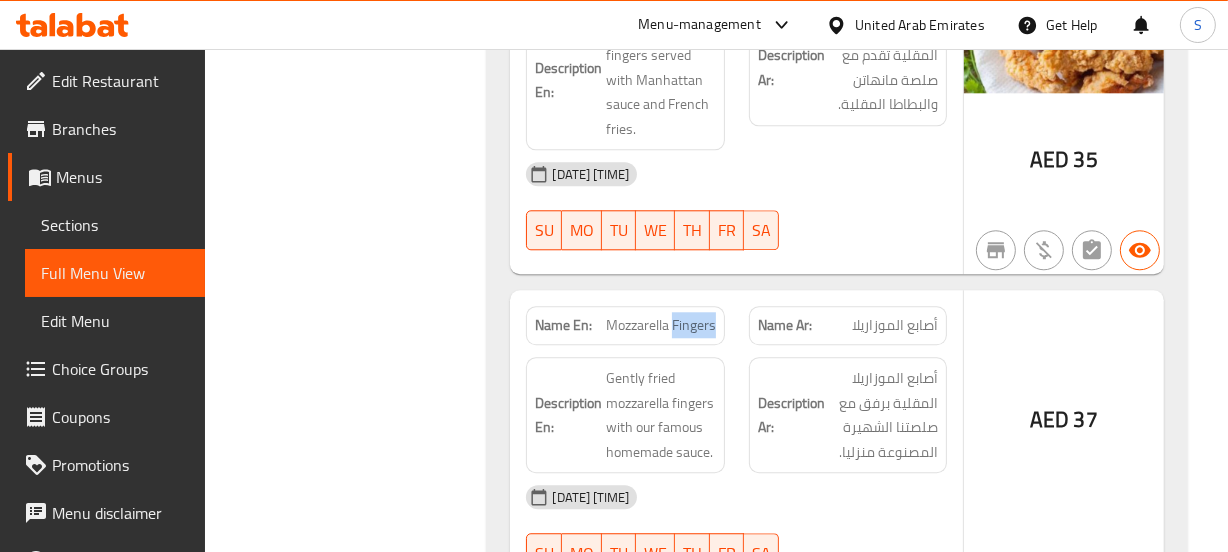 click on "Mozzarella Fingers" at bounding box center [661, 325] 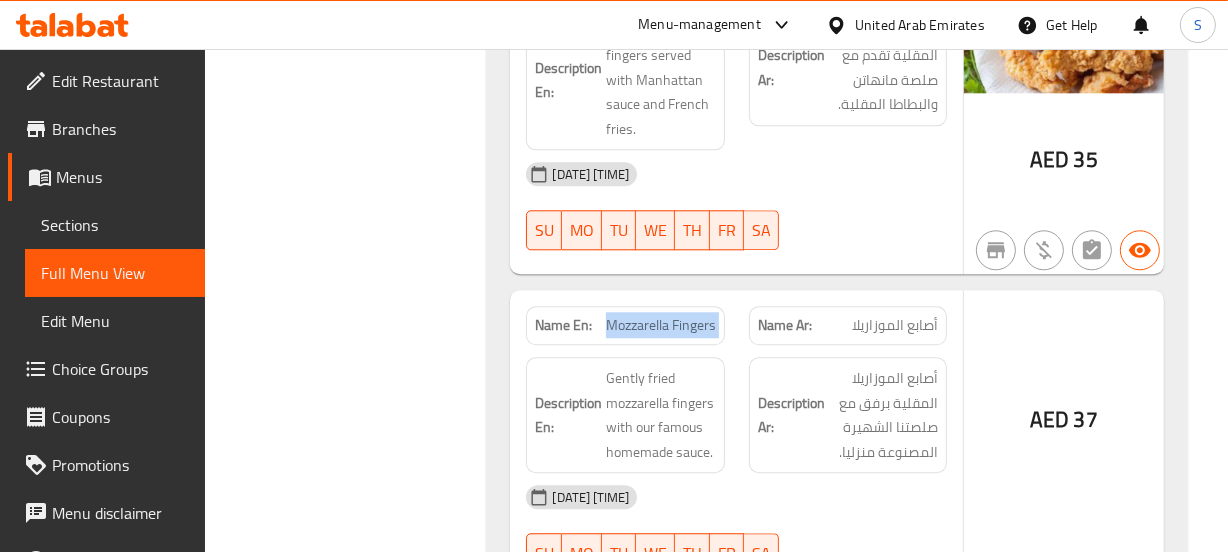 click on "Mozzarella Fingers" at bounding box center [661, 325] 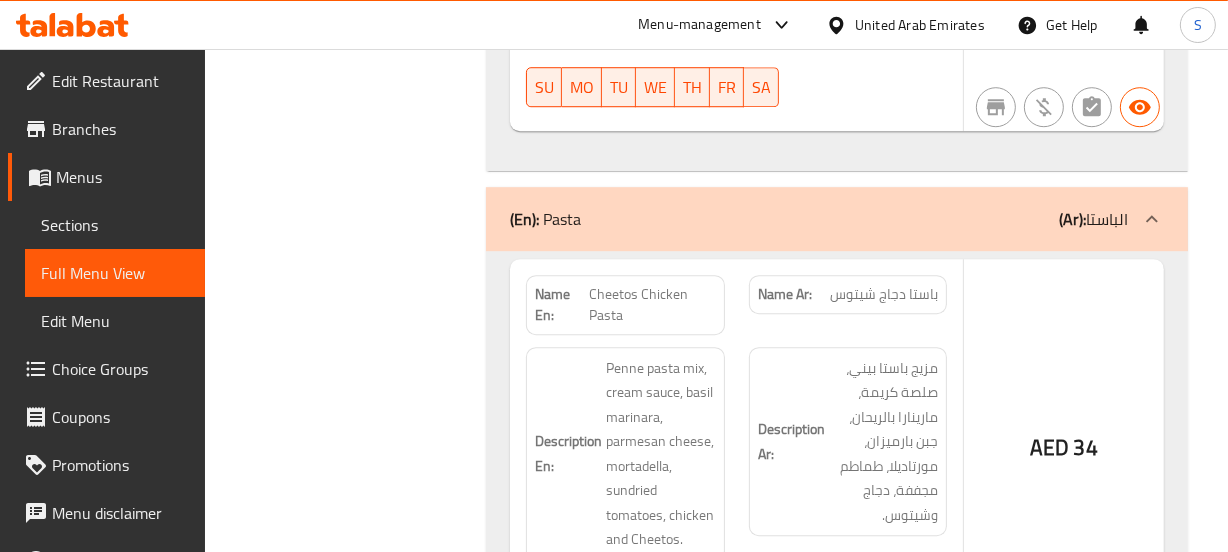 scroll, scrollTop: 5272, scrollLeft: 0, axis: vertical 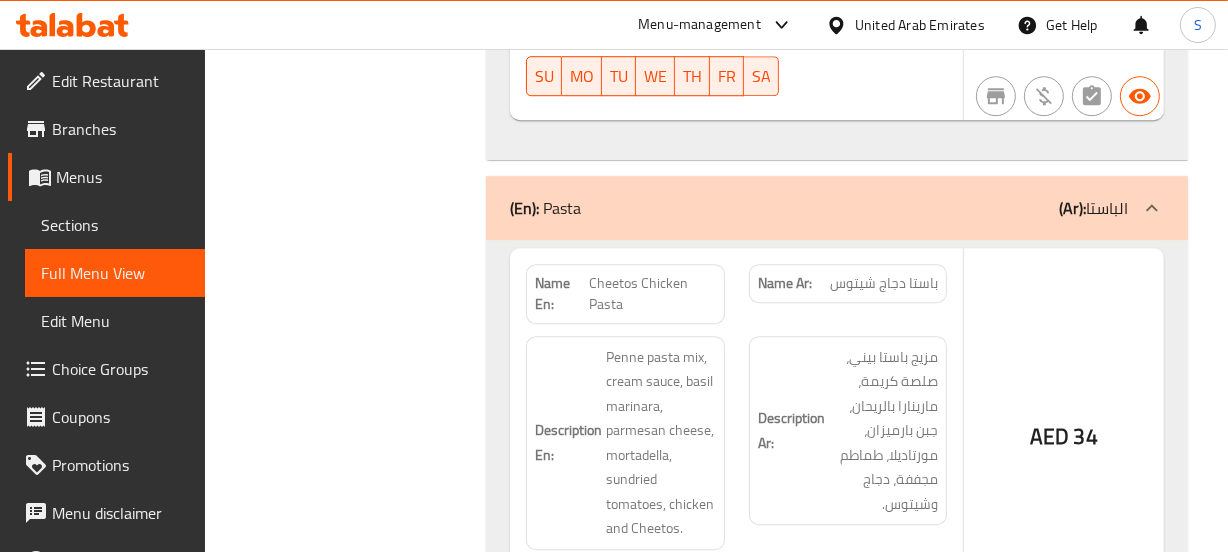 click on "Cheetos Chicken Pasta" at bounding box center (648, -4821) 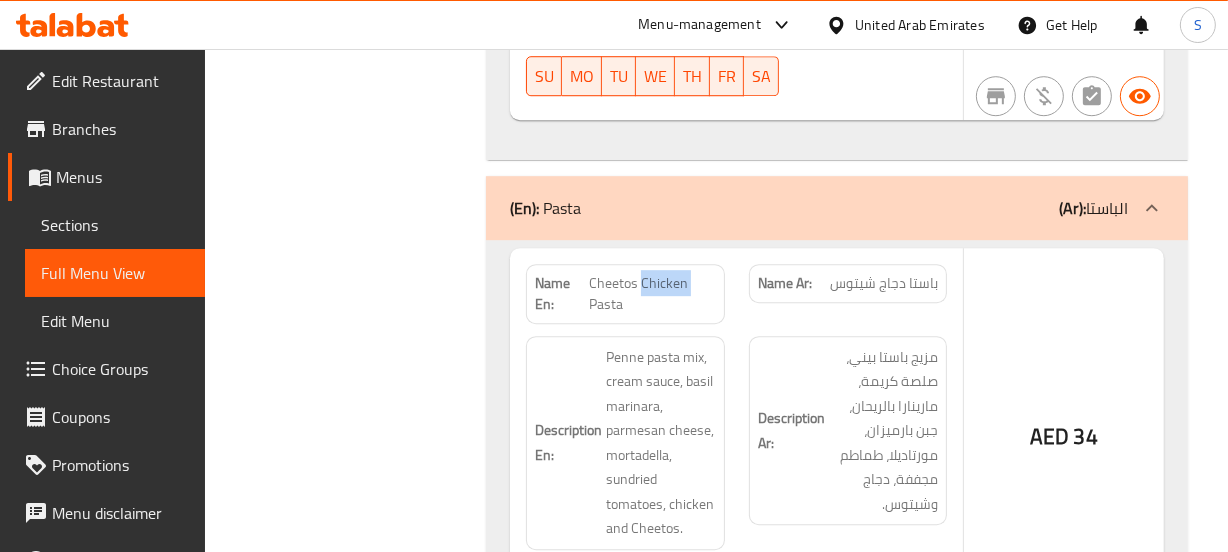 click on "Cheetos Chicken Pasta" at bounding box center (648, -4821) 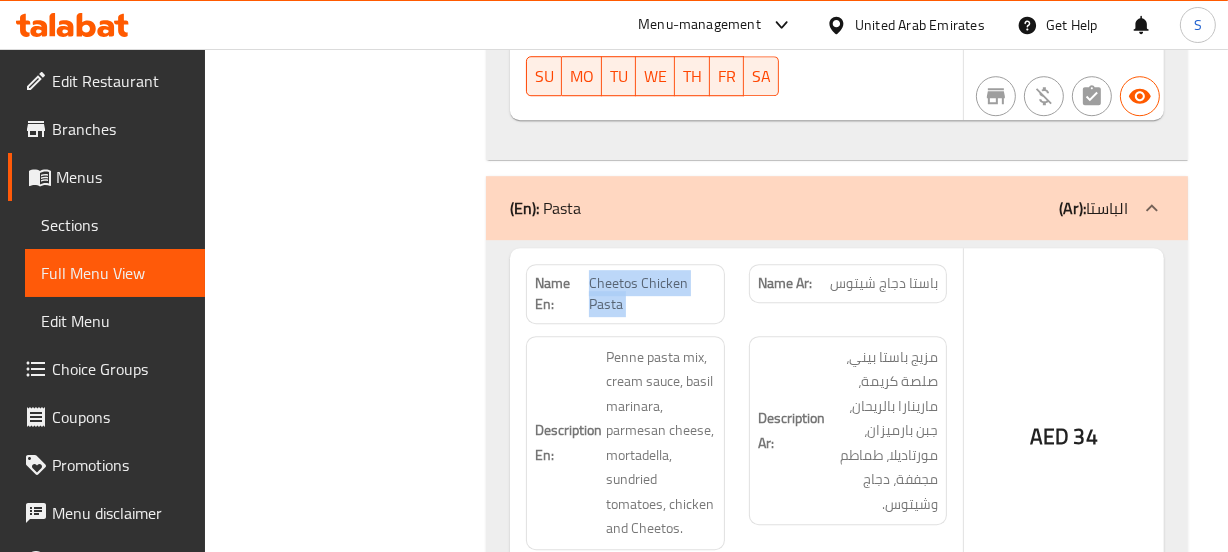 click on "Cheetos Chicken Pasta" at bounding box center [648, -4821] 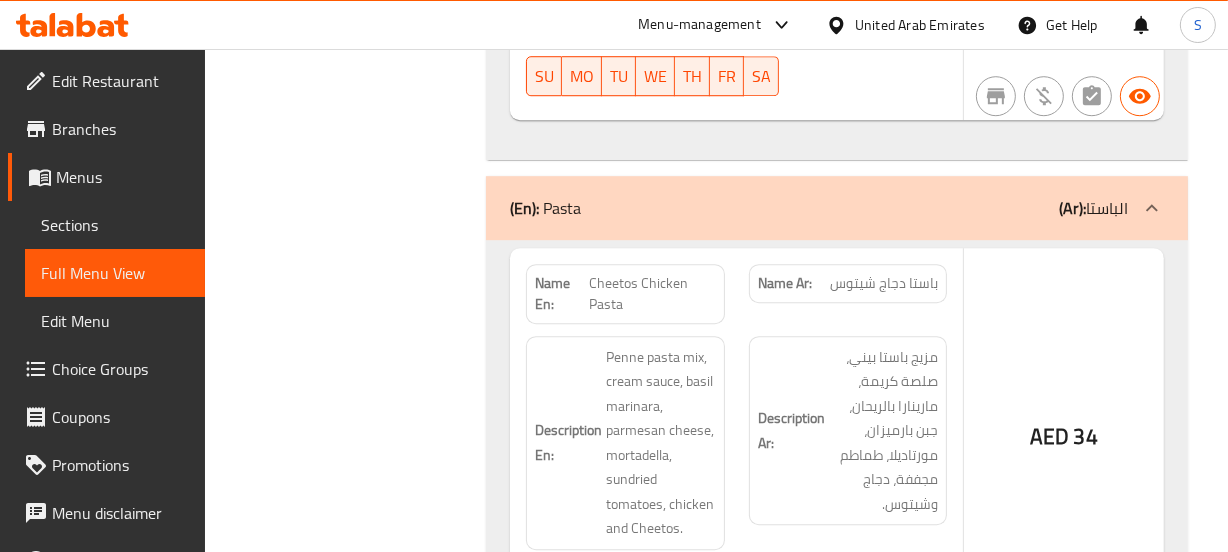 click on "مزيج باستا بيني، صلصة كريمة، مارينارا بالريحان، جبن بارميزان، مورتاديلا، طماطم مجففة، دجاج وشيتوس." at bounding box center [883, -4697] 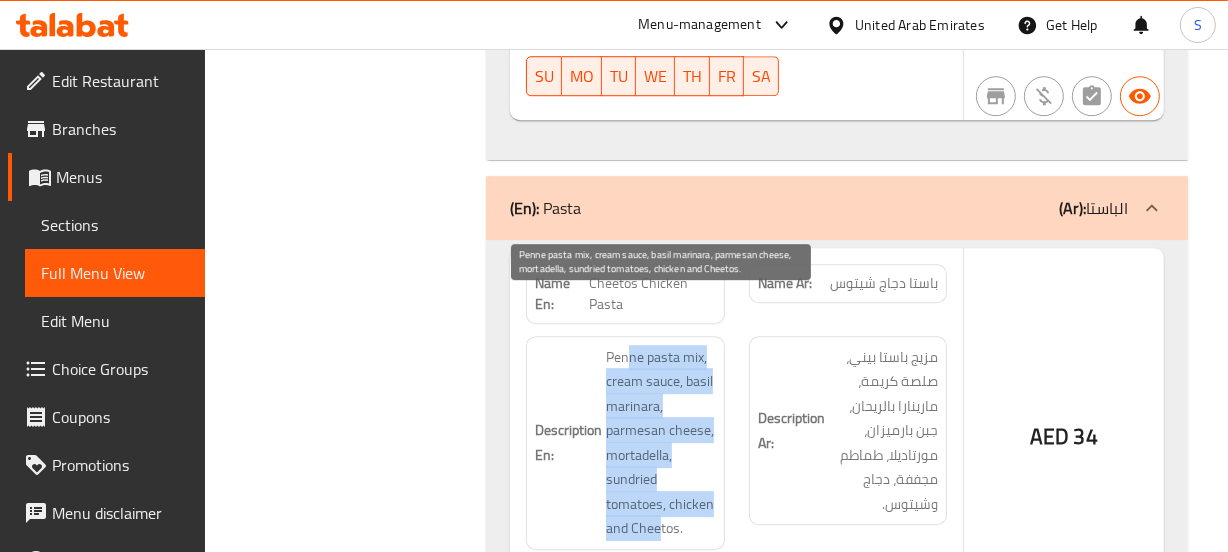 drag, startPoint x: 629, startPoint y: 304, endPoint x: 658, endPoint y: 477, distance: 175.4138 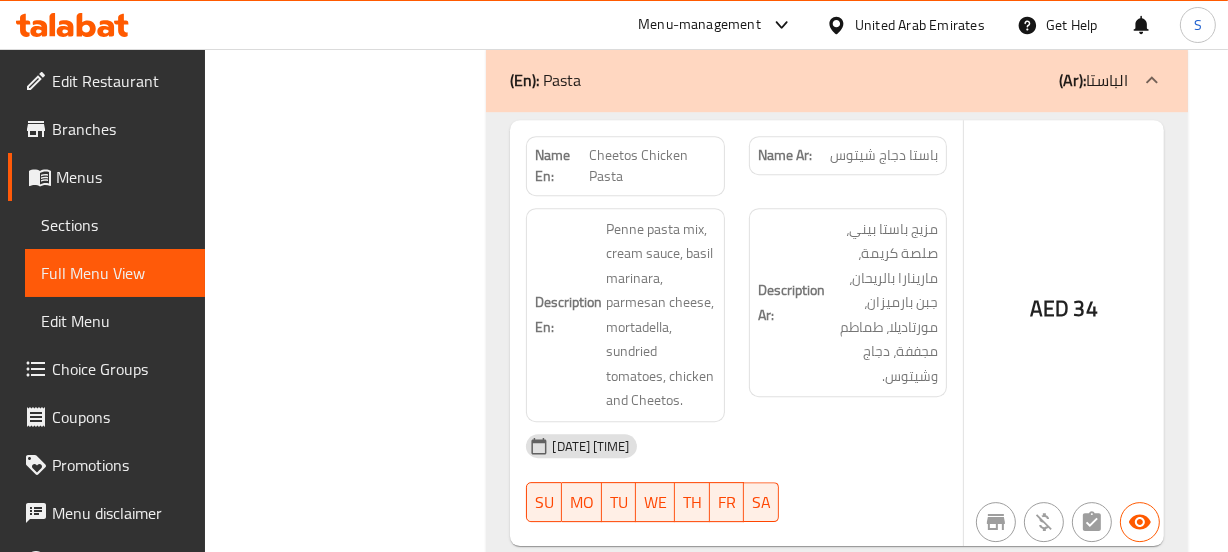 scroll, scrollTop: 5545, scrollLeft: 0, axis: vertical 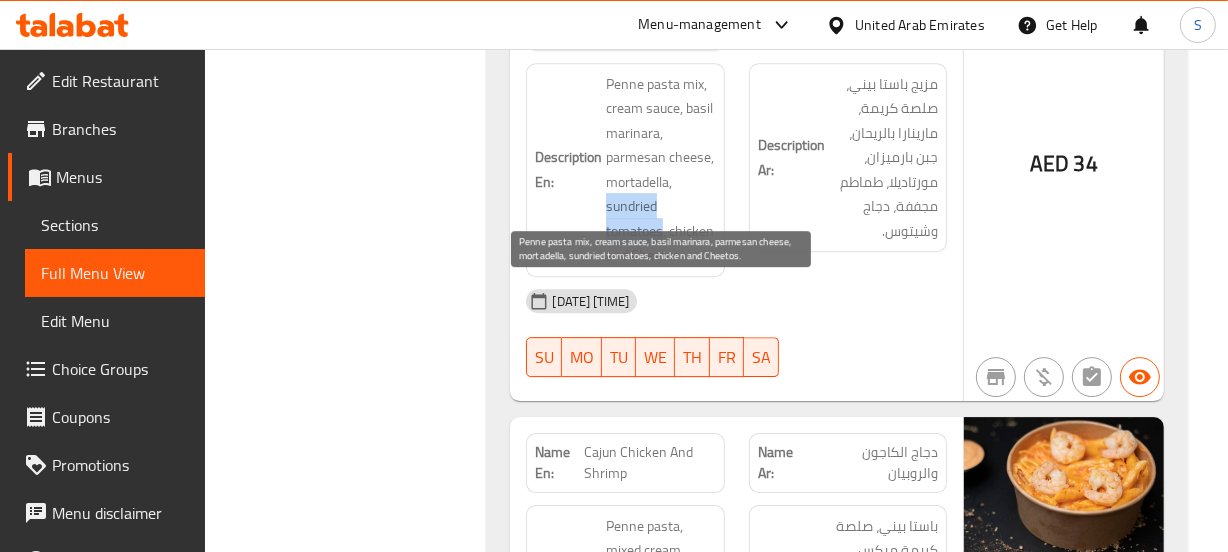 drag, startPoint x: 607, startPoint y: 156, endPoint x: 661, endPoint y: 179, distance: 58.694122 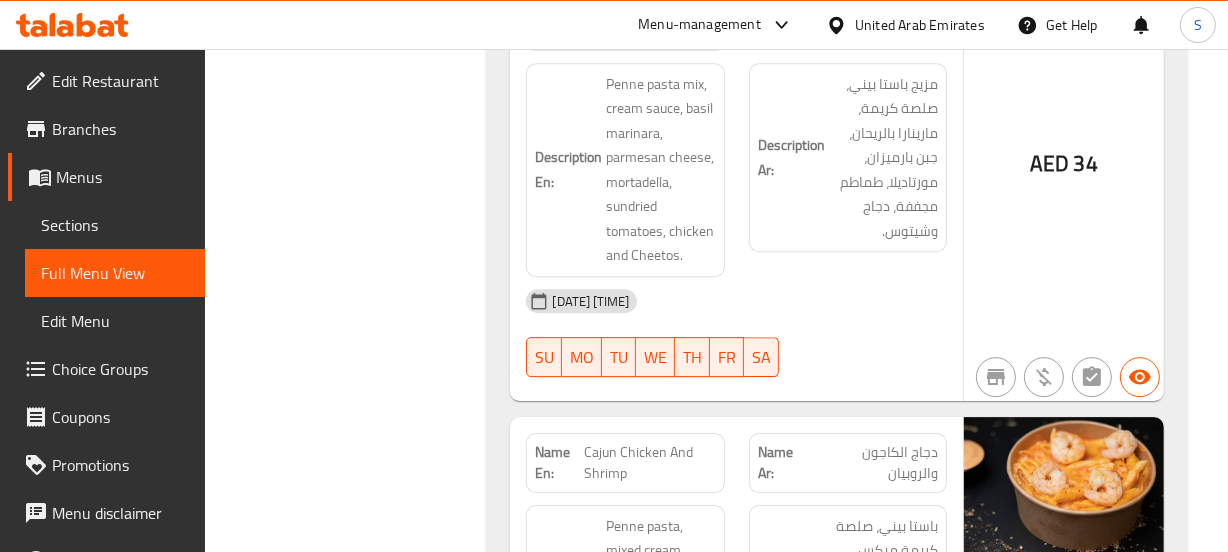 drag, startPoint x: 703, startPoint y: 232, endPoint x: 696, endPoint y: 200, distance: 32.75668 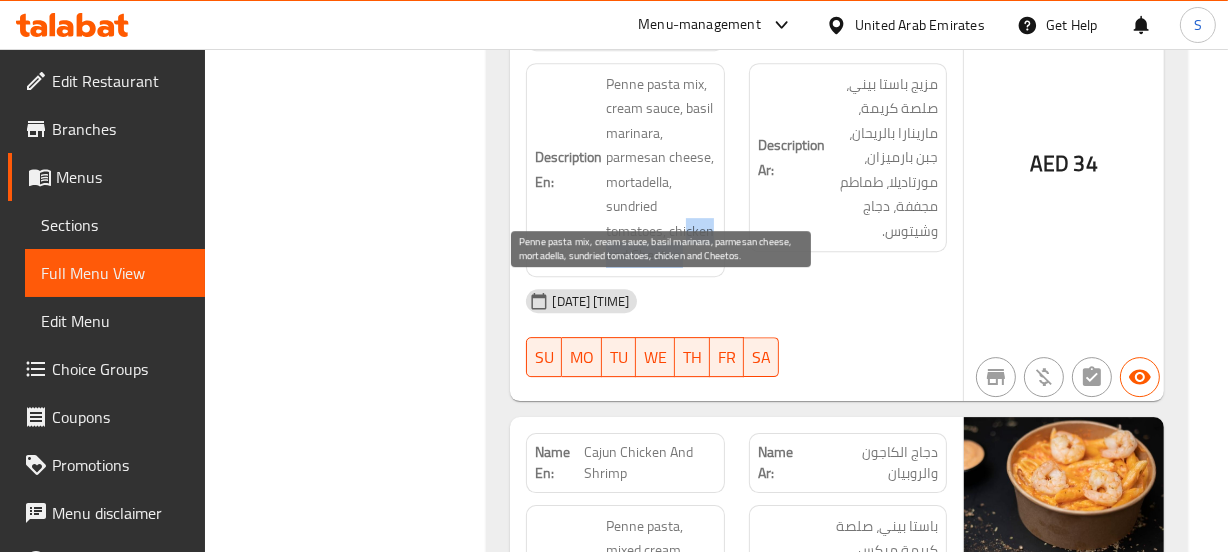 drag, startPoint x: 686, startPoint y: 174, endPoint x: 686, endPoint y: 197, distance: 23 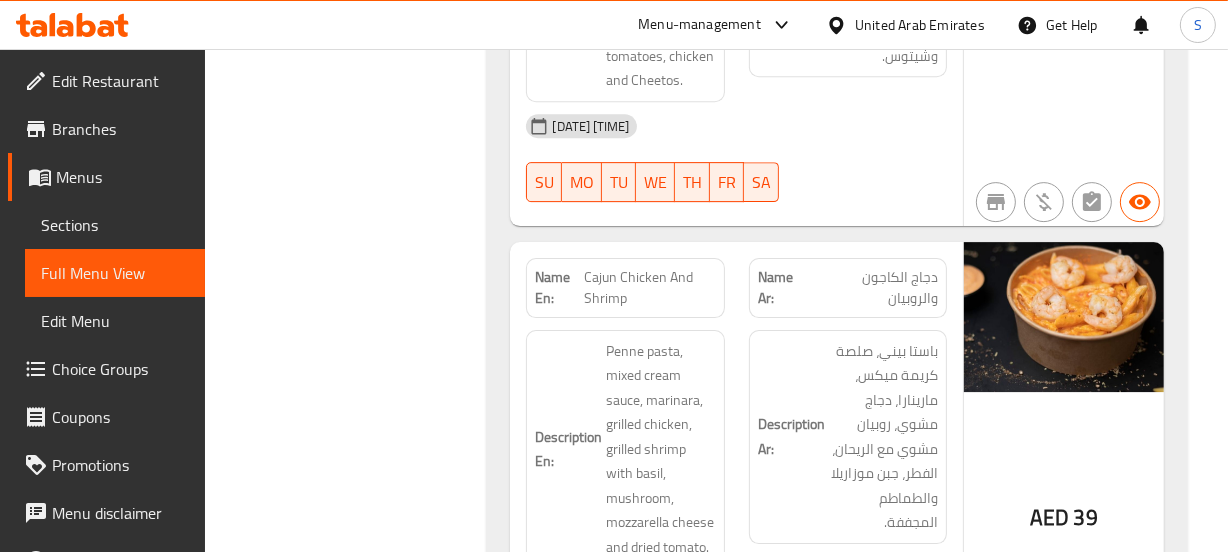 scroll, scrollTop: 5727, scrollLeft: 0, axis: vertical 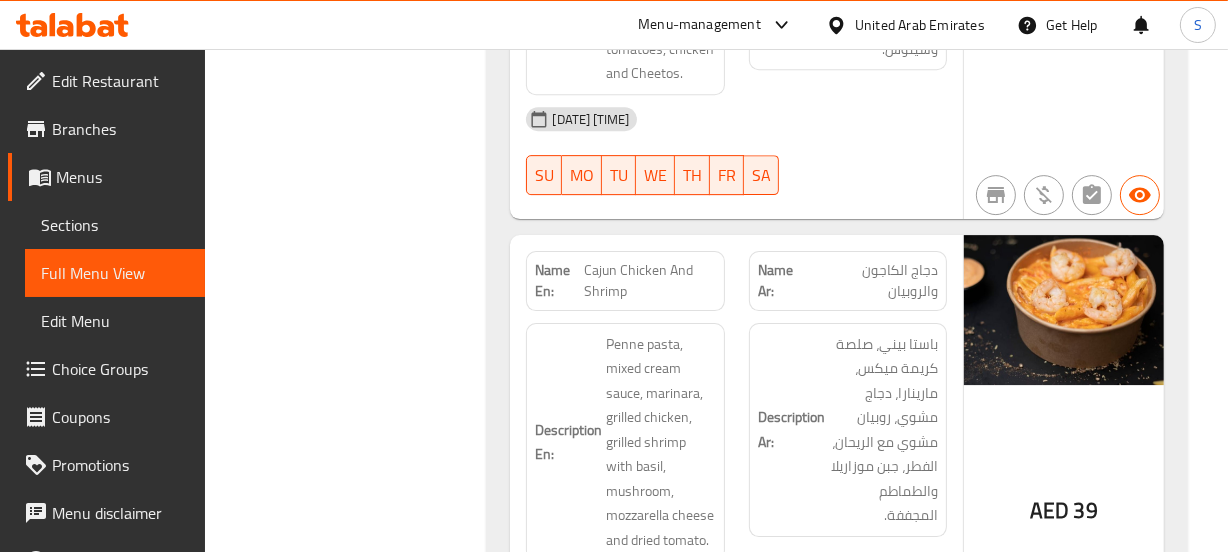 click on "Cajun Chicken And Shrimp" at bounding box center [654, -4859] 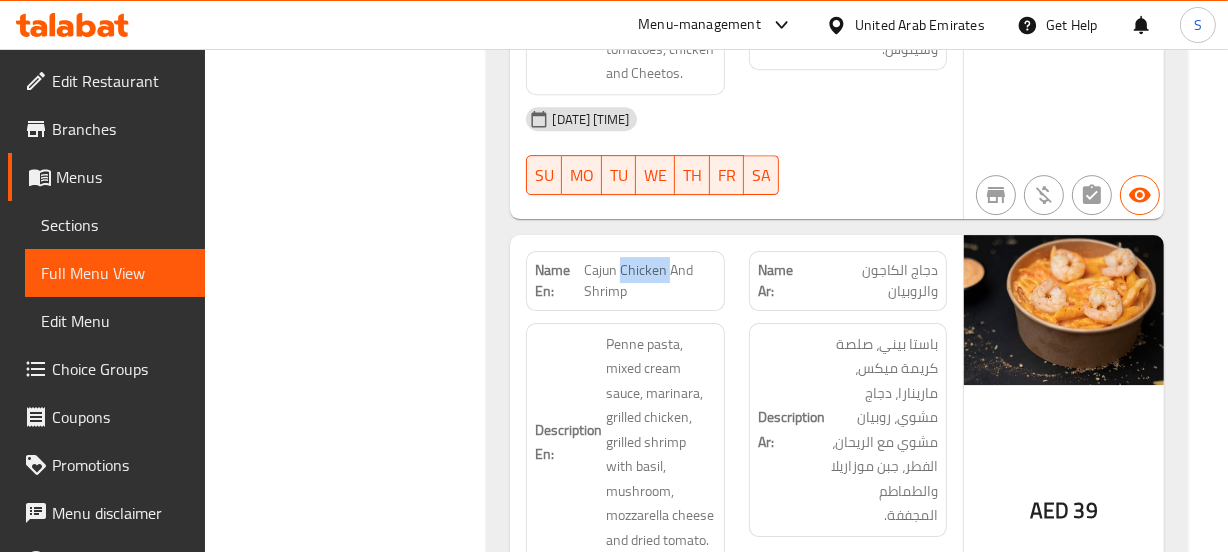 click on "Cajun Chicken And Shrimp" at bounding box center (654, -4859) 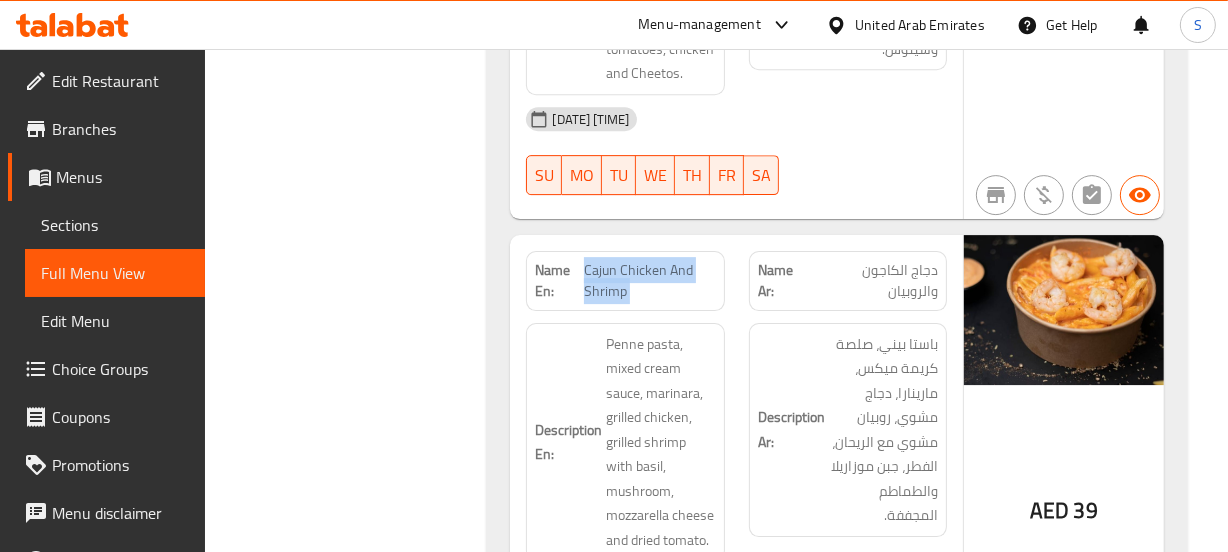 click on "Cajun Chicken And Shrimp" at bounding box center (654, -4859) 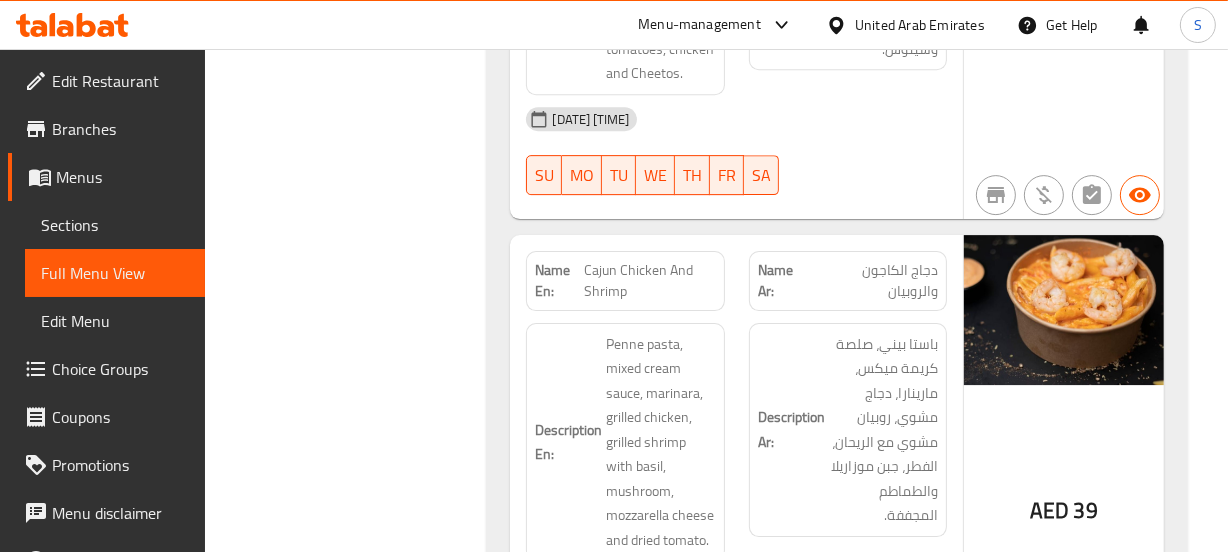 click on "دجاج الكاجون والروبيان" at bounding box center (875, -4870) 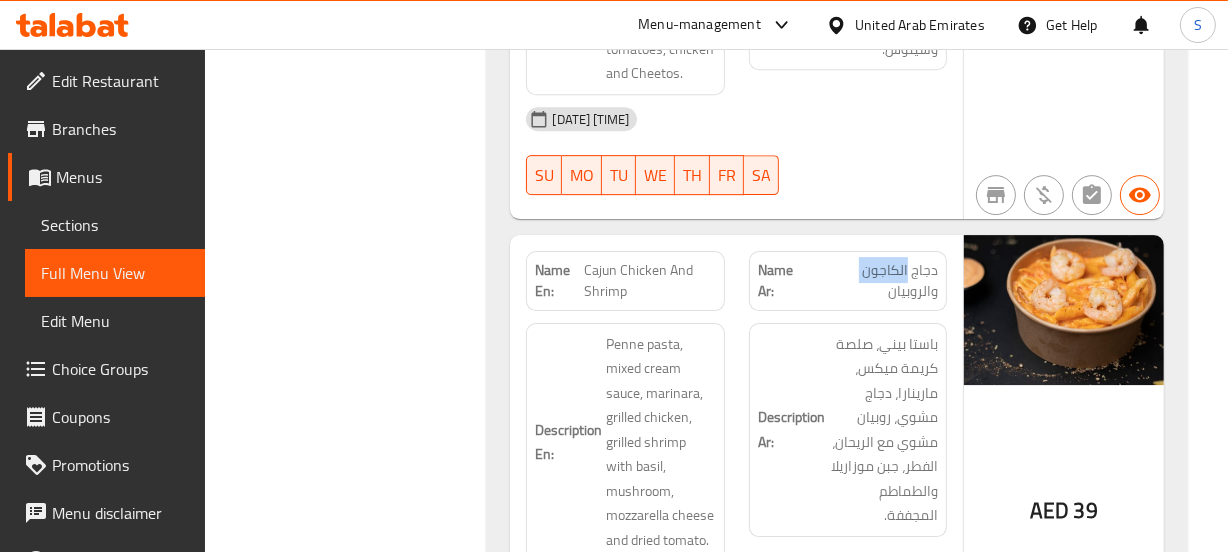 click on "دجاج الكاجون والروبيان" at bounding box center [875, -4870] 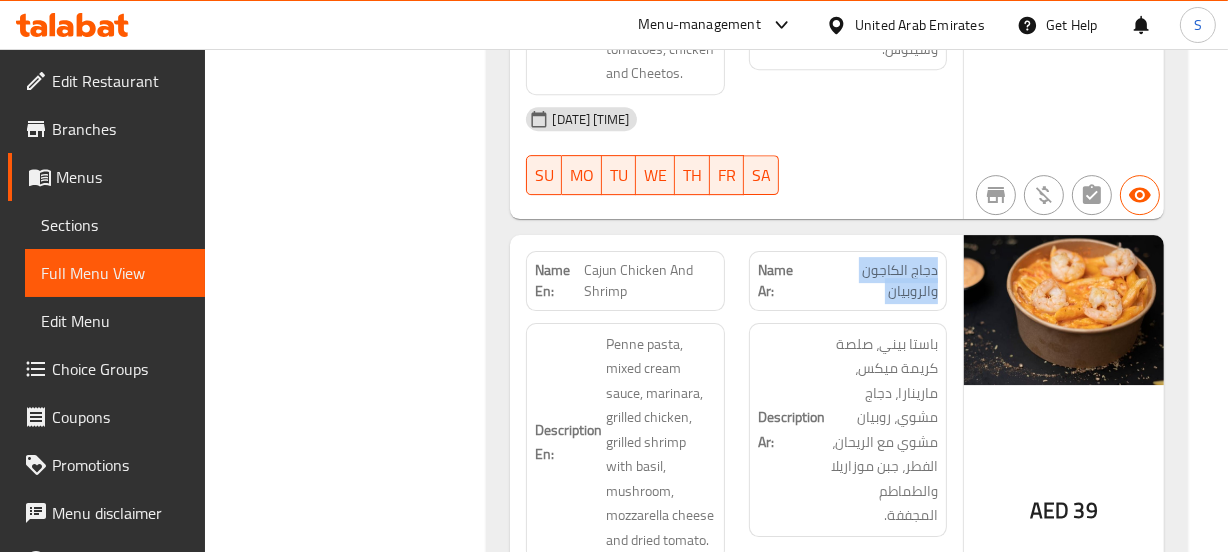 click on "دجاج الكاجون والروبيان" at bounding box center [875, -4870] 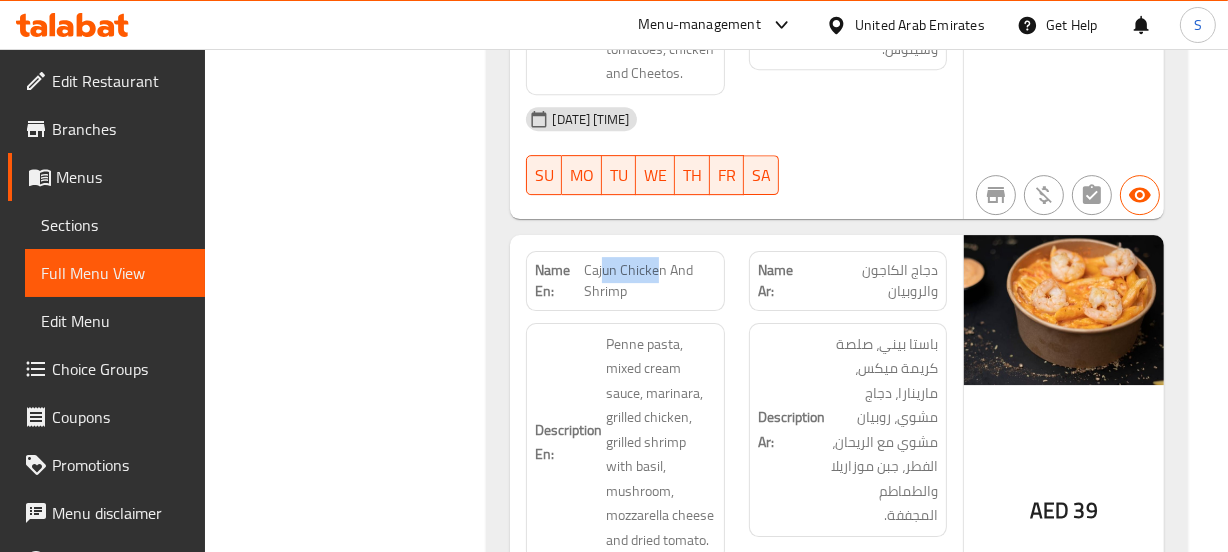 drag, startPoint x: 605, startPoint y: 219, endPoint x: 660, endPoint y: 214, distance: 55.226807 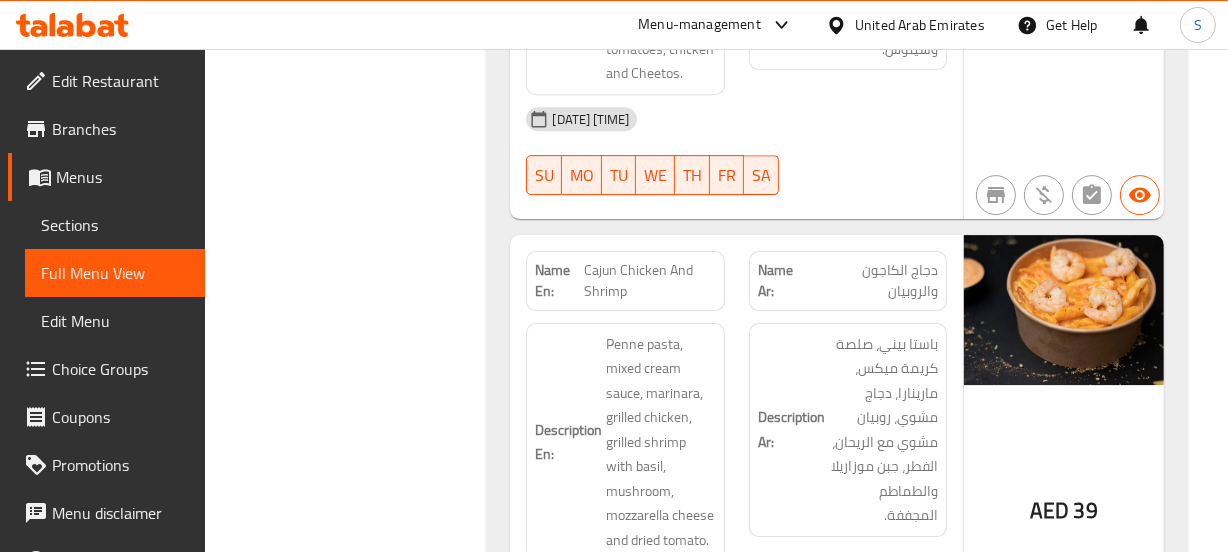 click on "Cajun Chicken And Shrimp" at bounding box center [654, -4859] 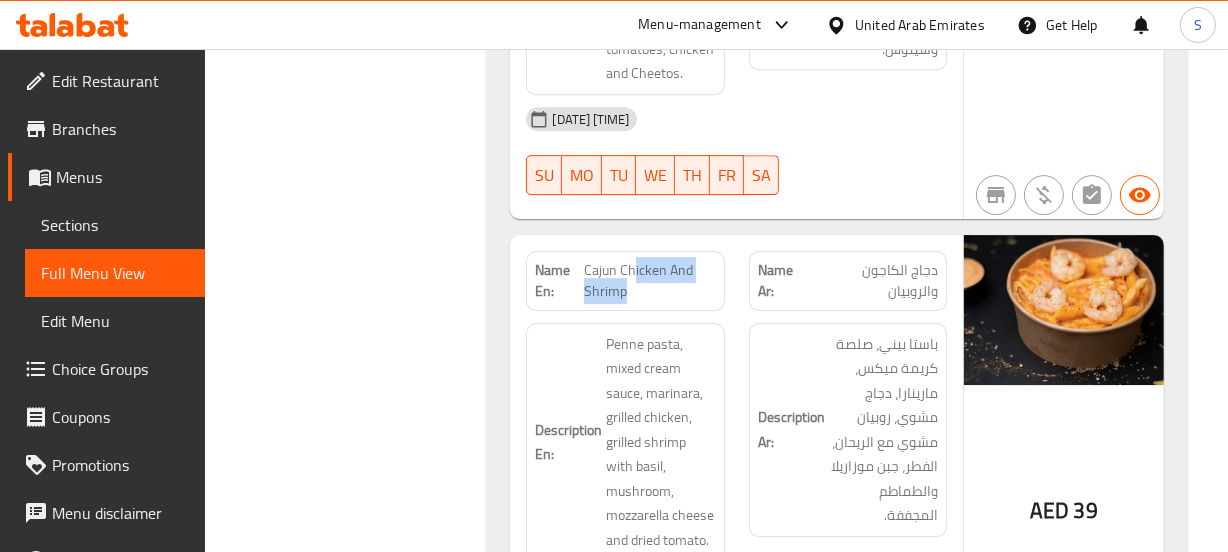 drag, startPoint x: 633, startPoint y: 215, endPoint x: 646, endPoint y: 243, distance: 30.870699 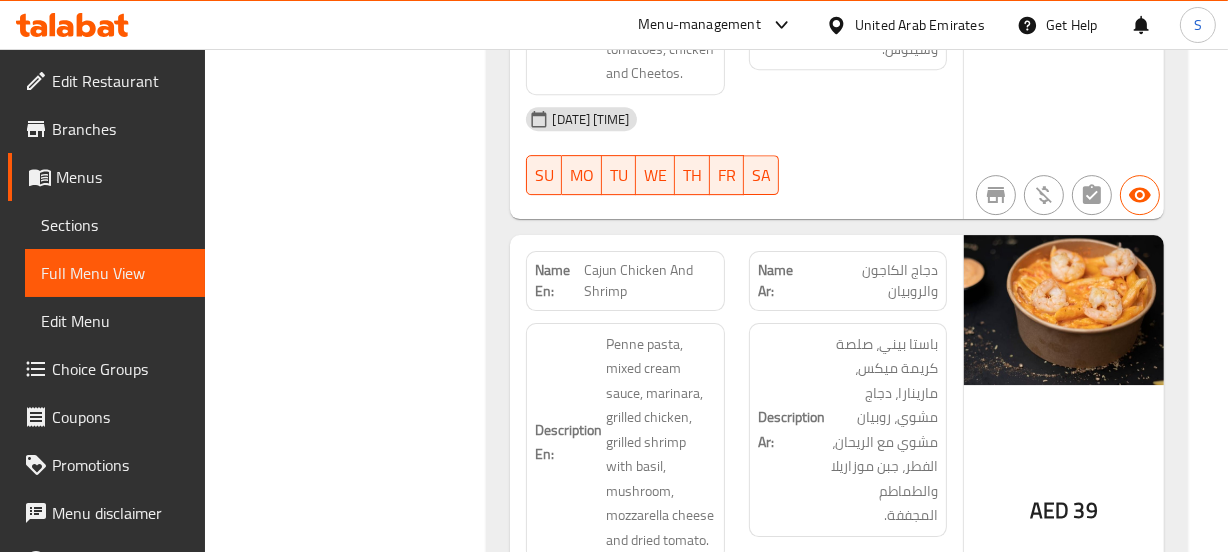 click on "AED 39" at bounding box center (1064, -4668) 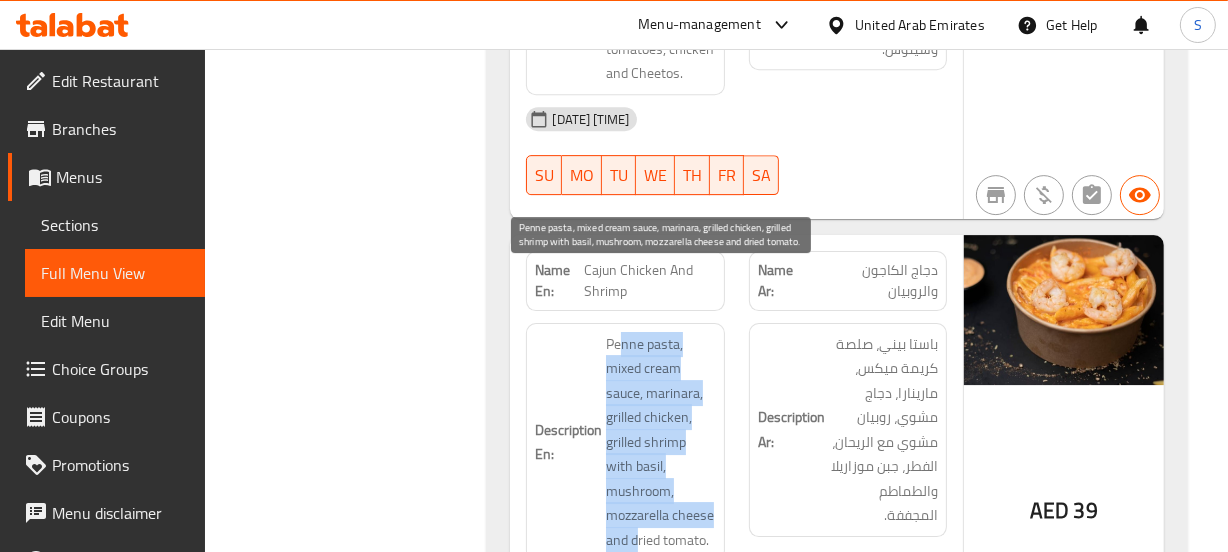 drag, startPoint x: 624, startPoint y: 293, endPoint x: 700, endPoint y: 456, distance: 179.84715 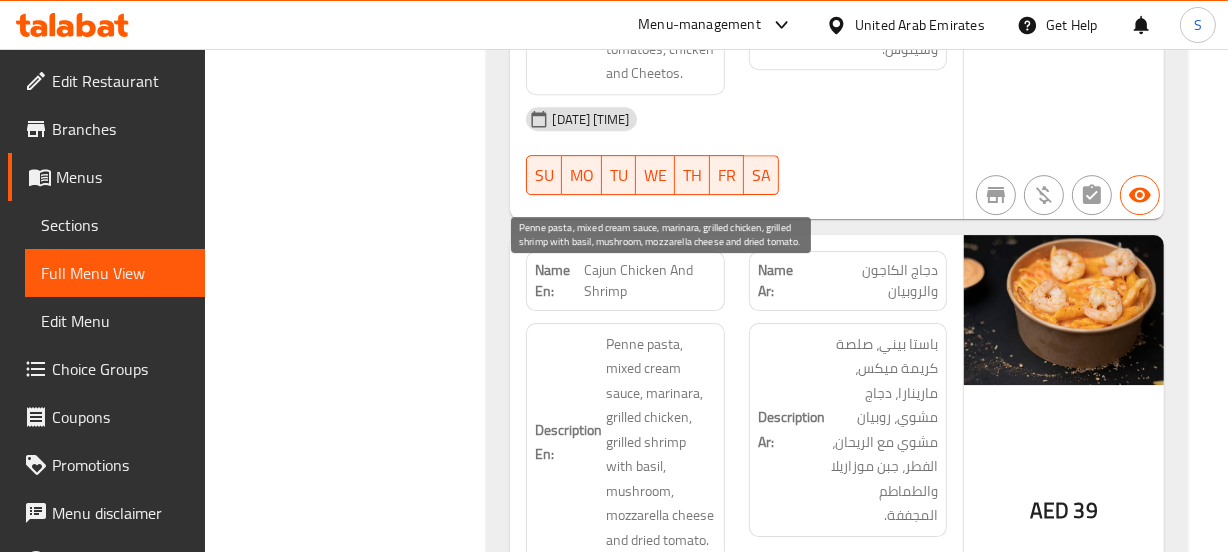 click on "Penne pasta, mixed cream sauce, marinara, grilled chicken, grilled shrimp with basil, mushroom, mozzarella cheese and dried tomato." at bounding box center (660, 442) 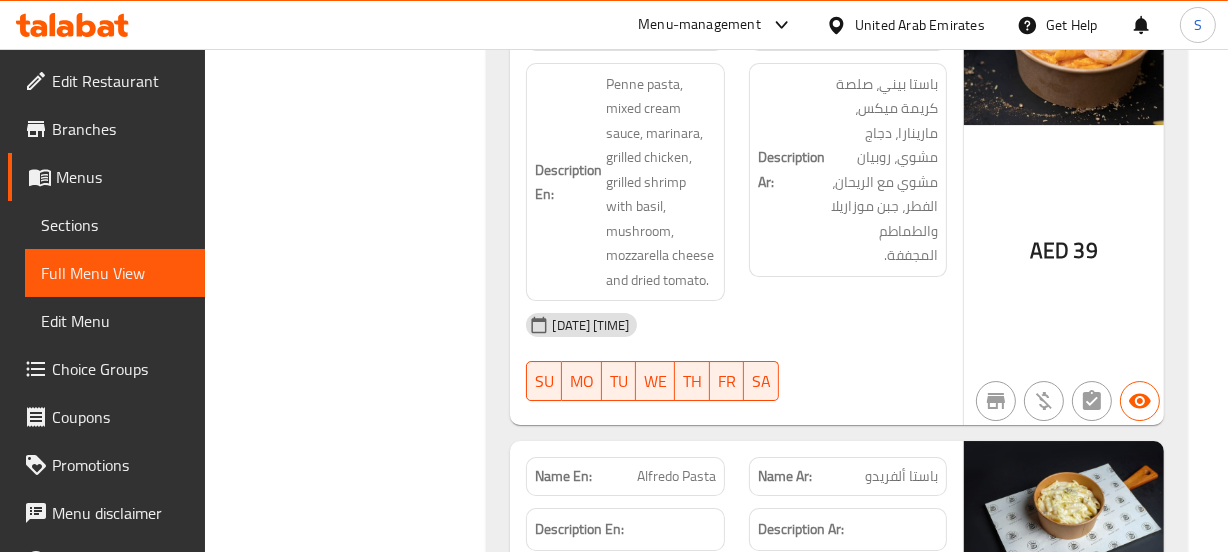 scroll, scrollTop: 6090, scrollLeft: 0, axis: vertical 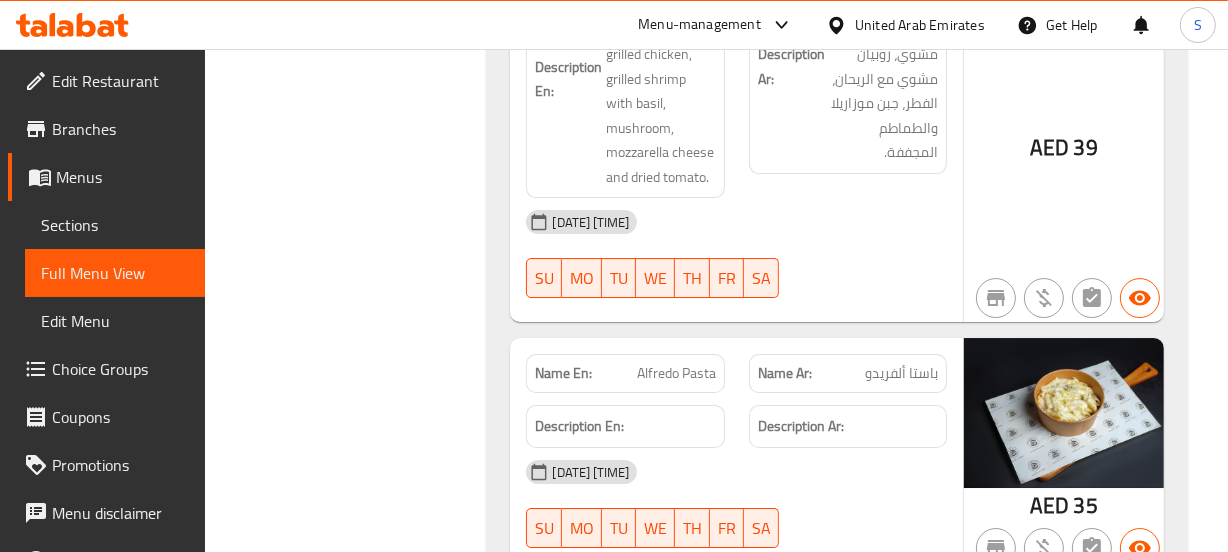 click on "Description En:" at bounding box center (625, -4582) 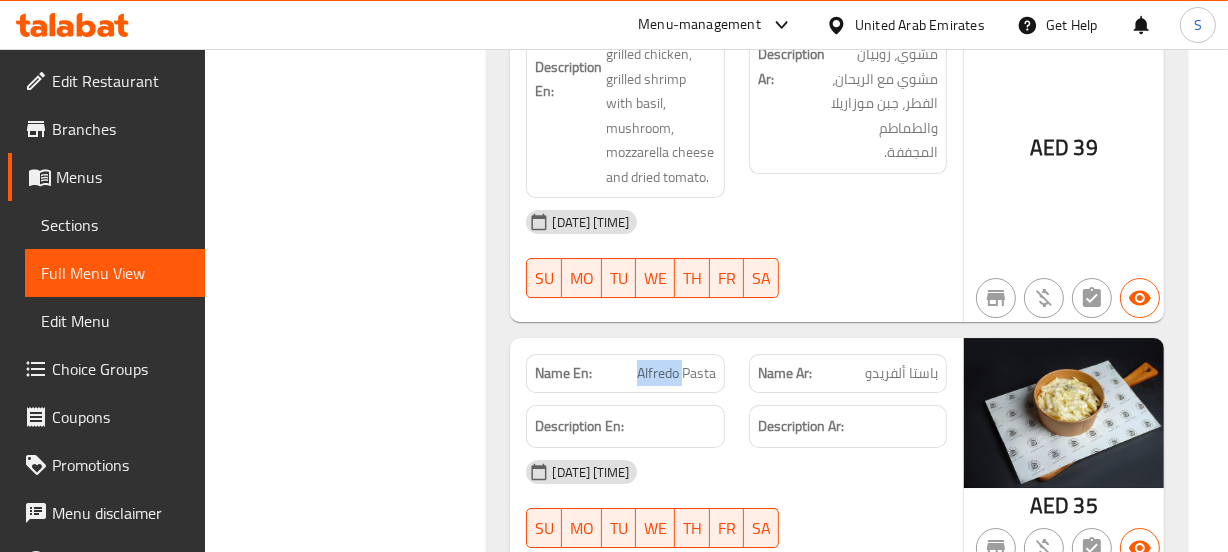 click on "Alfredo Pasta" at bounding box center [650, -4731] 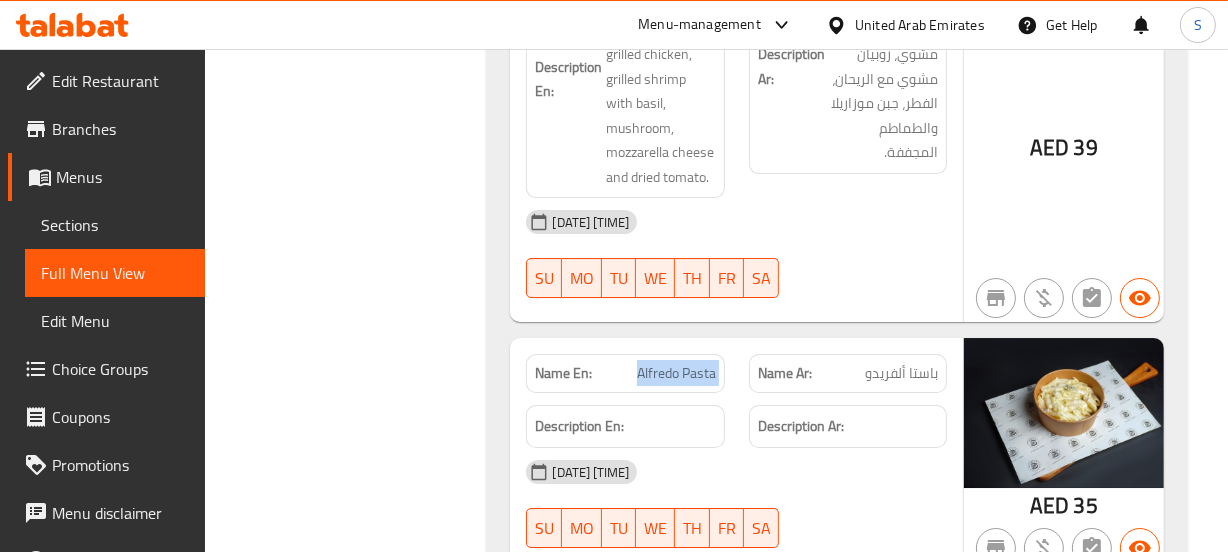 click on "Alfredo Pasta" at bounding box center (650, -4731) 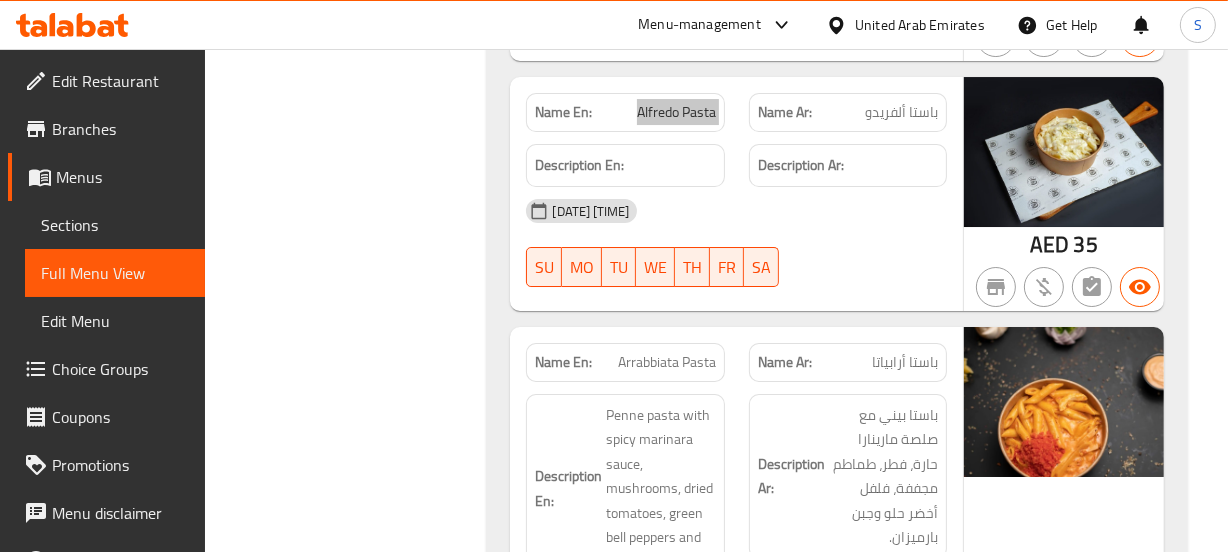 scroll, scrollTop: 6454, scrollLeft: 0, axis: vertical 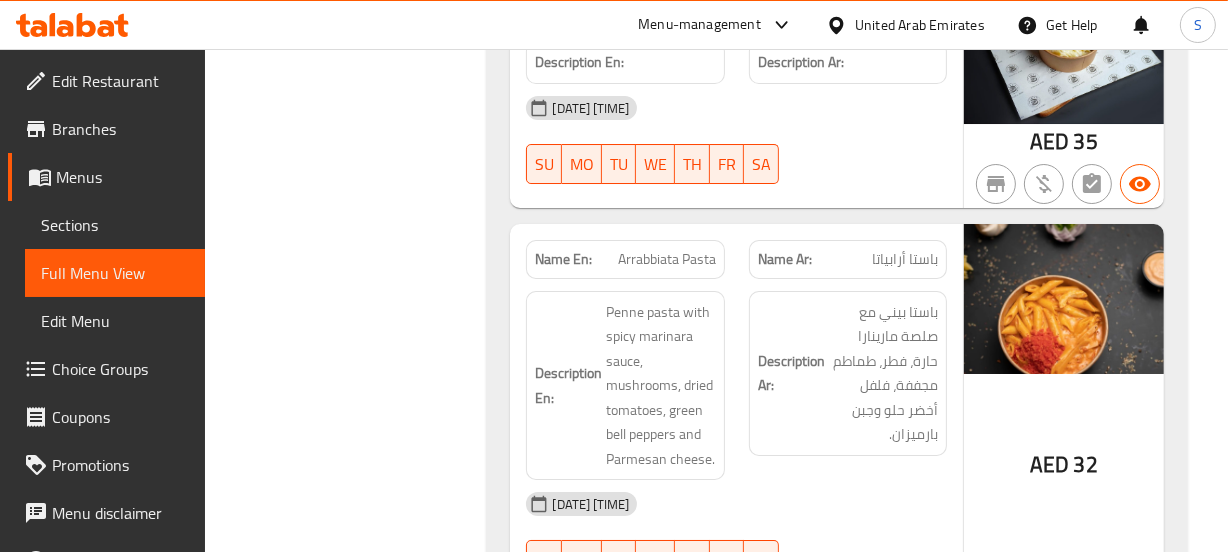 click on "Name Ar: باستا أرابياتا" at bounding box center (848, -1584) 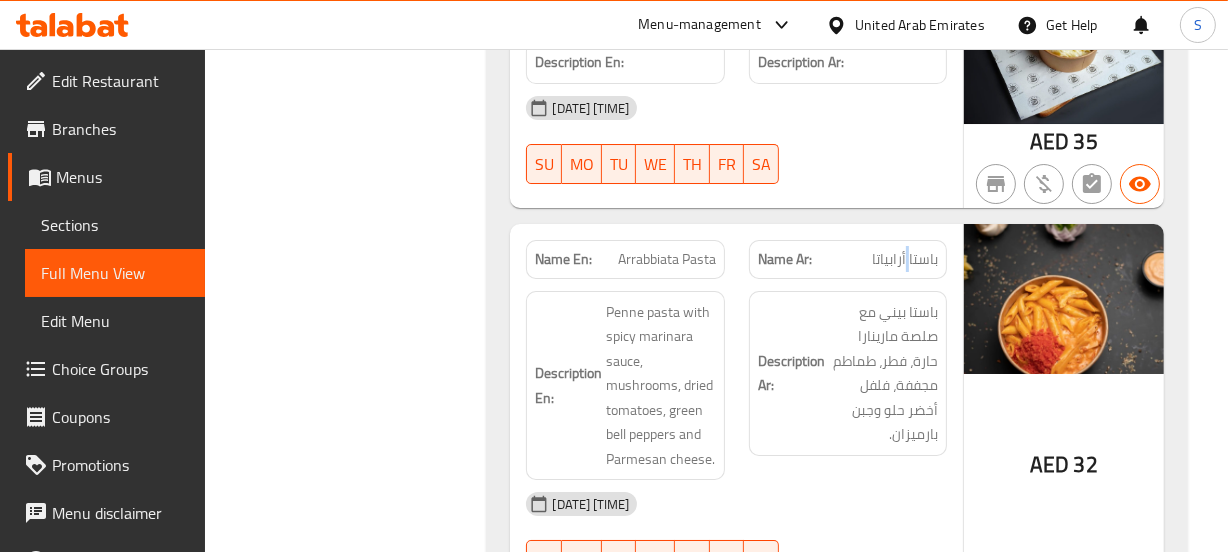 click on "Name Ar: باستا أرابياتا" at bounding box center (848, -1584) 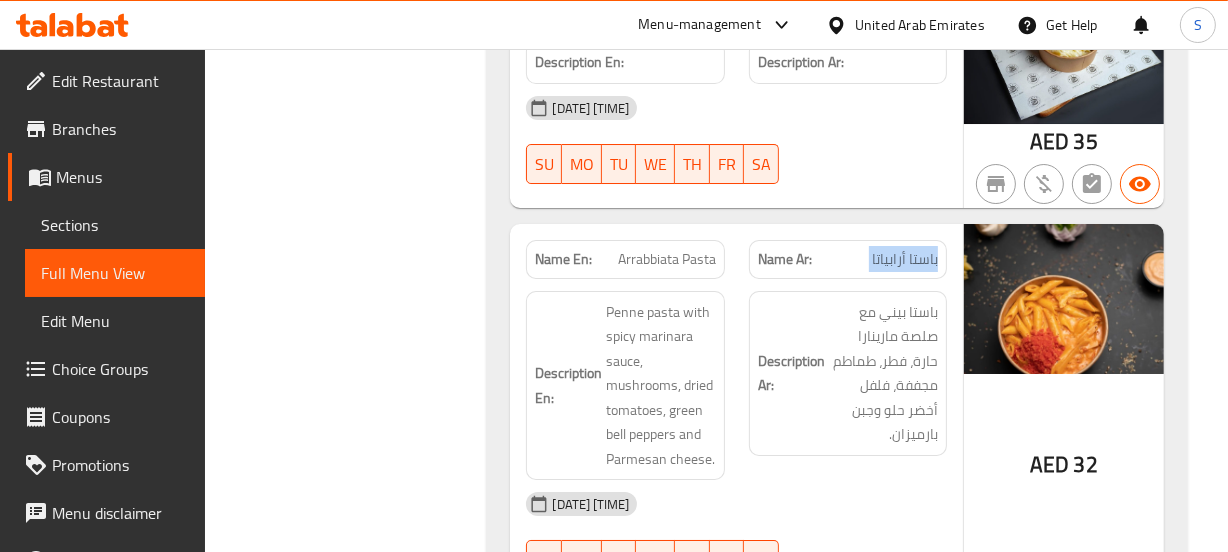 drag, startPoint x: 909, startPoint y: 200, endPoint x: 753, endPoint y: 180, distance: 157.27682 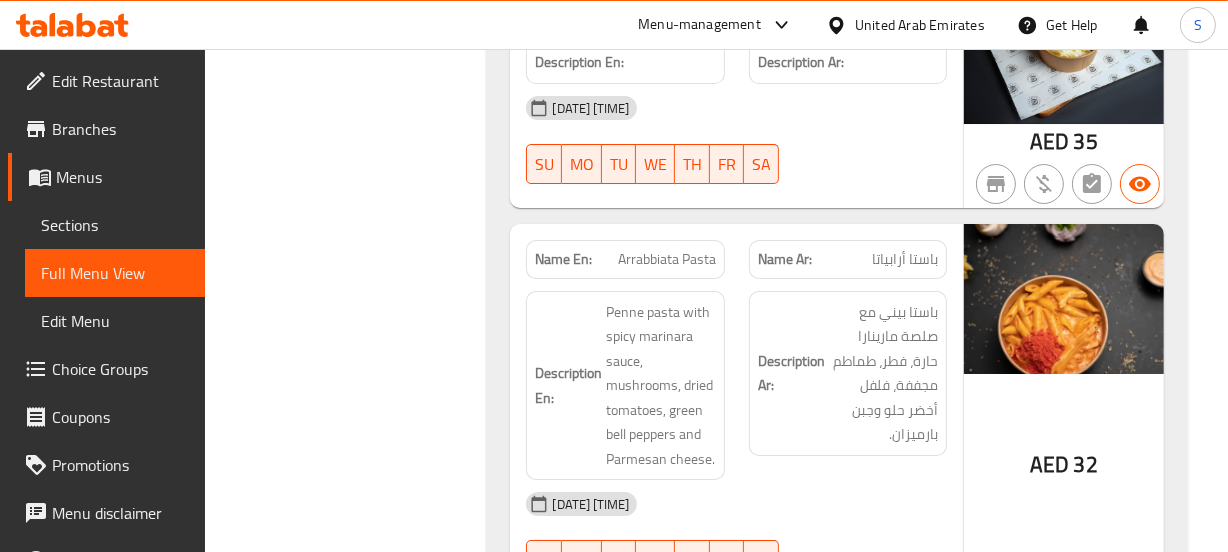click on "Arrabbiata Pasta" at bounding box center [661, -1584] 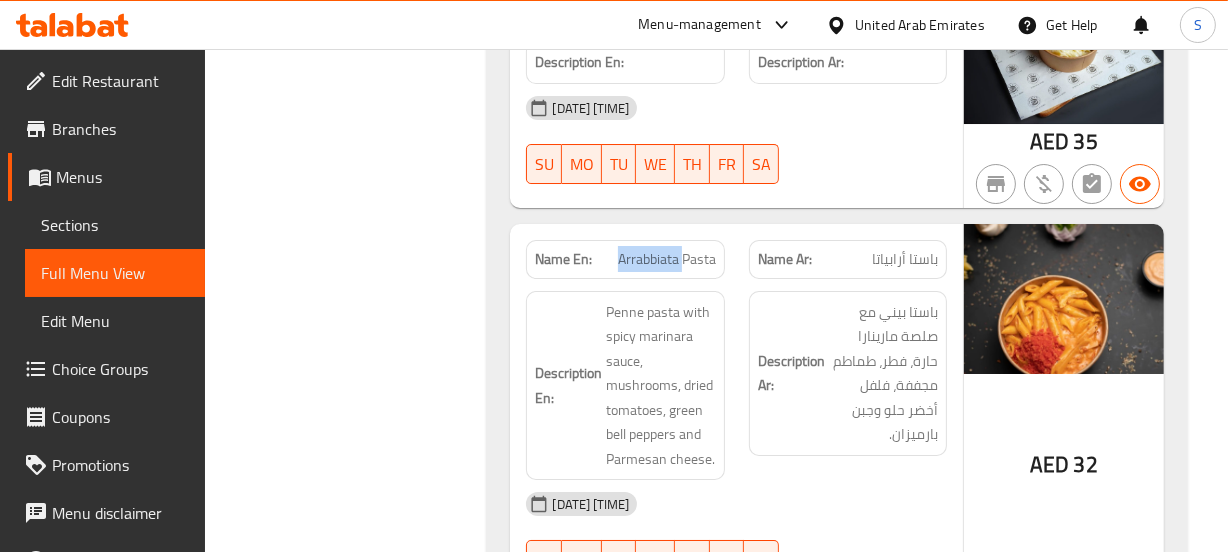 click on "Arrabbiata Pasta" at bounding box center [661, -1584] 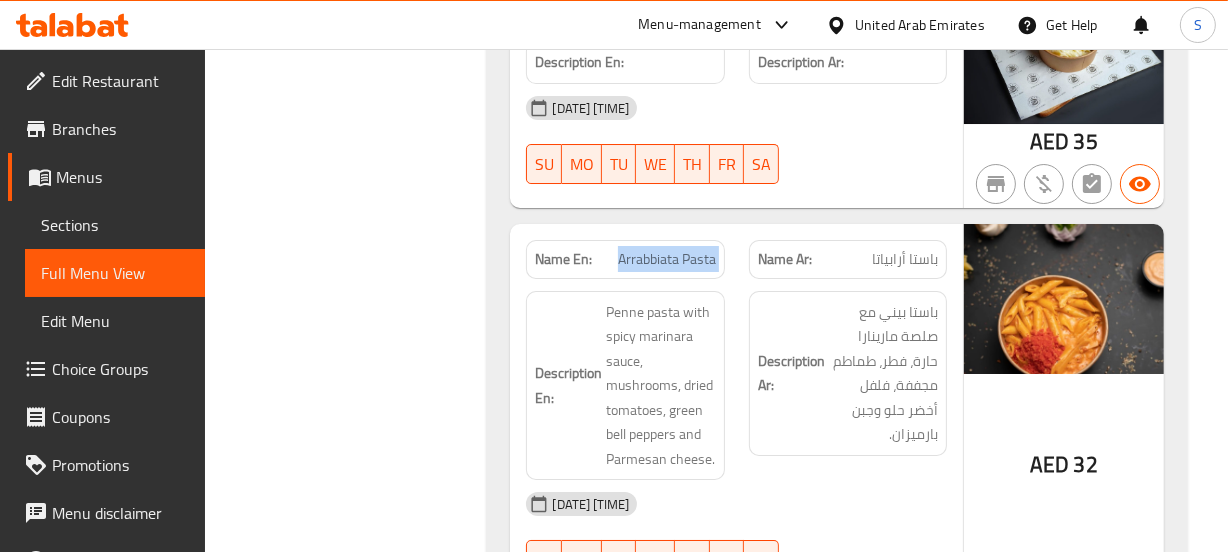 drag, startPoint x: 655, startPoint y: 179, endPoint x: 73, endPoint y: 184, distance: 582.0215 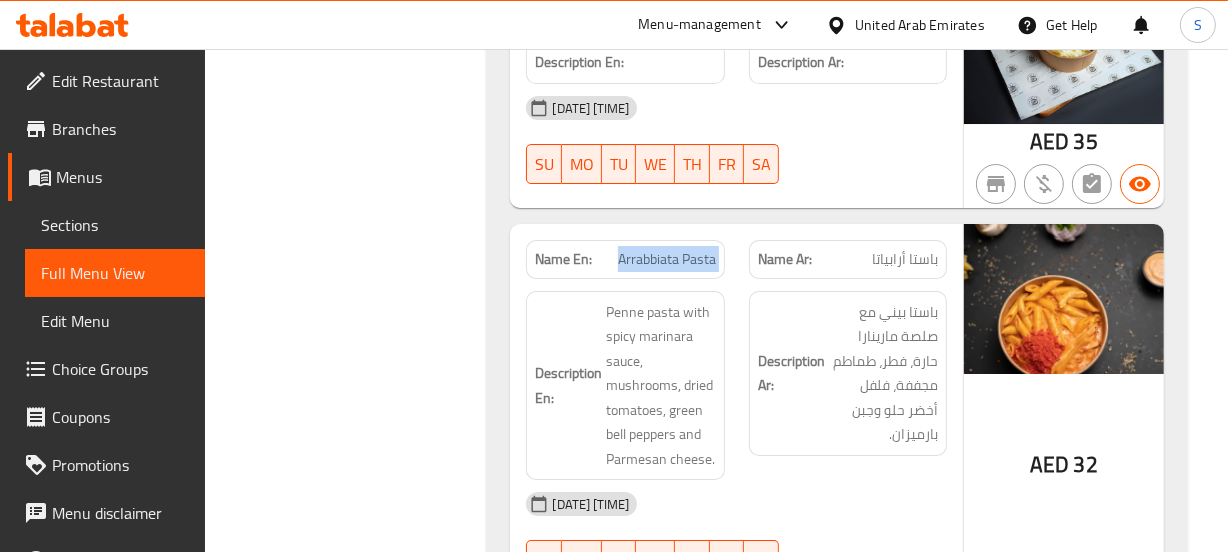 click on "Arrabbiata Pasta" at bounding box center [661, -1584] 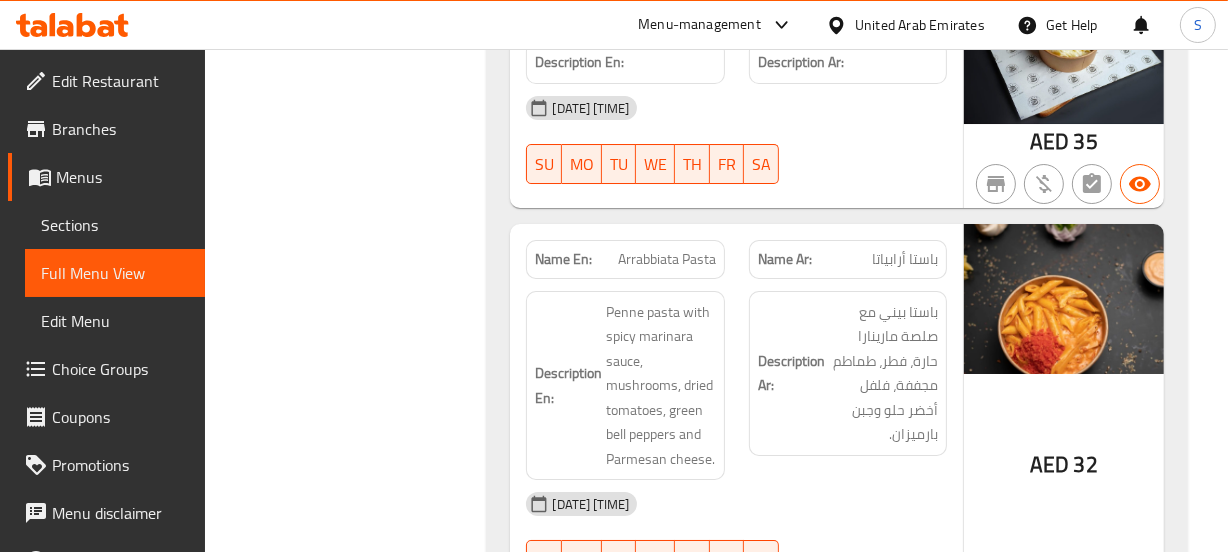 click on "Description Ar: باستا بيني مع صلصة مارينارا حارة، فطر، طماطم مجففة، فلفل أخضر حلو وجبن بارميزان." at bounding box center [848, -1494] 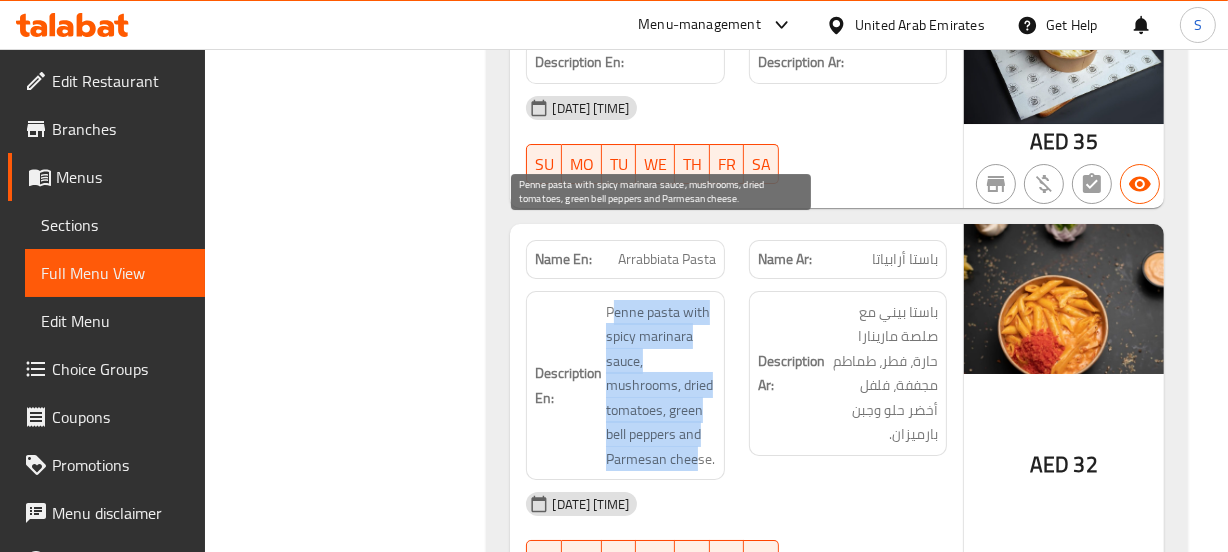 drag, startPoint x: 614, startPoint y: 229, endPoint x: 697, endPoint y: 378, distance: 170.5579 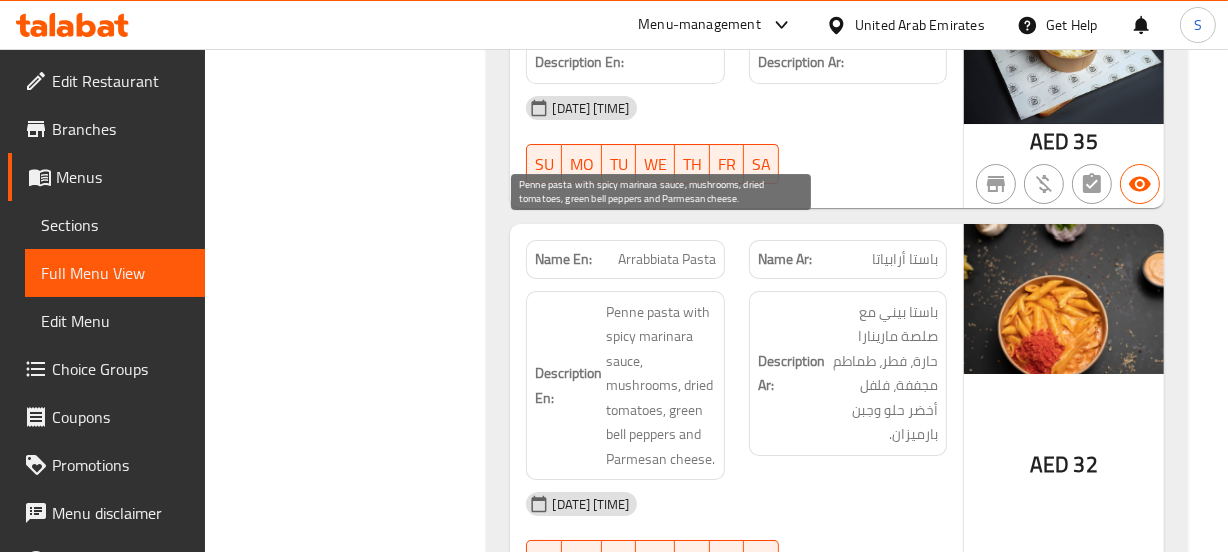 click on "Penne pasta with spicy marinara sauce, mushrooms, dried tomatoes, green bell peppers and Parmesan cheese." at bounding box center (660, 386) 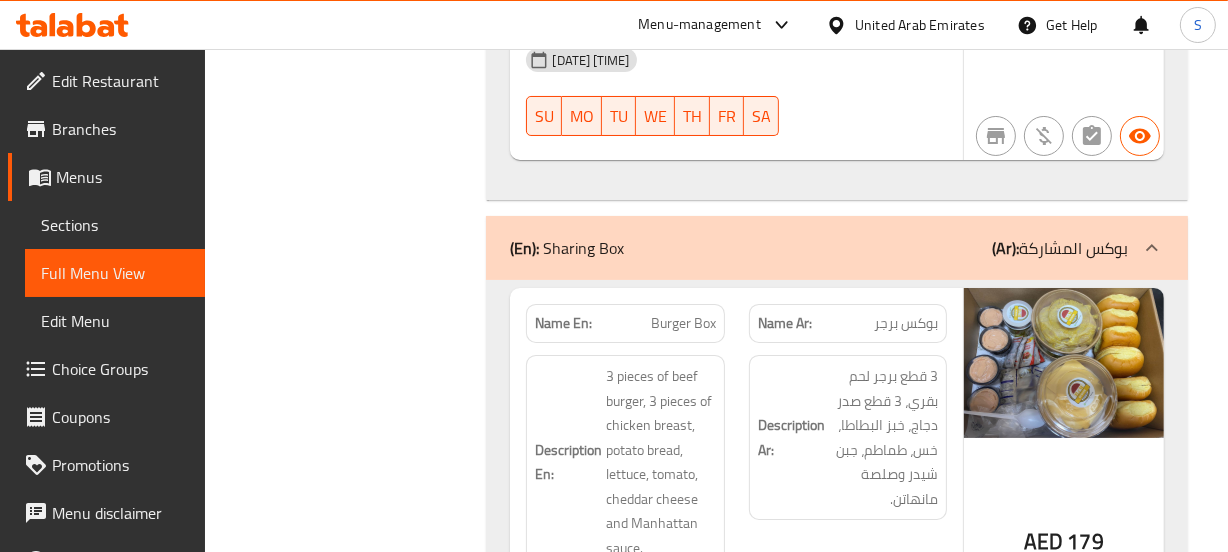 scroll, scrollTop: 6909, scrollLeft: 0, axis: vertical 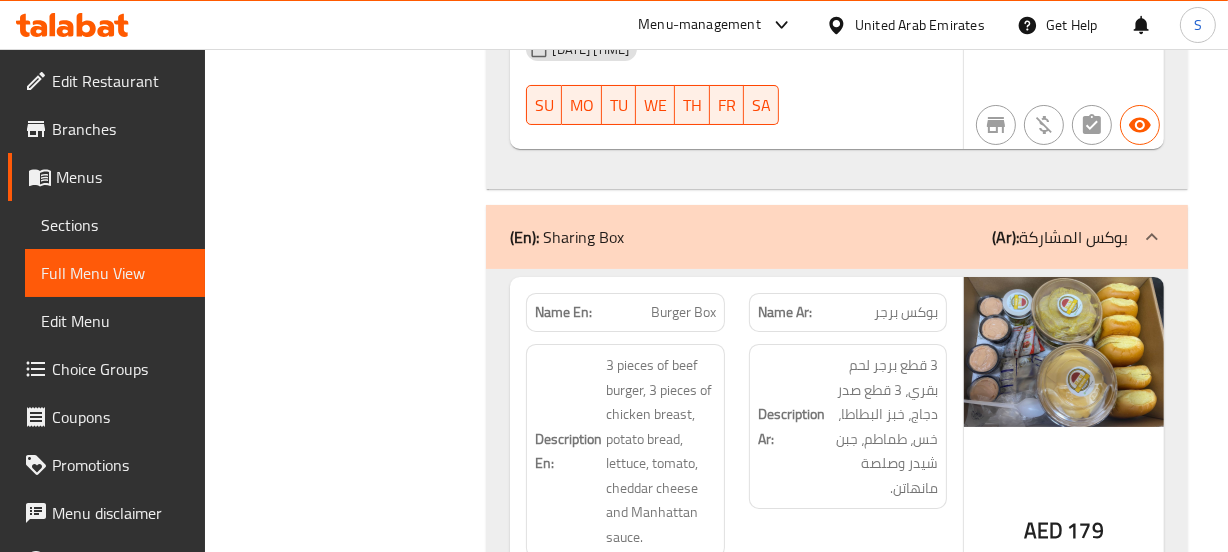 click on "Burger Box" at bounding box center [648, -6458] 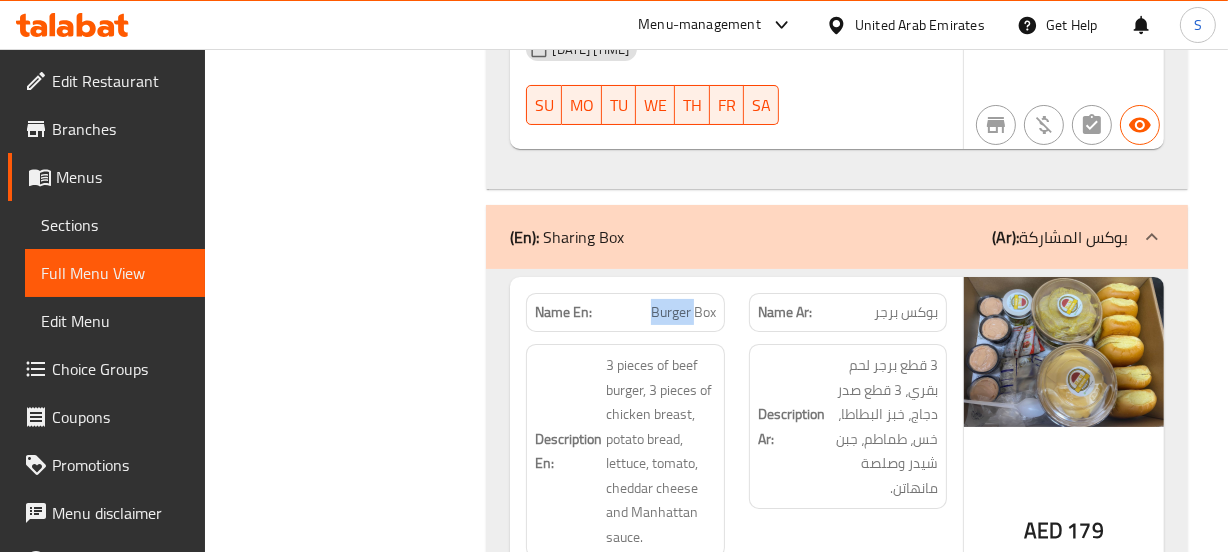 click on "Burger Box" at bounding box center (648, -6458) 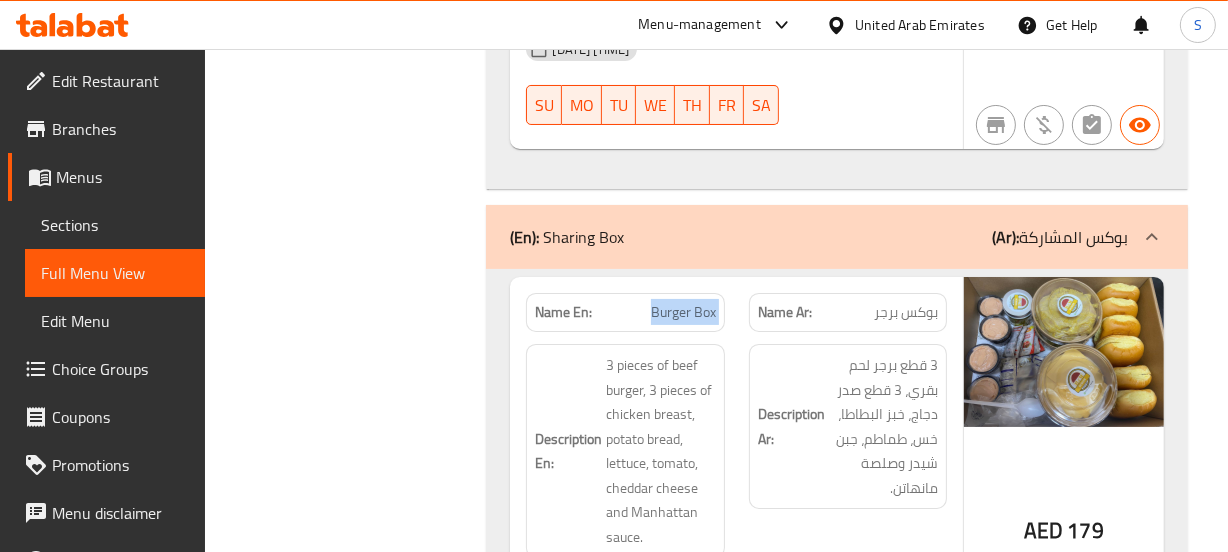 click on "Burger Box" at bounding box center [648, -6458] 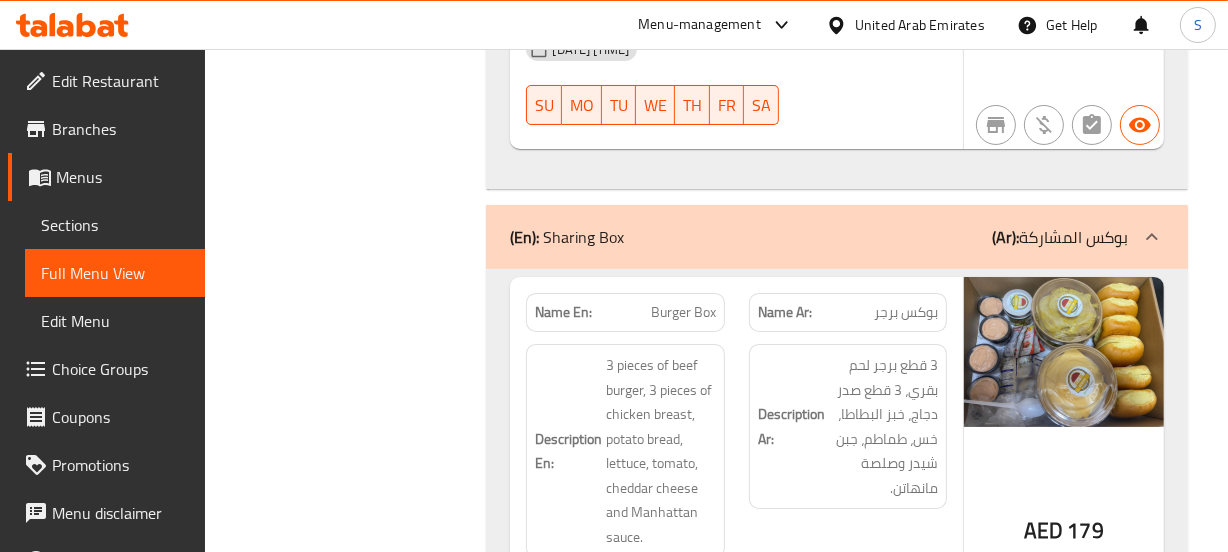 click on "بوكس برجر" at bounding box center (873, -6458) 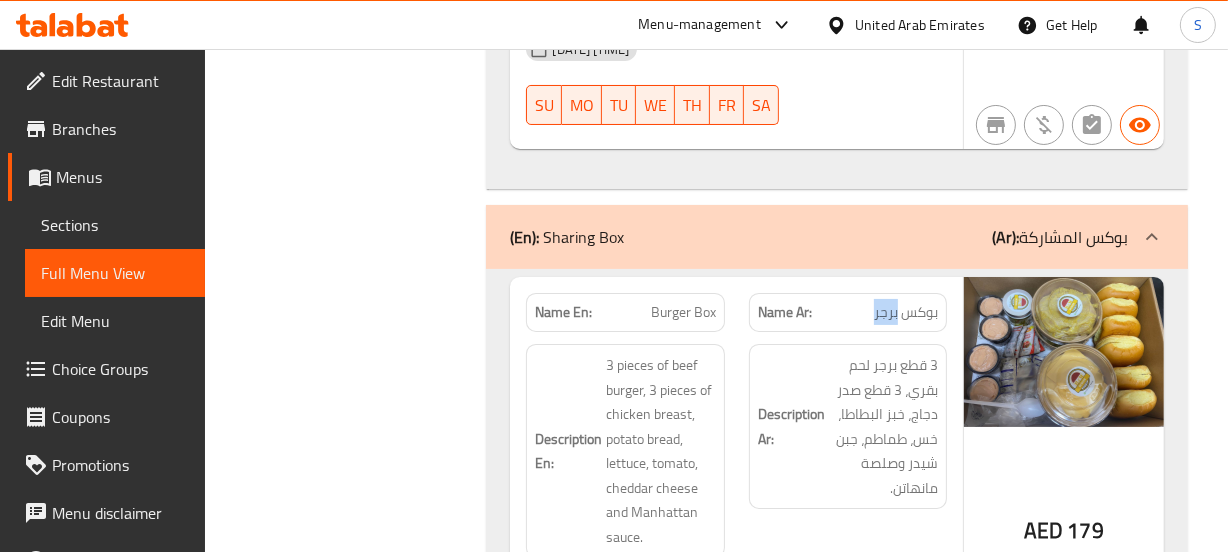 click on "بوكس برجر" at bounding box center (873, -6458) 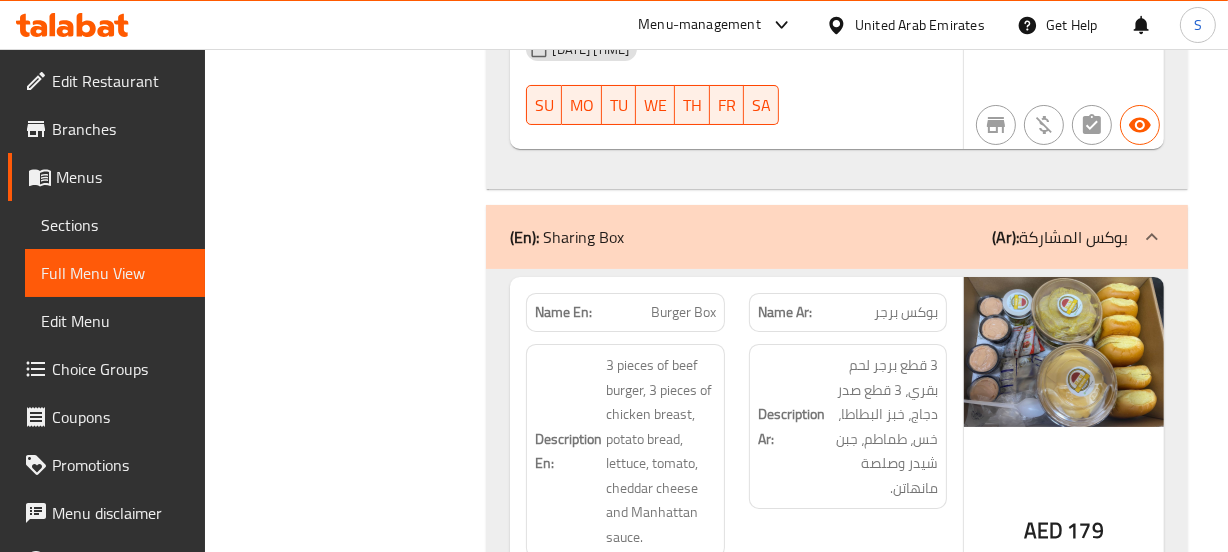 click on "3 قطع برجر لحم بقري، 3 قطع صدر دجاج، خبز البطاطا، خس، طماطم، جبن شيدر وصلصة مانهاتن." at bounding box center [883, -6334] 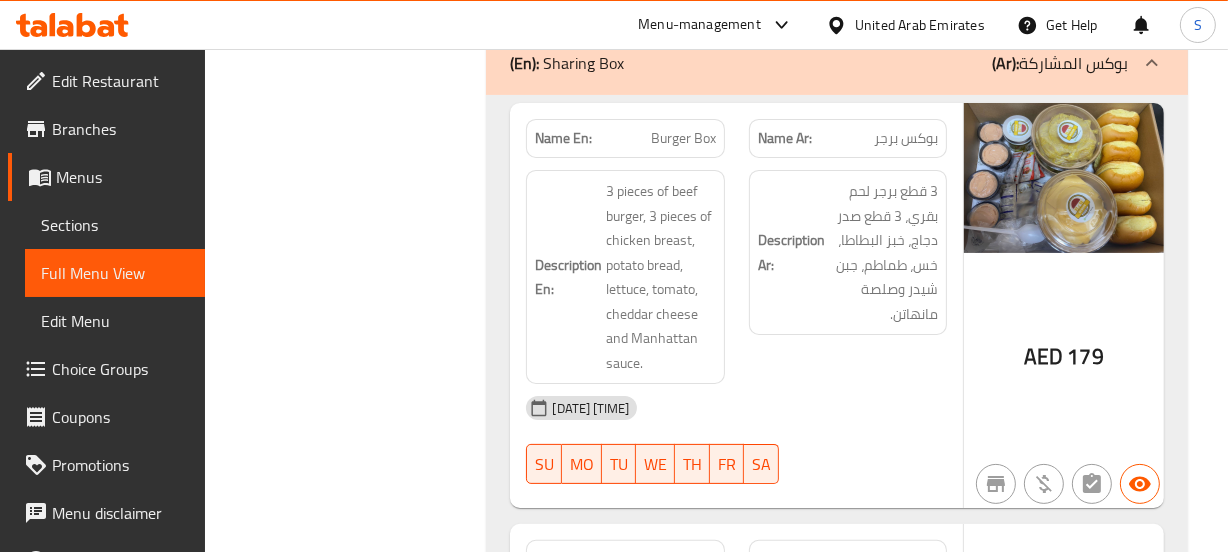 scroll, scrollTop: 7090, scrollLeft: 0, axis: vertical 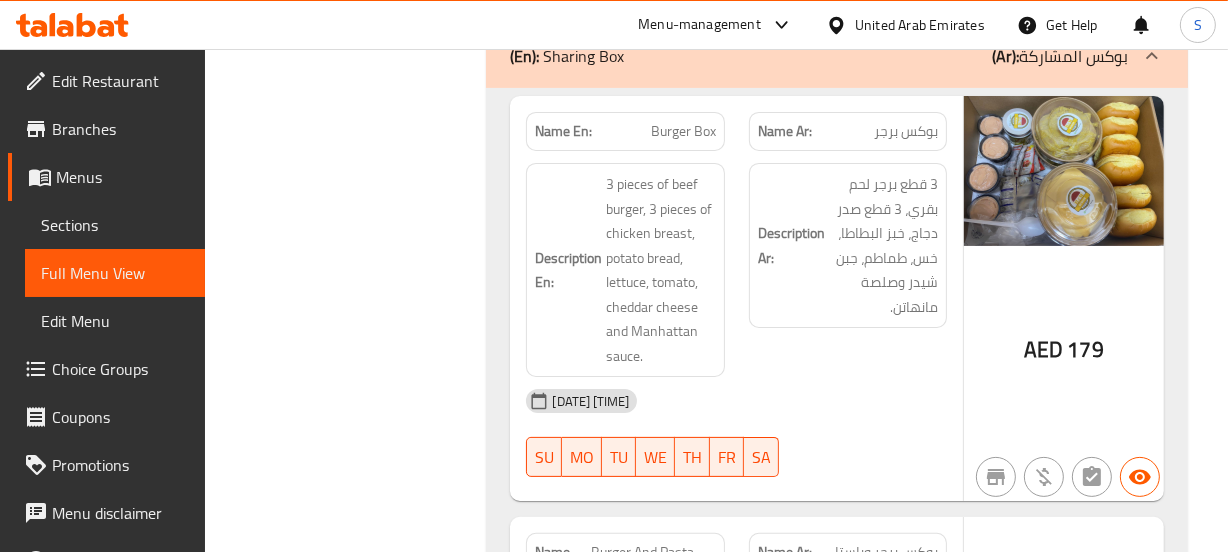 click on "3 pieces of beef burger, 3 pieces of chicken breast, potato bread, lettuce, tomato, cheddar cheese and Manhattan sauce." at bounding box center [660, -6502] 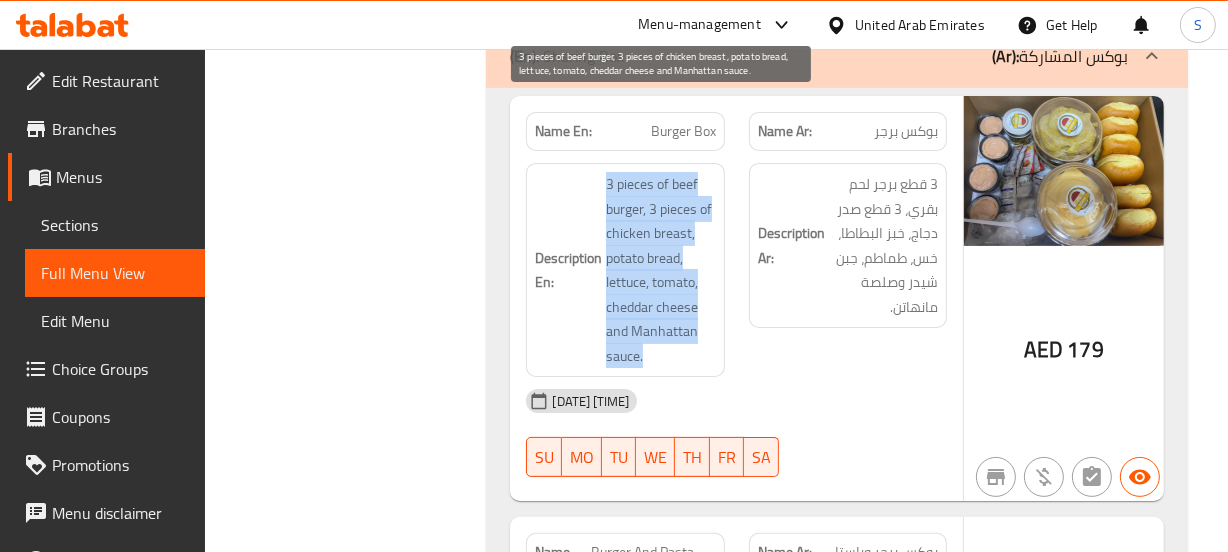 drag, startPoint x: 608, startPoint y: 98, endPoint x: 642, endPoint y: 269, distance: 174.34735 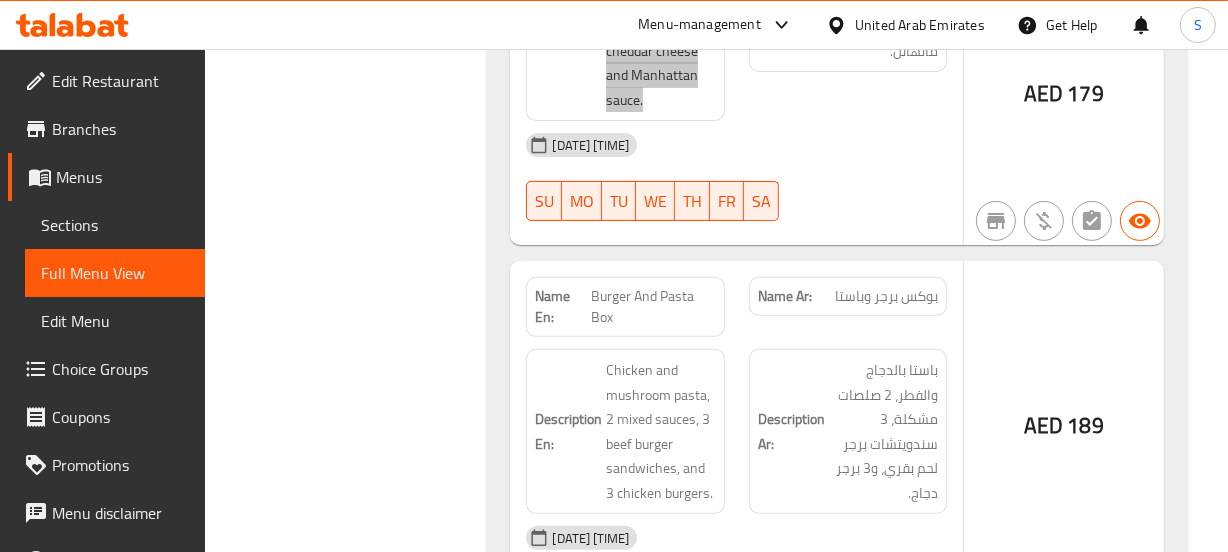 scroll, scrollTop: 7363, scrollLeft: 0, axis: vertical 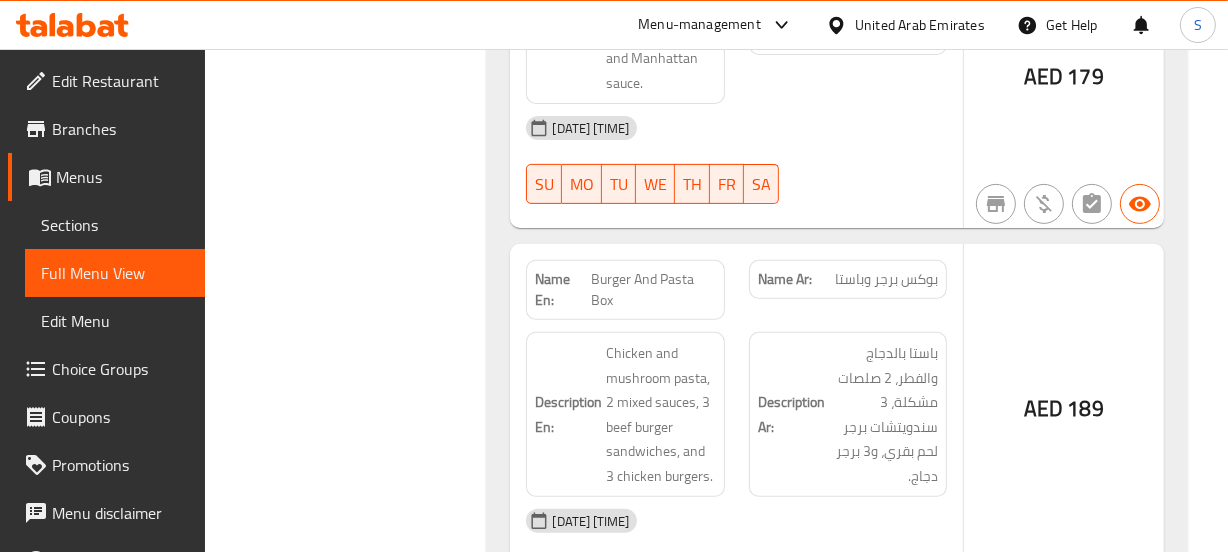 click on "Burger And Pasta Box" at bounding box center (654, -6495) 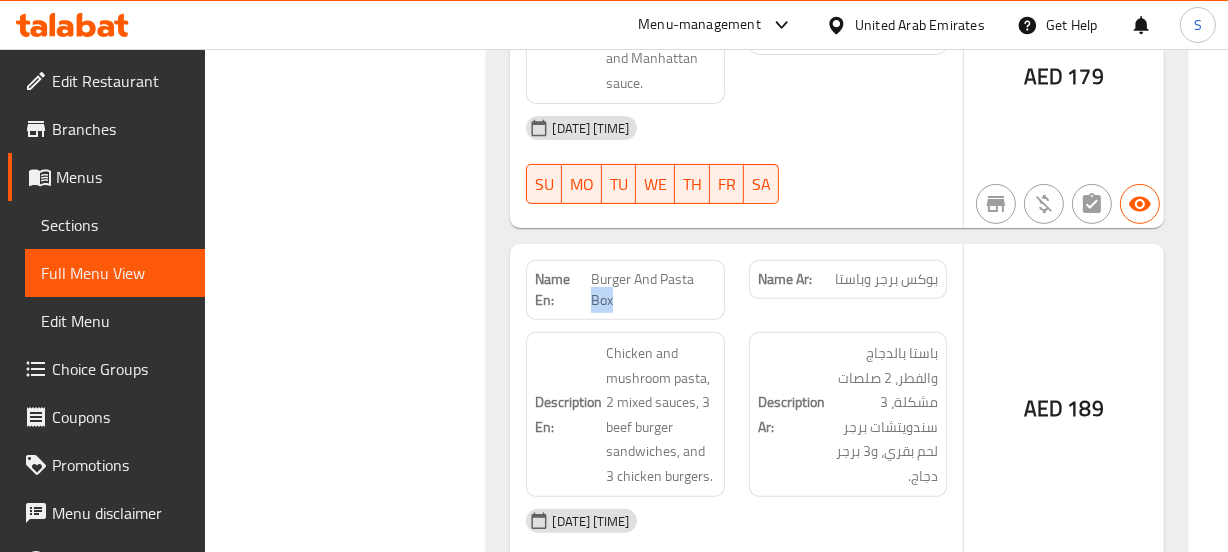 click on "Burger And Pasta Box" at bounding box center (654, -6495) 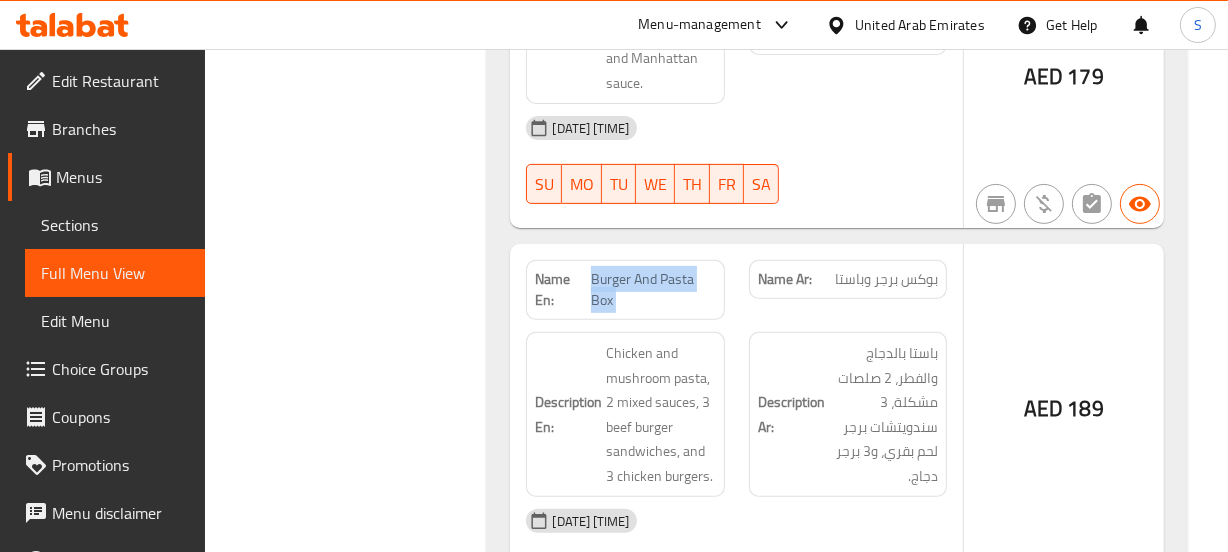 click on "Burger And Pasta Box" at bounding box center (654, -6495) 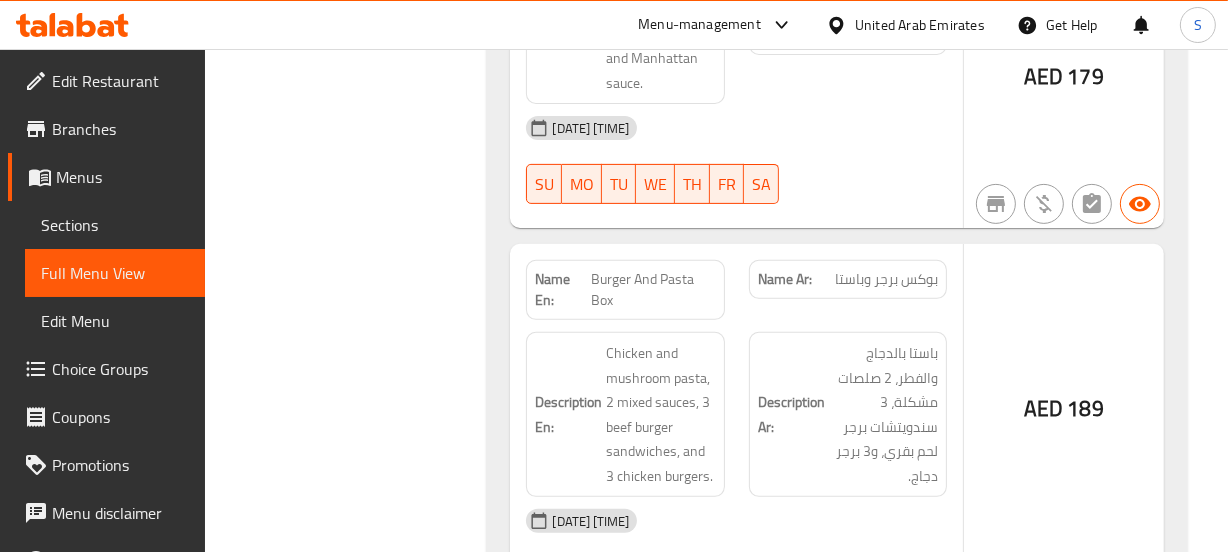 click on "بوكس برجر وباستا" at bounding box center (875, -6506) 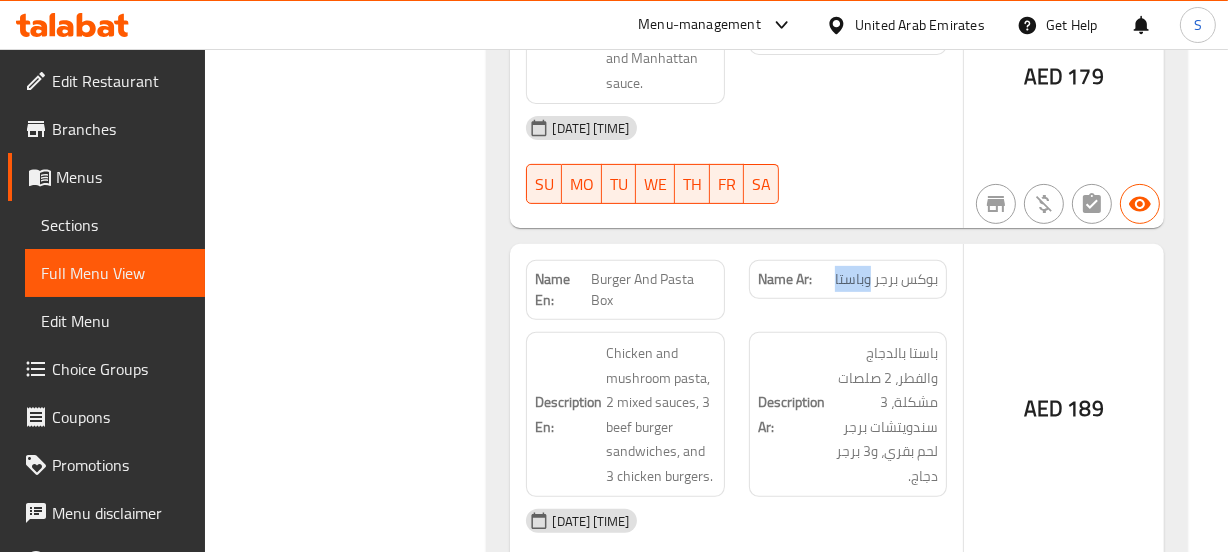 click on "بوكس برجر وباستا" at bounding box center (875, -6506) 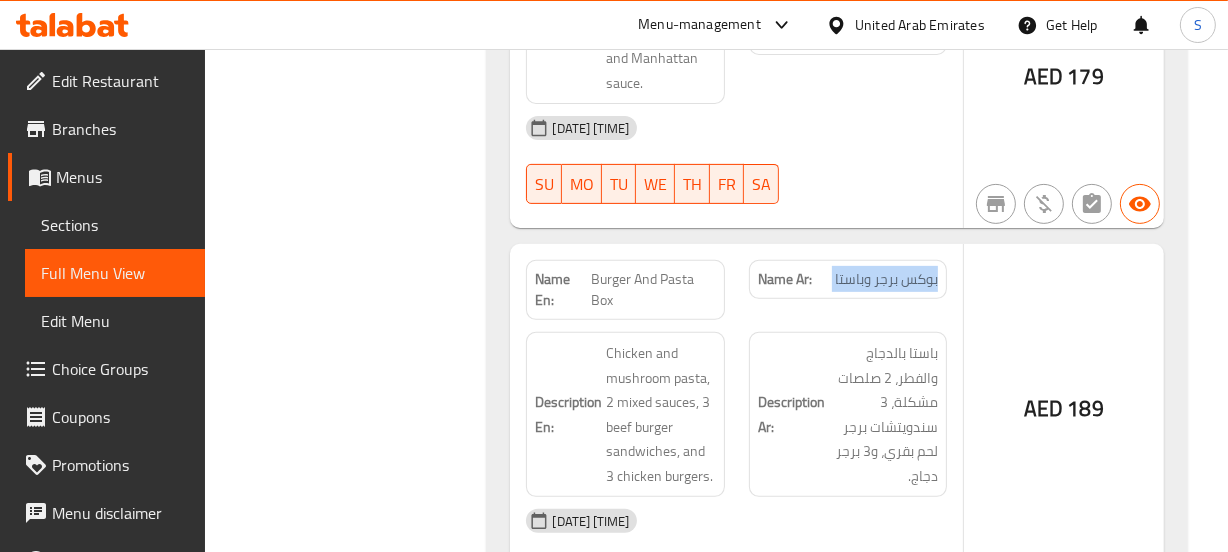 click on "بوكس برجر وباستا" at bounding box center [875, -6506] 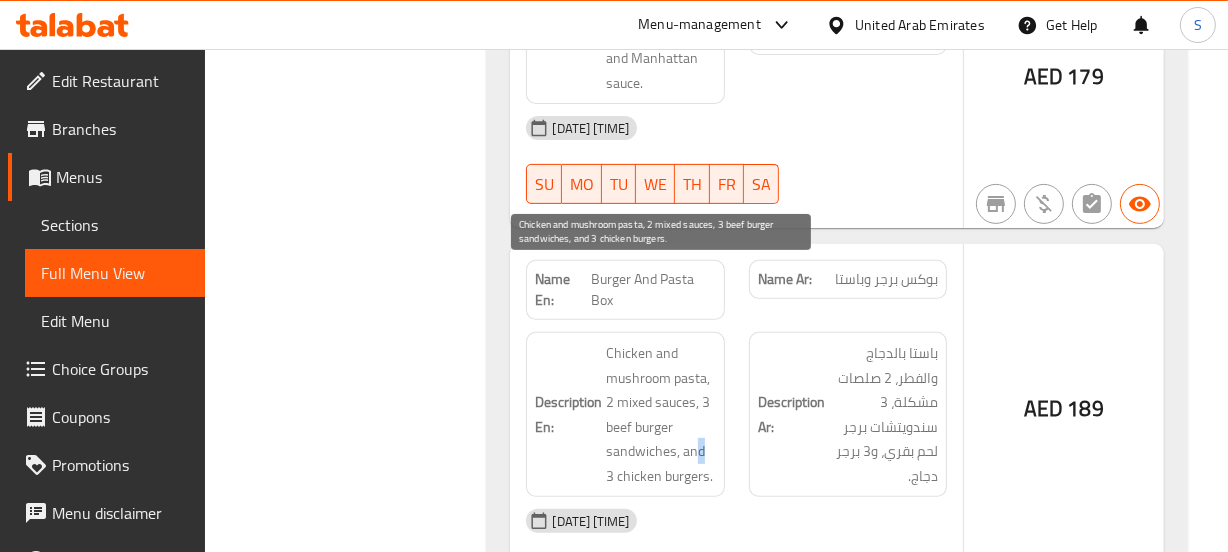 click on "Chicken and mushroom pasta, 2 mixed sauces, 3 beef burger sandwiches, and 3 chicken burgers." at bounding box center (660, 414) 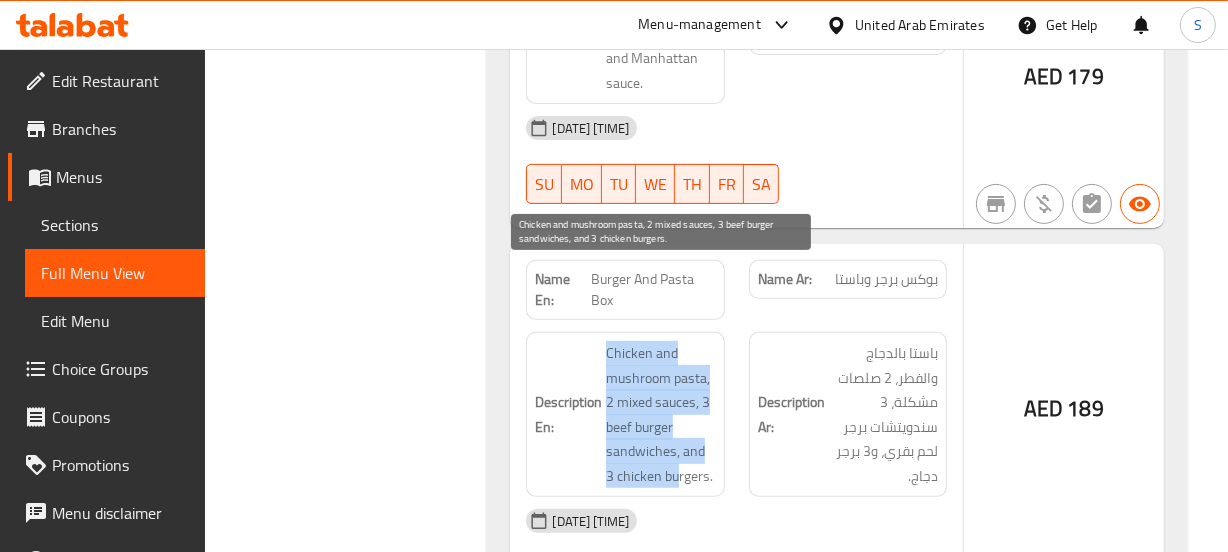 drag, startPoint x: 607, startPoint y: 249, endPoint x: 685, endPoint y: 397, distance: 167.29614 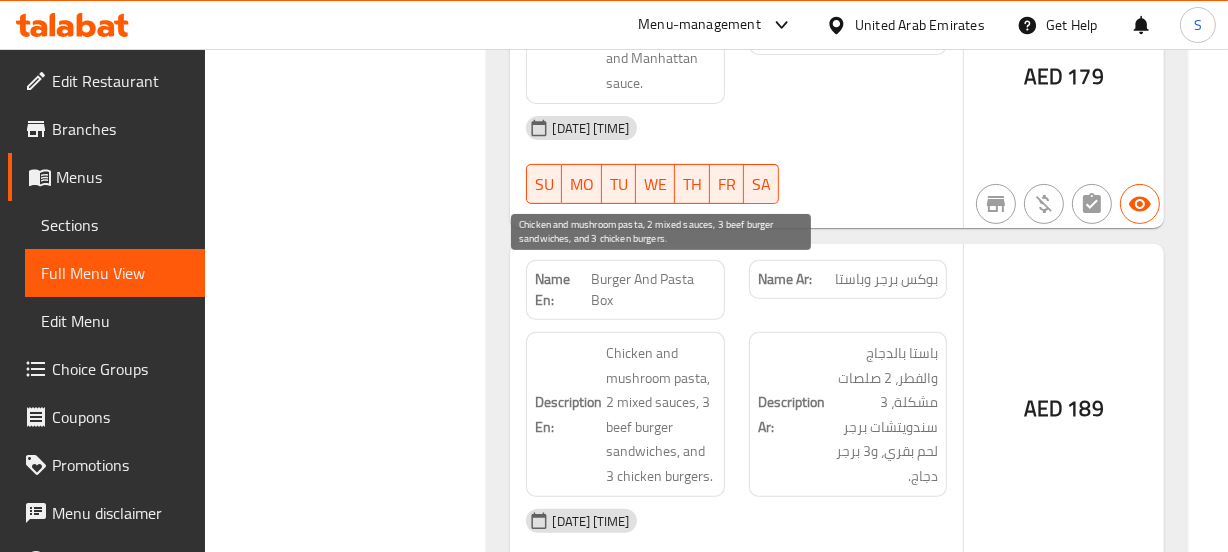 click on "Chicken and mushroom pasta, 2 mixed sauces, 3 beef burger sandwiches, and 3 chicken burgers." at bounding box center (660, 414) 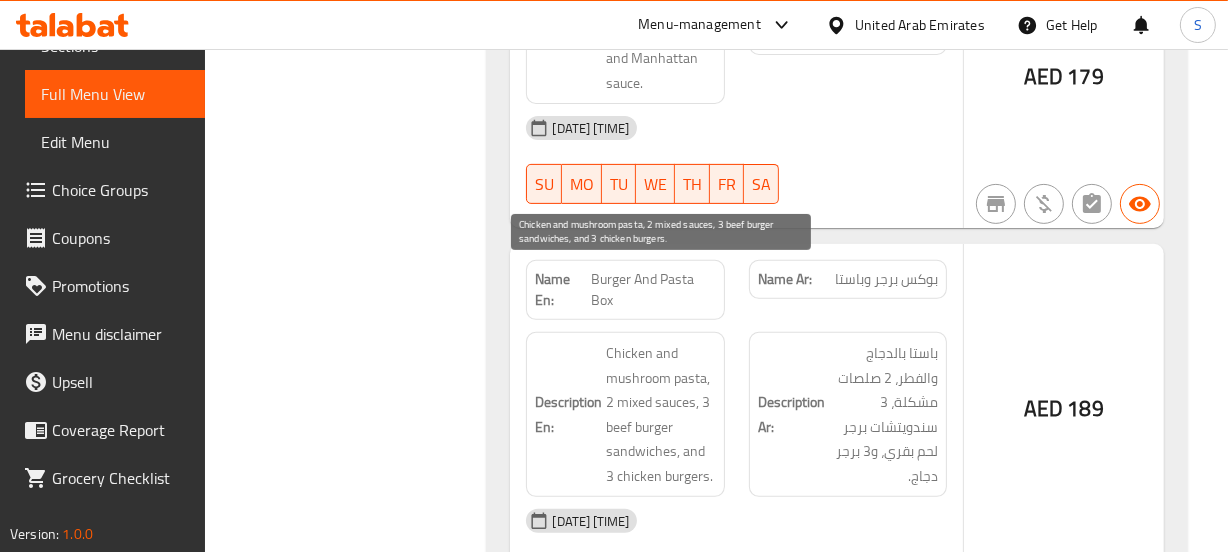 scroll, scrollTop: 190, scrollLeft: 0, axis: vertical 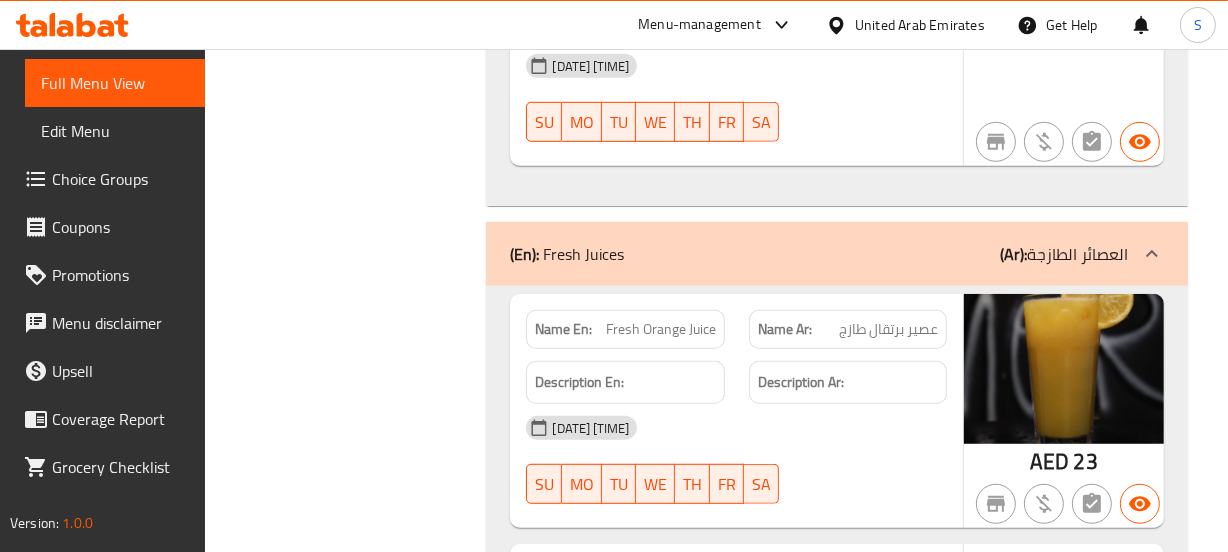 click on "عصير برتقال طازج" at bounding box center (873, -7367) 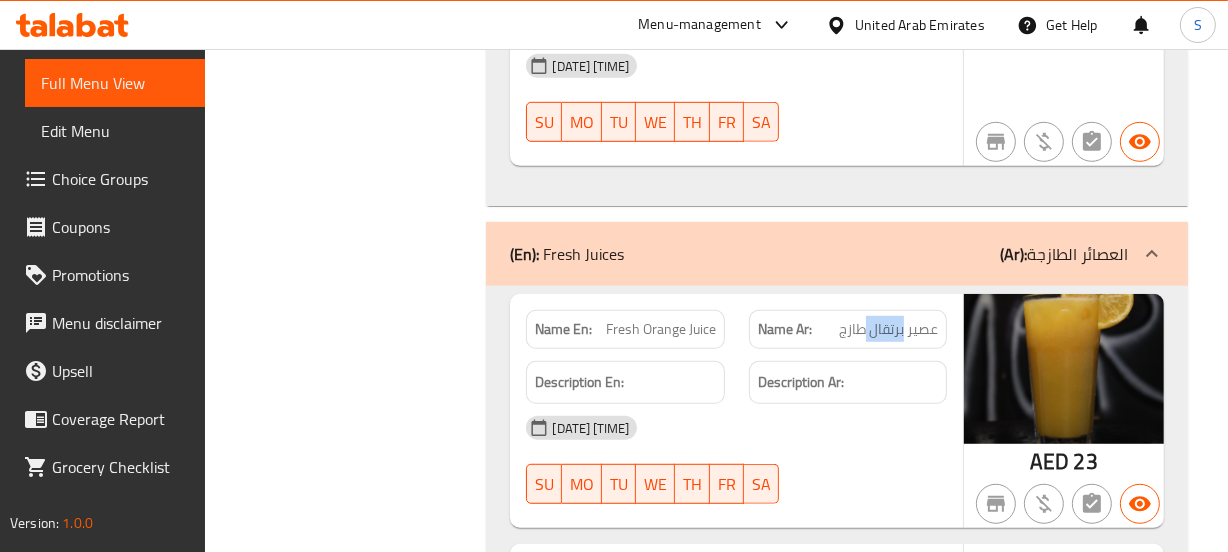 click on "عصير برتقال طازج" at bounding box center [873, -7367] 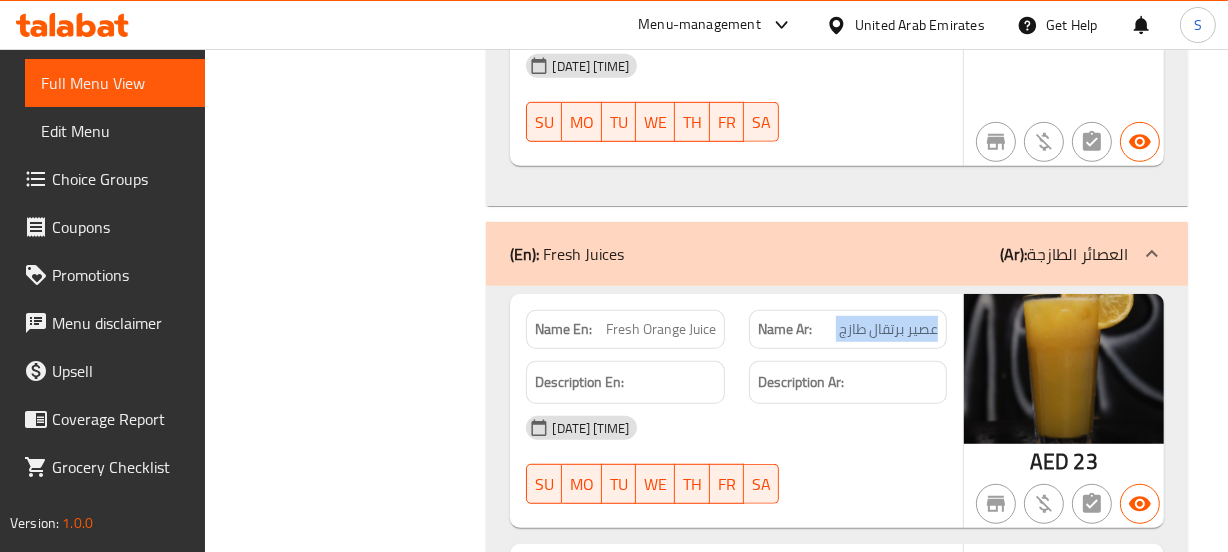 click on "عصير برتقال طازج" at bounding box center [873, -7367] 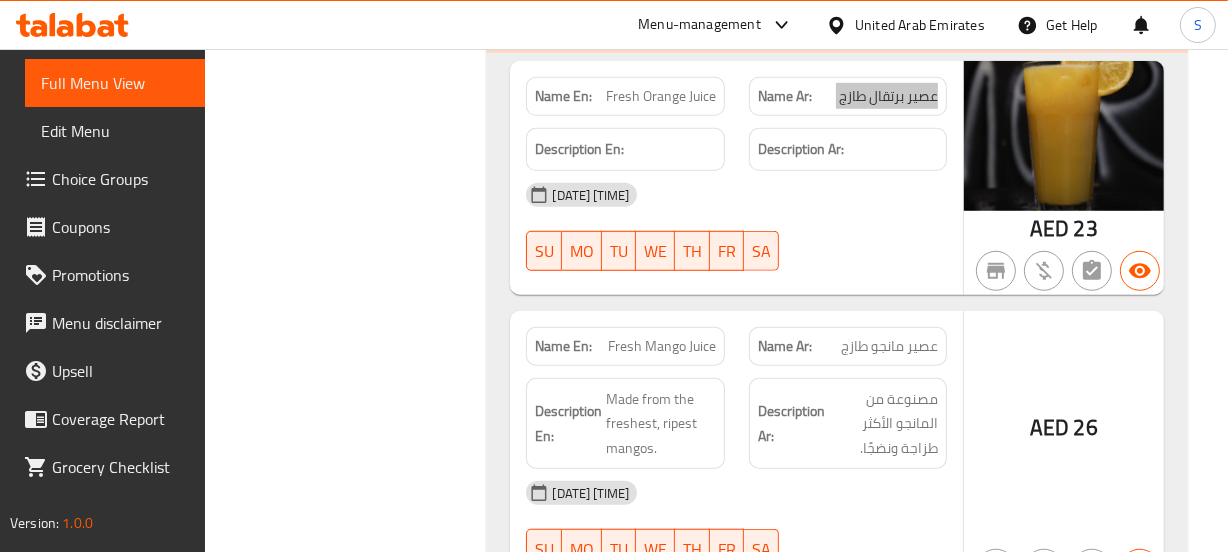 scroll, scrollTop: 8090, scrollLeft: 0, axis: vertical 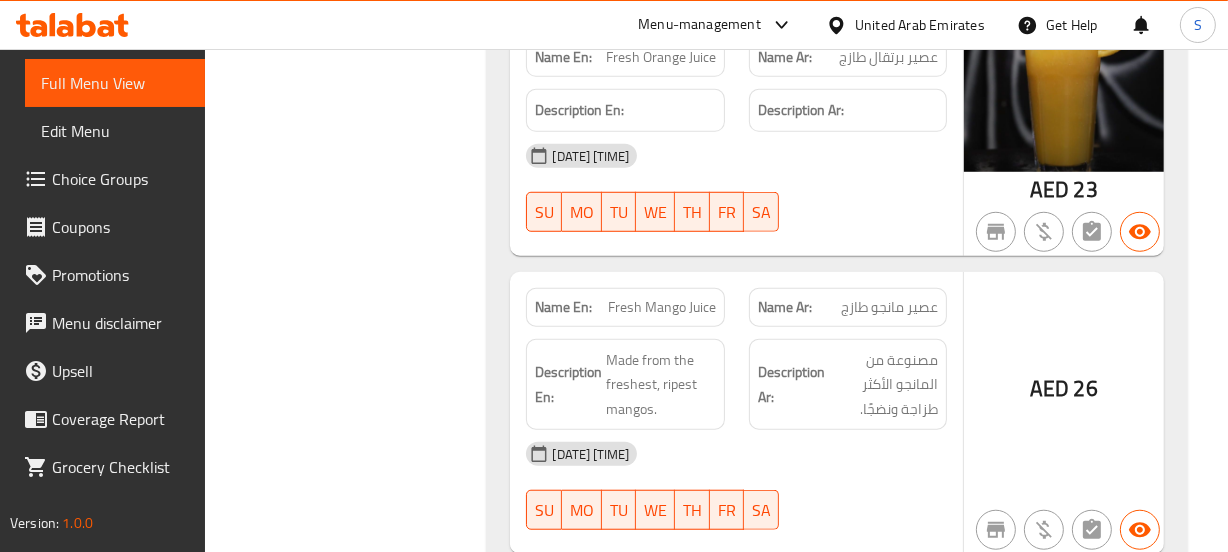 click on "Description Ar: مصنوعة من المانجو الأكثر طزاجة ونضجًا." at bounding box center [848, -7061] 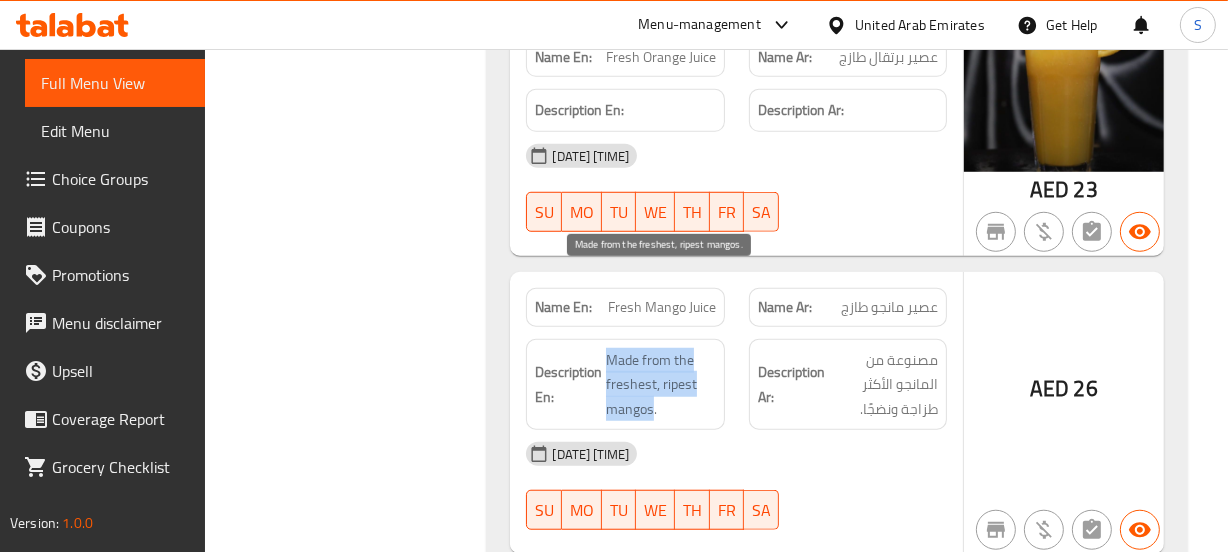 drag, startPoint x: 607, startPoint y: 278, endPoint x: 652, endPoint y: 325, distance: 65.06919 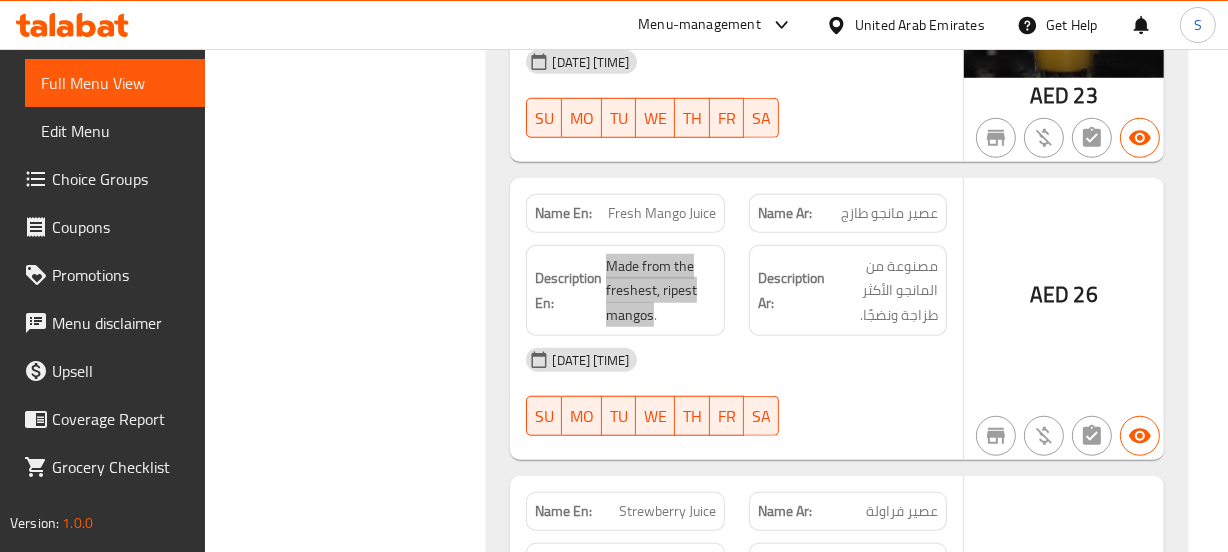 scroll, scrollTop: 8272, scrollLeft: 0, axis: vertical 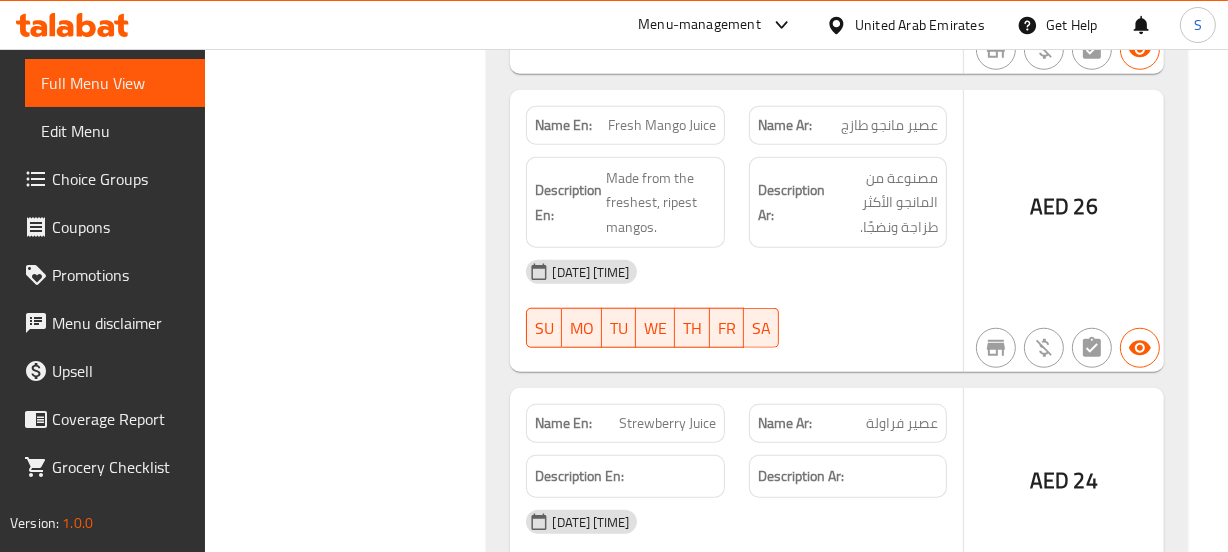 click on "عصير فراولة" at bounding box center (874, -6913) 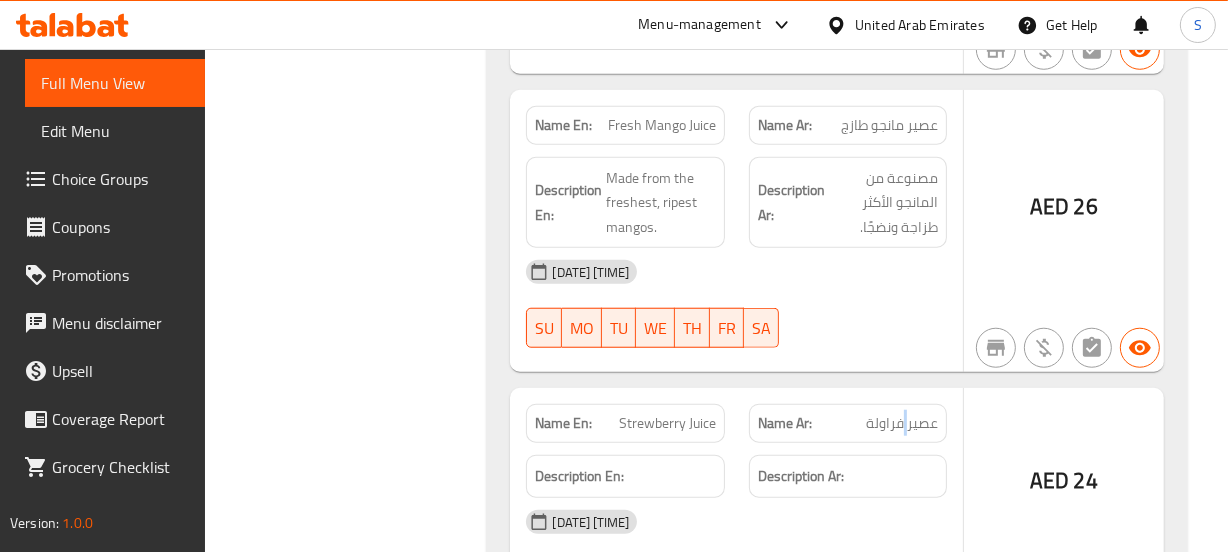 click on "عصير فراولة" at bounding box center (874, -6913) 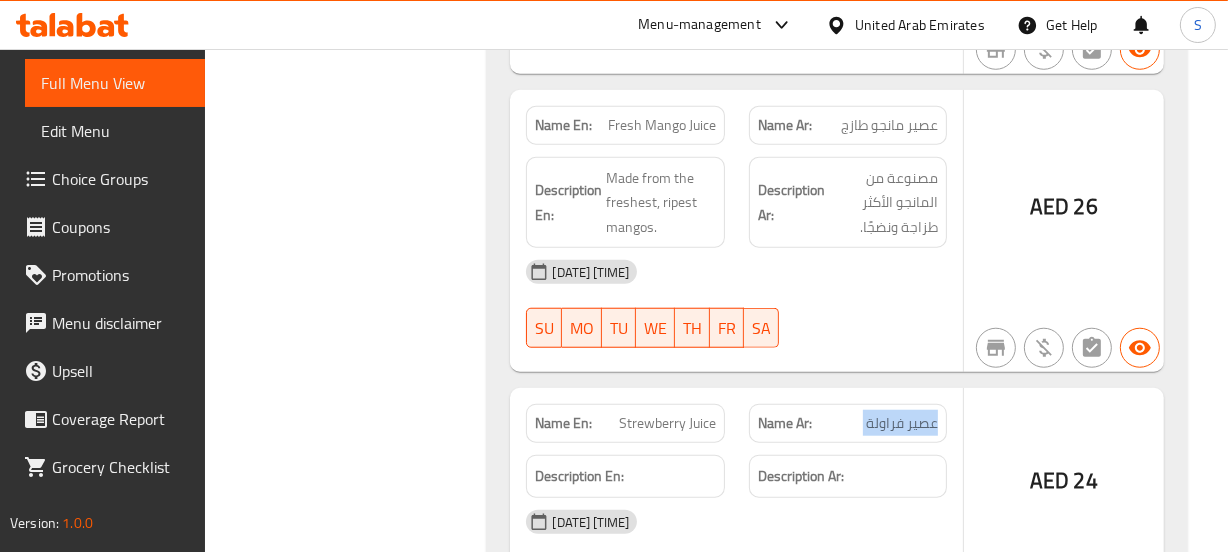 click on "عصير فراولة" at bounding box center (874, -6913) 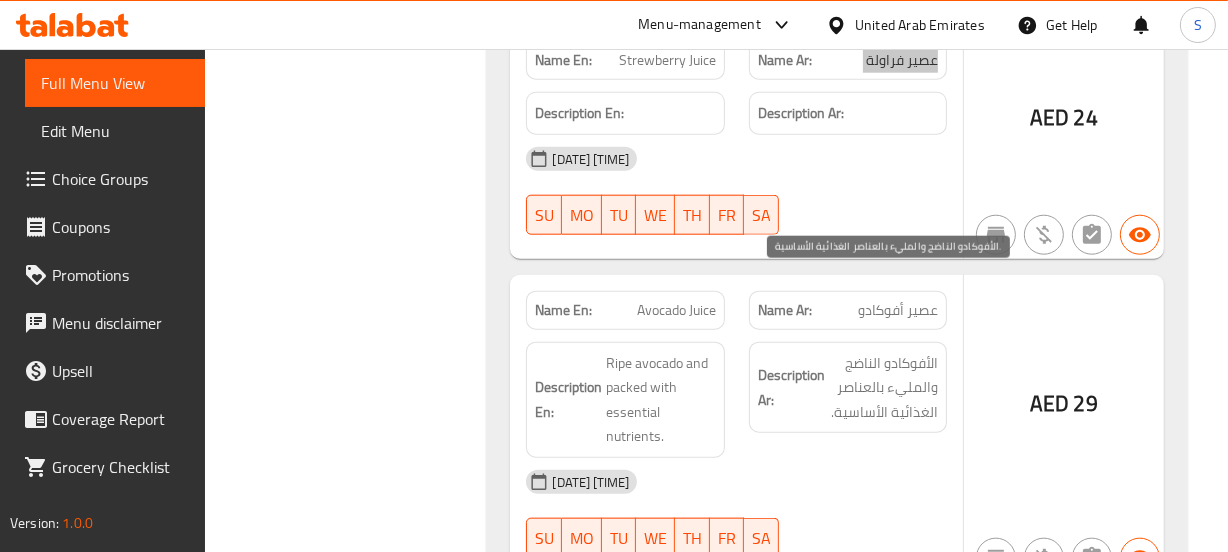 scroll, scrollTop: 8636, scrollLeft: 0, axis: vertical 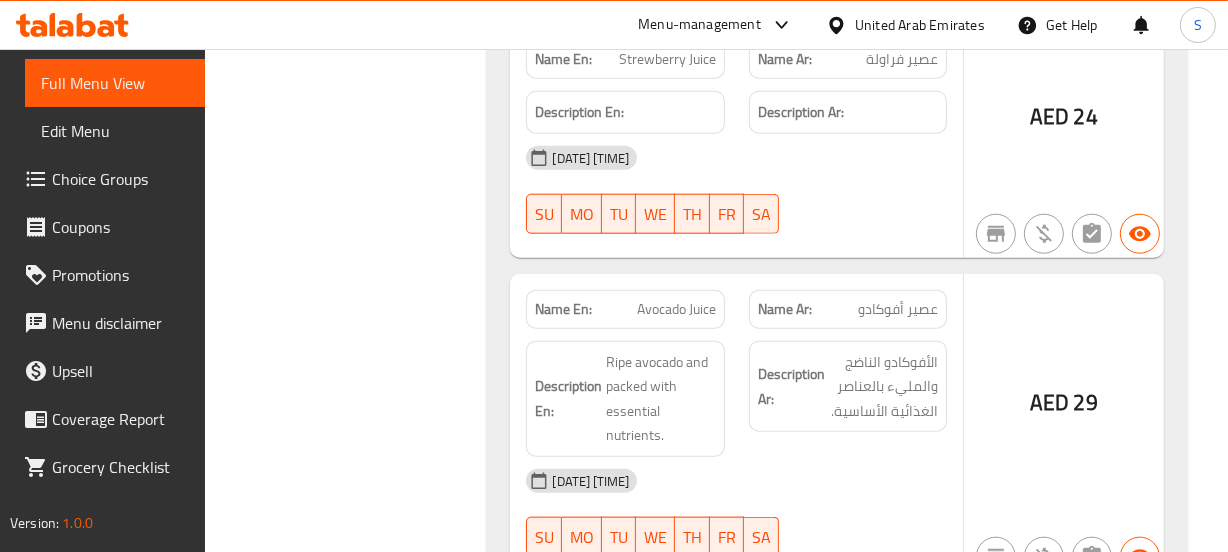 click on "عصير أفوكادو" at bounding box center [895, -3766] 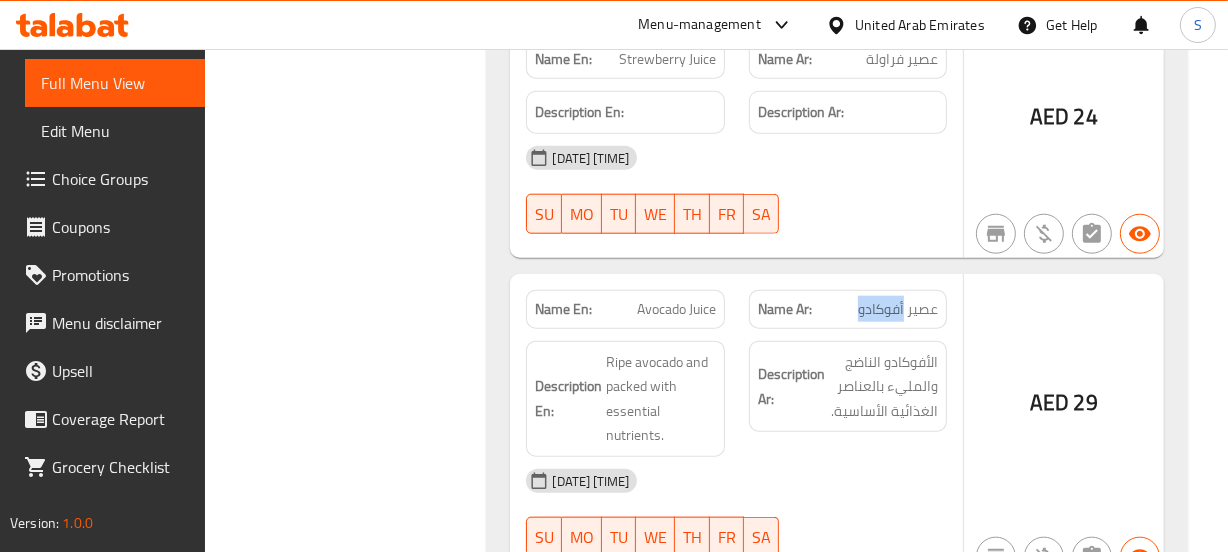 click on "عصير أفوكادو" at bounding box center [895, -3766] 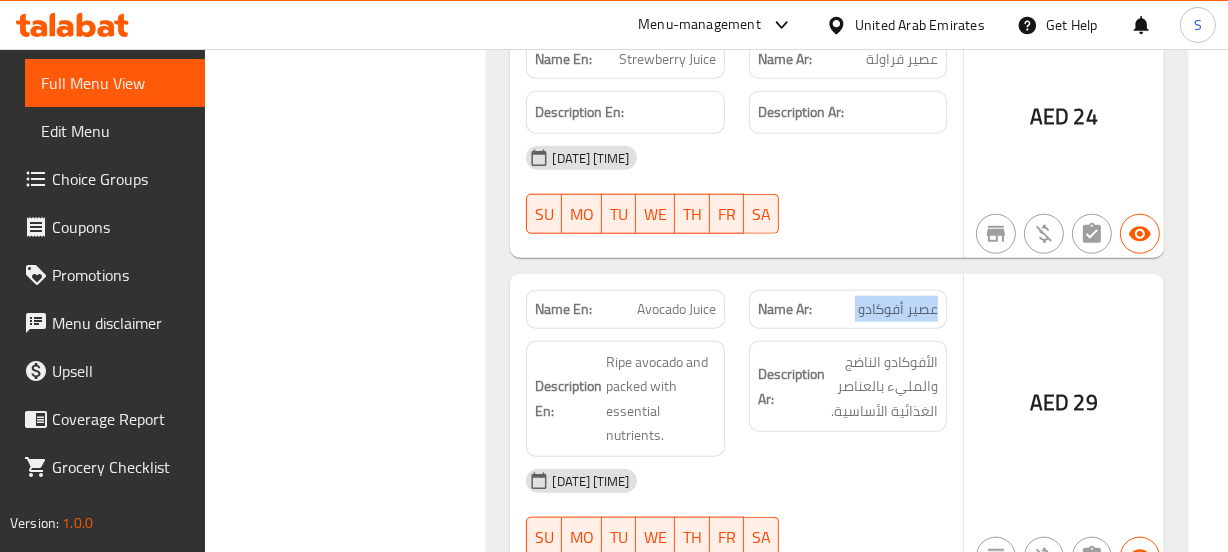 click on "عصير أفوكادو" at bounding box center [895, -3766] 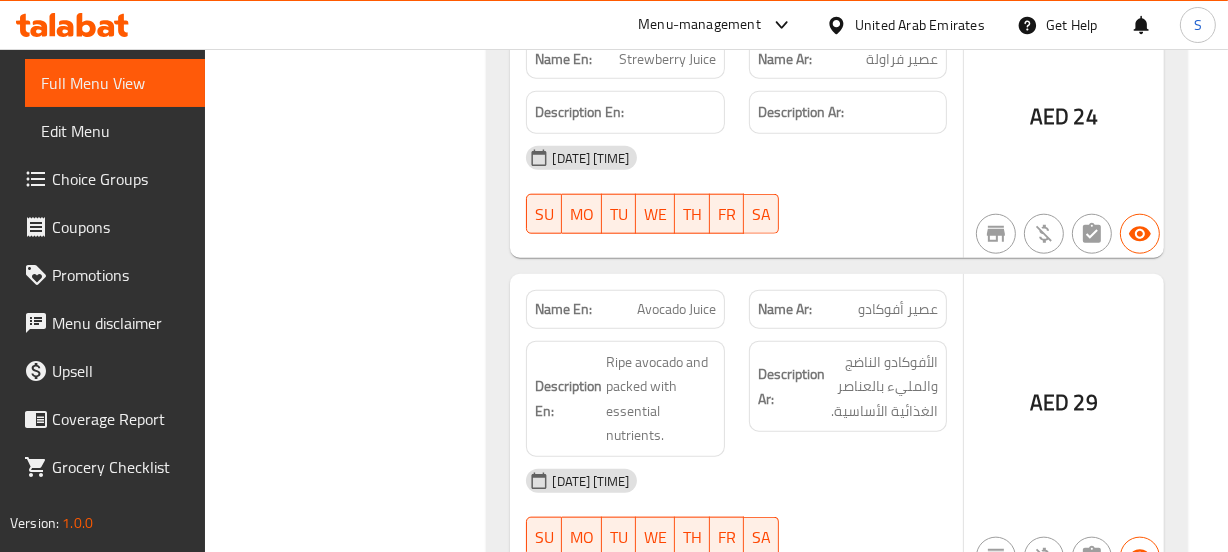 click on "Avocado Juice" at bounding box center [661, -3766] 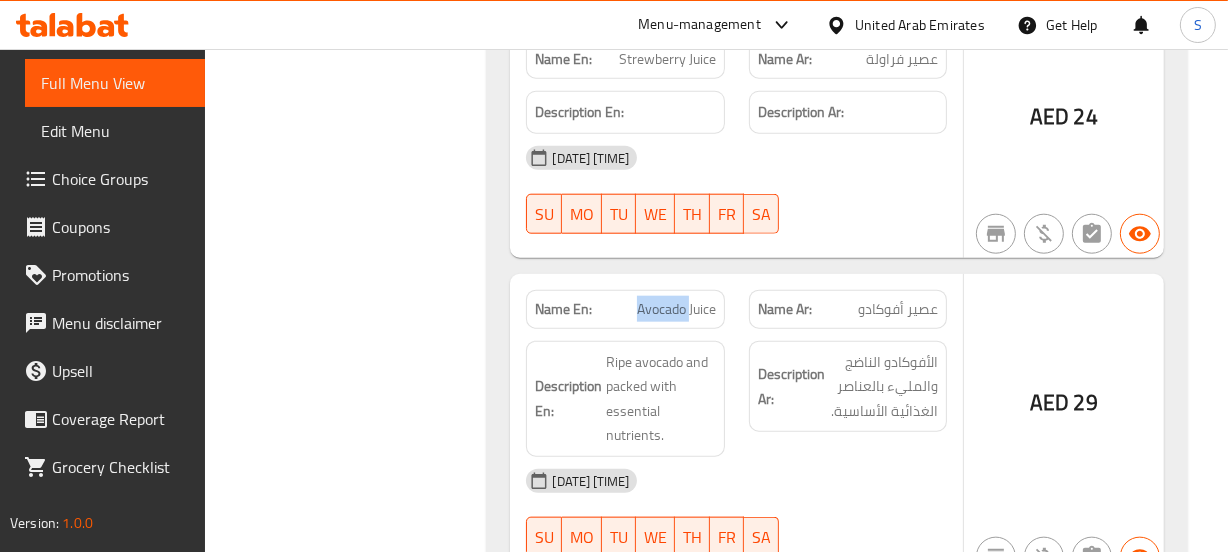 click on "Avocado Juice" at bounding box center (661, -3766) 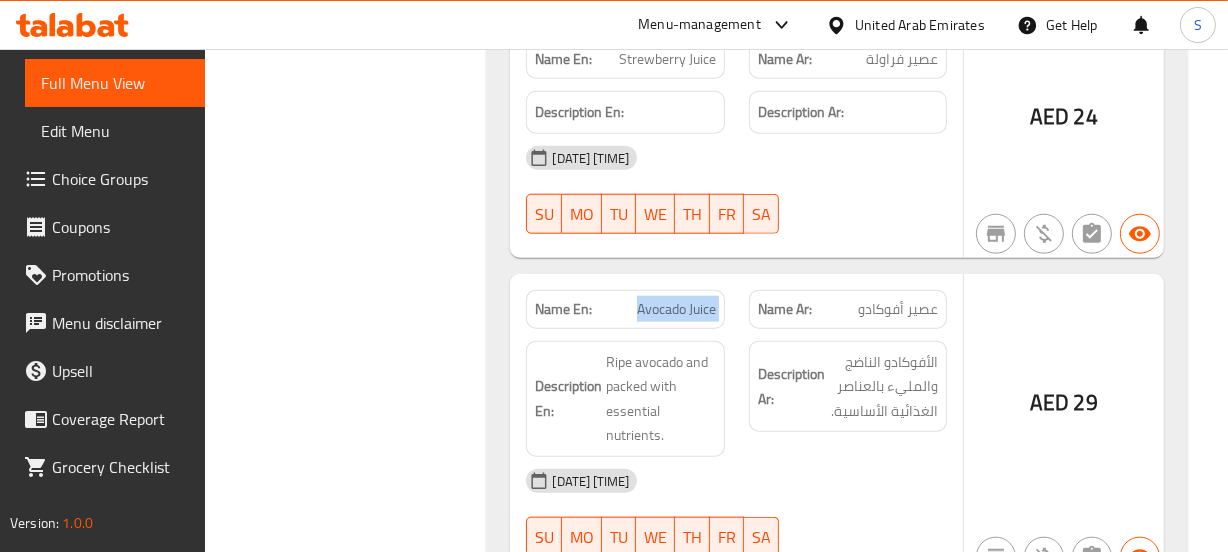 click on "Avocado Juice" at bounding box center (661, -3766) 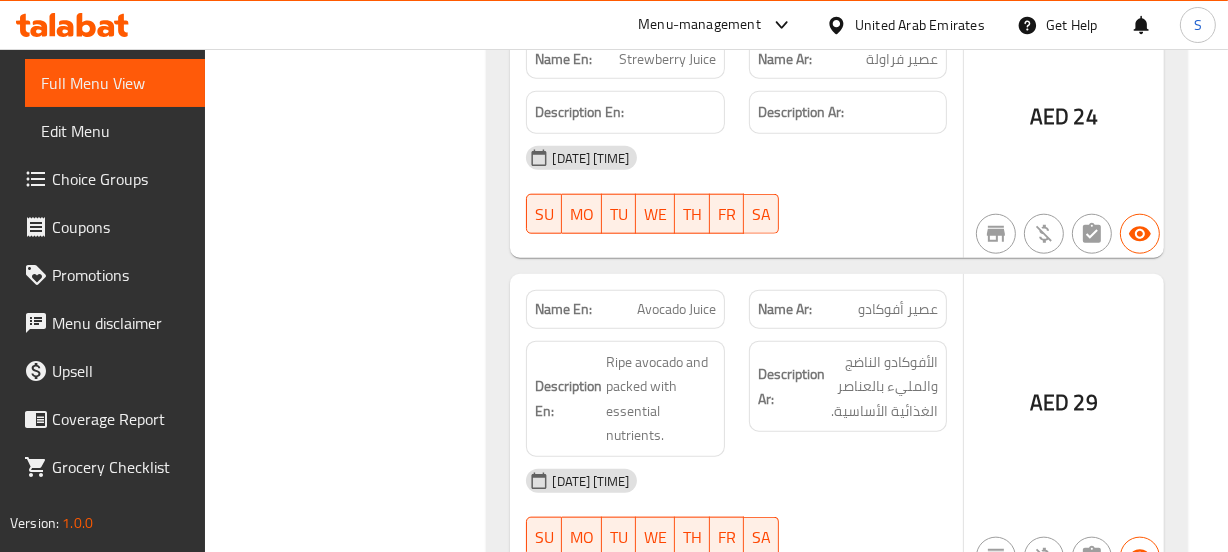 click on "AED 29" at bounding box center (1064, -3648) 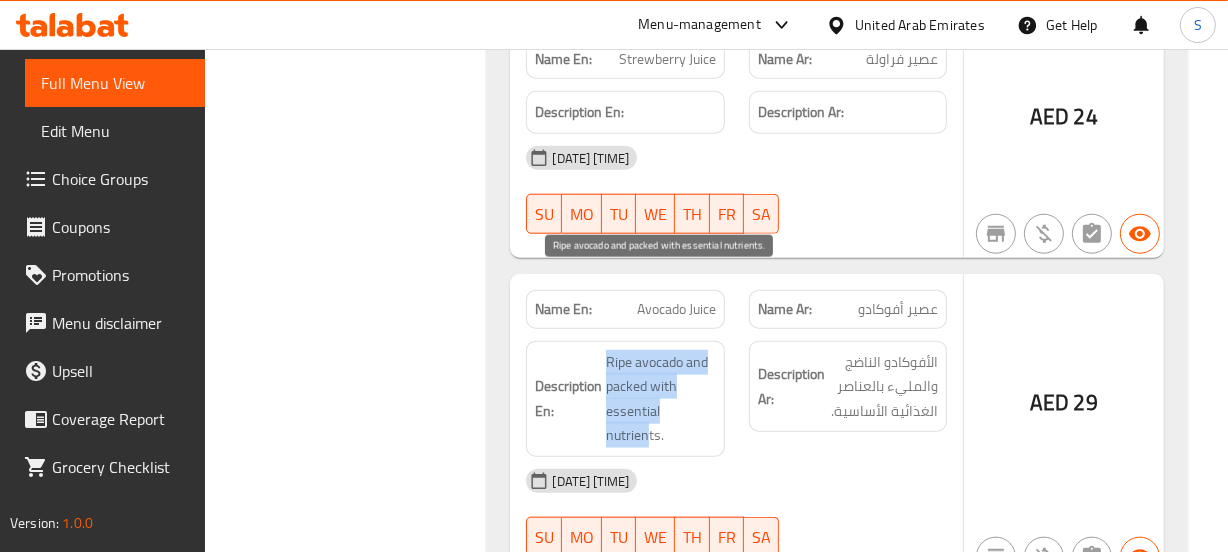 drag, startPoint x: 605, startPoint y: 270, endPoint x: 647, endPoint y: 350, distance: 90.35486 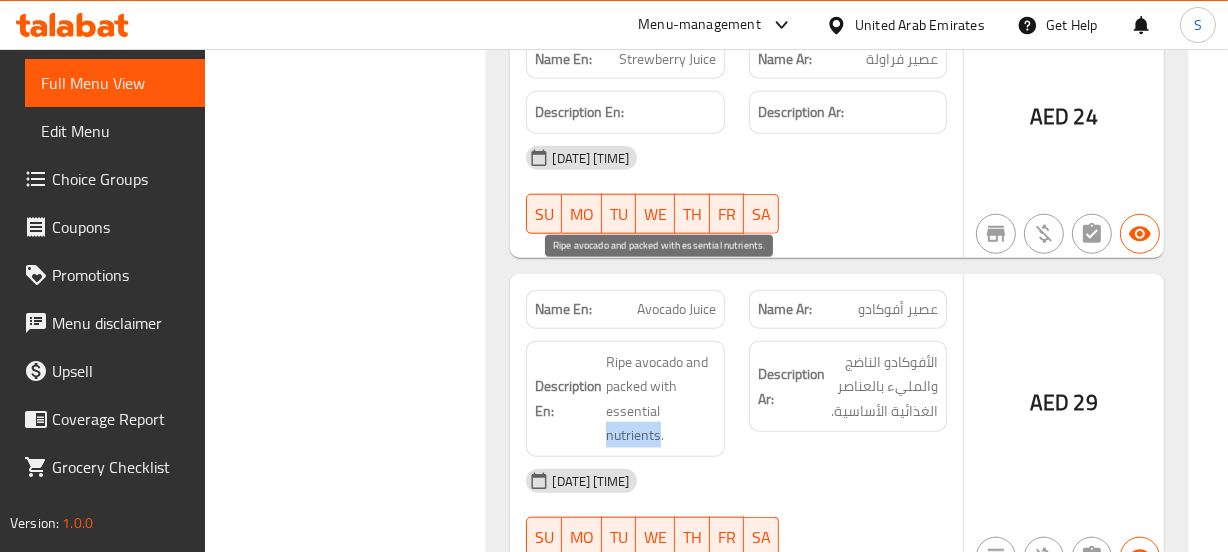 click on "Ripe avocado and packed with essential nutrients." at bounding box center (660, 399) 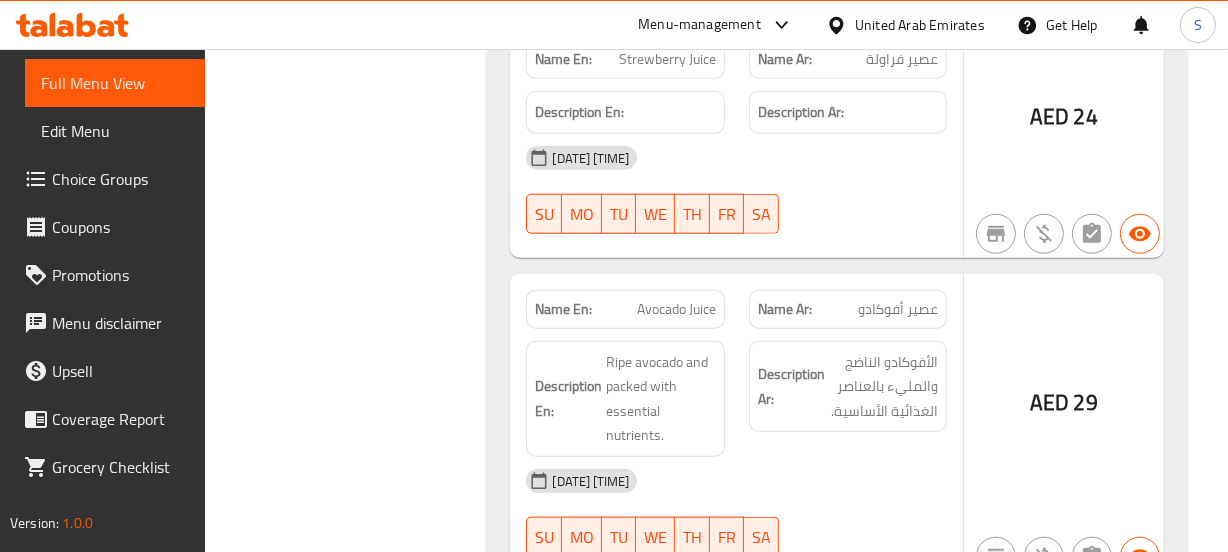 click on "Description En: Ripe avocado and packed with essential nutrients." at bounding box center (625, -3676) 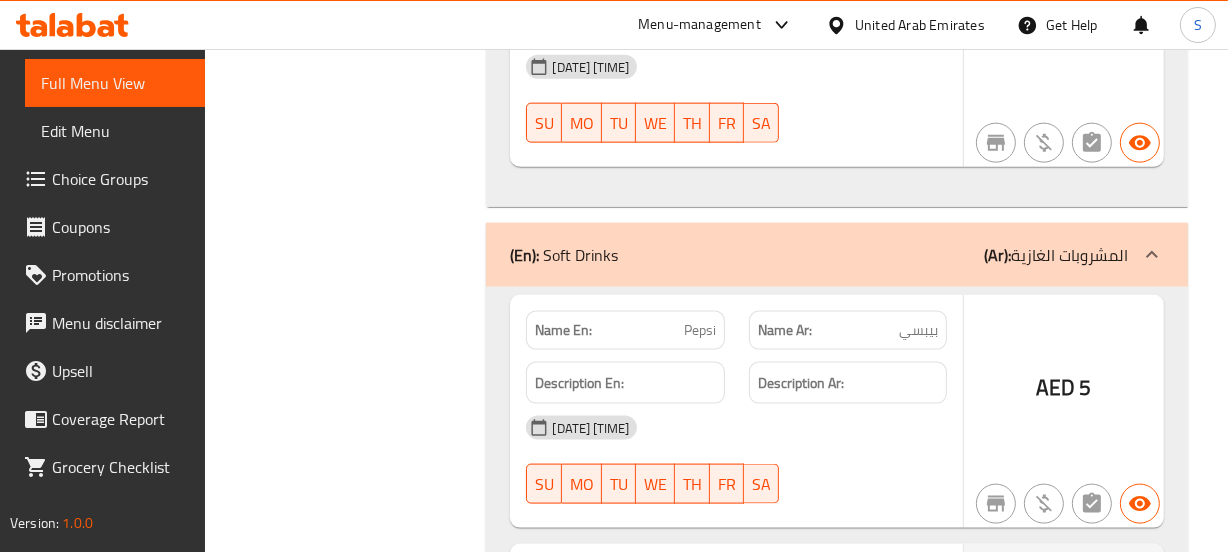 scroll, scrollTop: 9090, scrollLeft: 0, axis: vertical 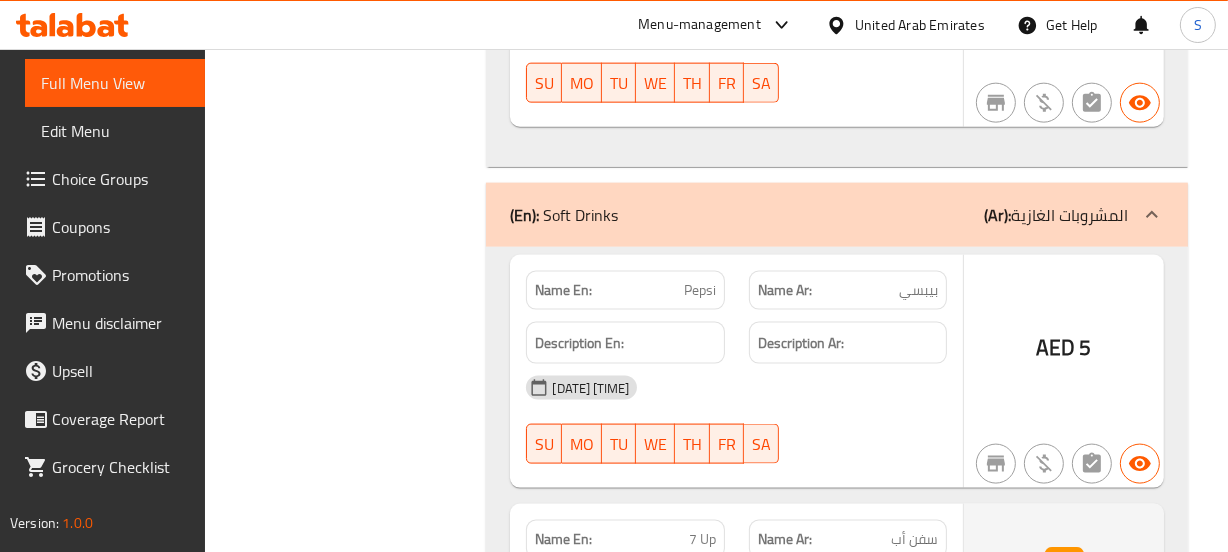 click on "Name En: Pepsi" at bounding box center (625, -8639) 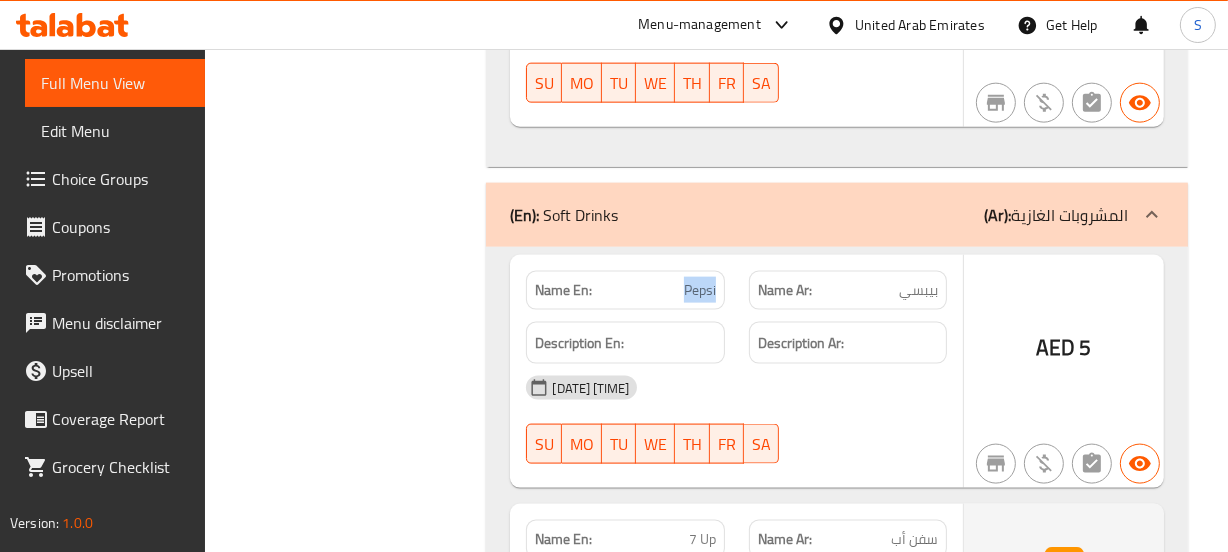 click on "Name En: Pepsi" at bounding box center (625, -8639) 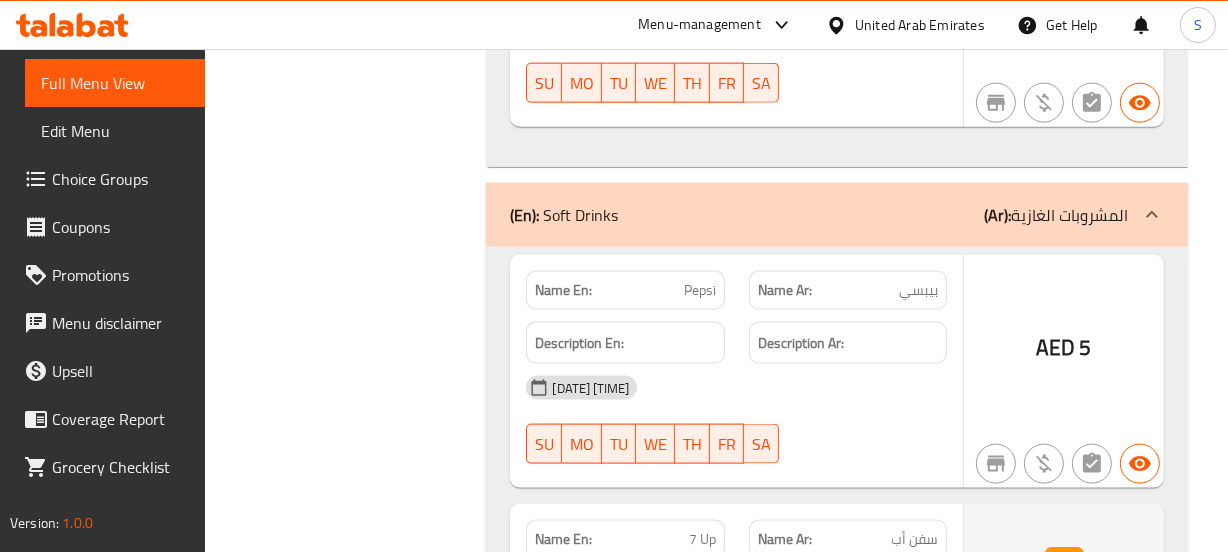 click on "SU MO TU WE TH FR SA" at bounding box center (625, -8328) 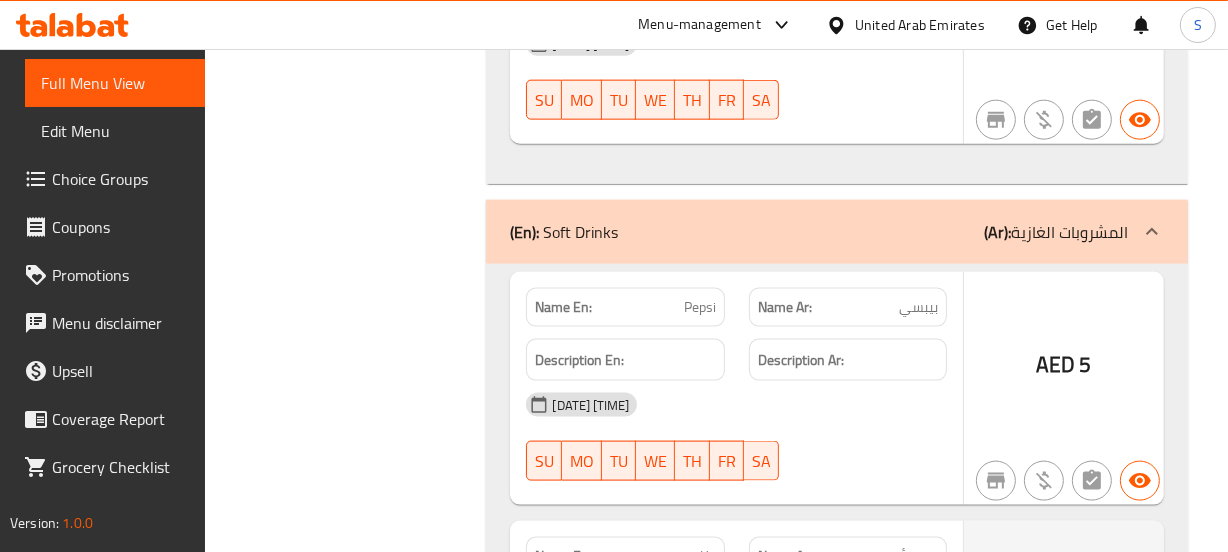 scroll, scrollTop: 8982, scrollLeft: 0, axis: vertical 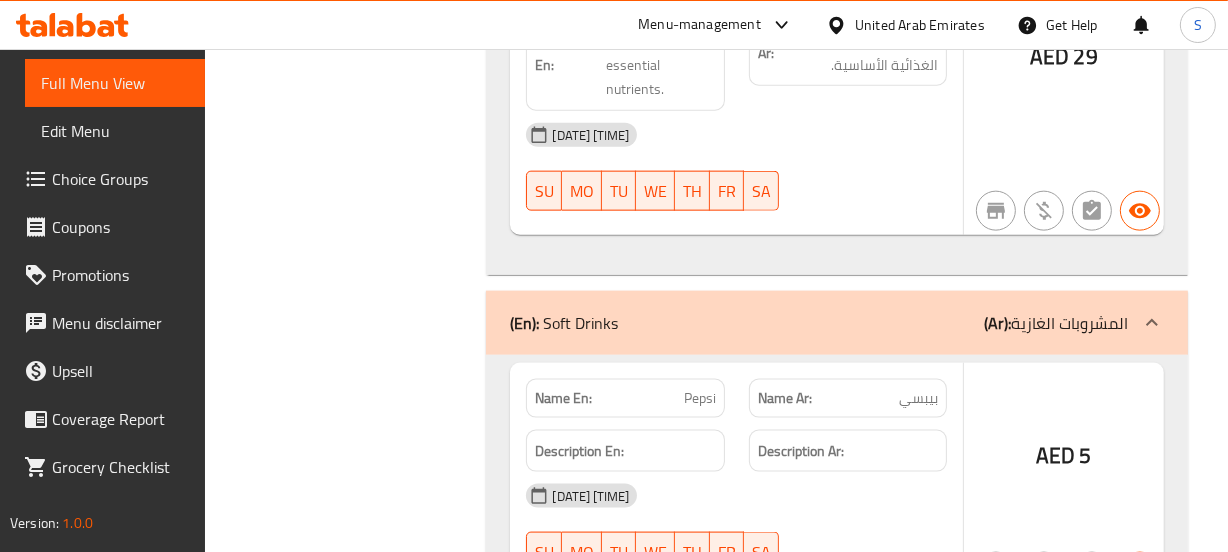 click on "Description Ar:" at bounding box center (848, -8407) 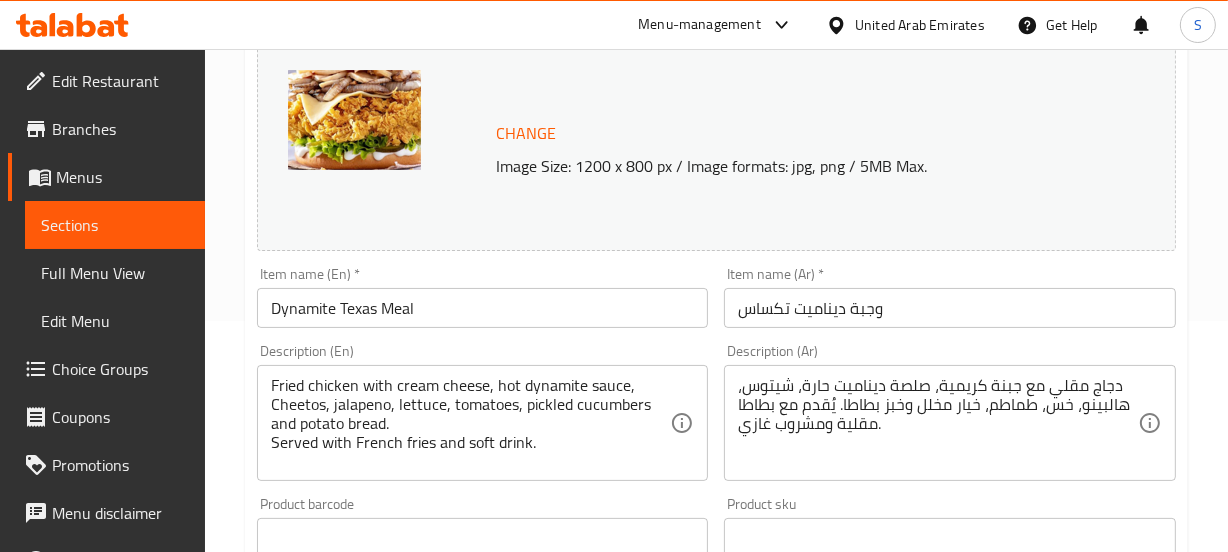 scroll, scrollTop: 363, scrollLeft: 0, axis: vertical 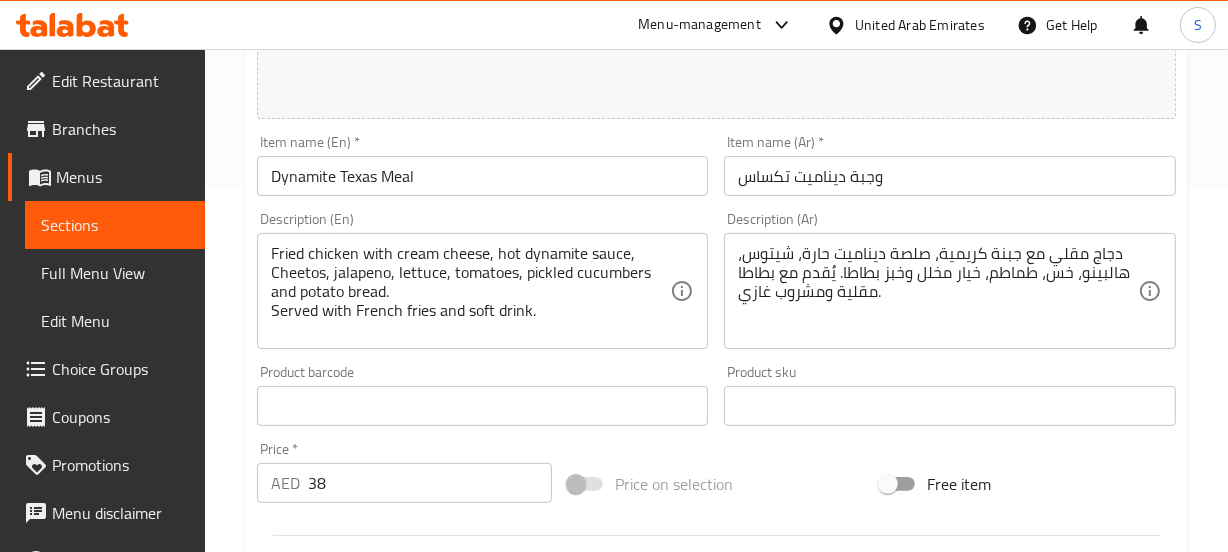 click on "دجاج مقلي مع جبنة كريمية، صلصة ديناميت حارة، شيتوس، هالبينو، خس، طماطم، خيار مخلل وخبز بطاطا. يُقدم مع بطاطا مقلية ومشروب غازي." at bounding box center (938, 291) 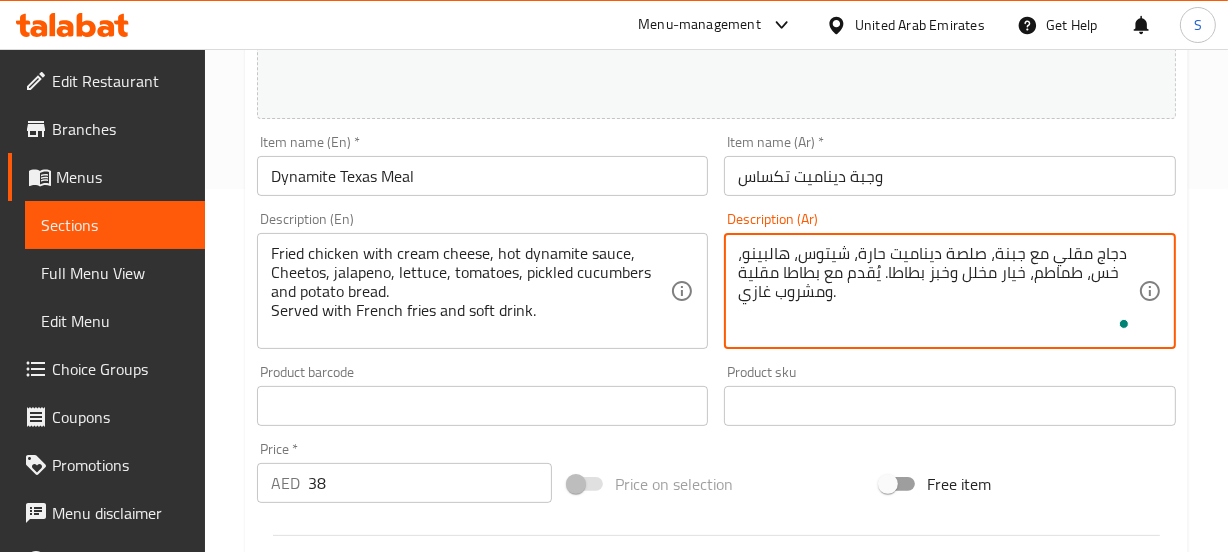 click on "دجاج مقلي مع جبنة، صلصة ديناميت حارة، شيتوس، هالبينو، خس، طماطم، خيار مخلل وخبز بطاطا. يُقدم مع بطاطا مقلية ومشروب غازي." at bounding box center [938, 291] 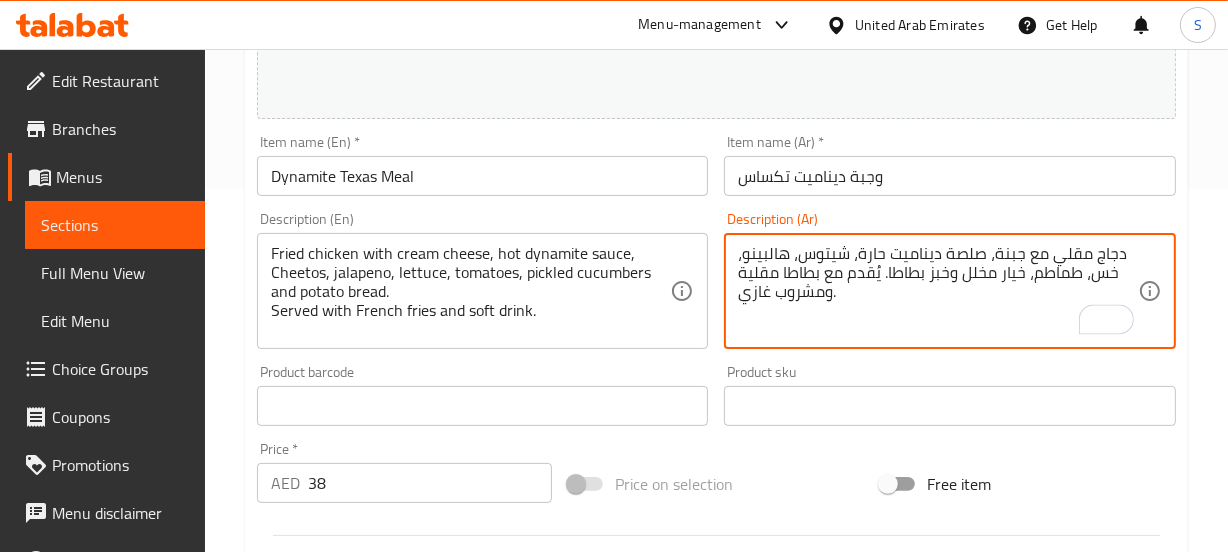 paste on "كريمية" 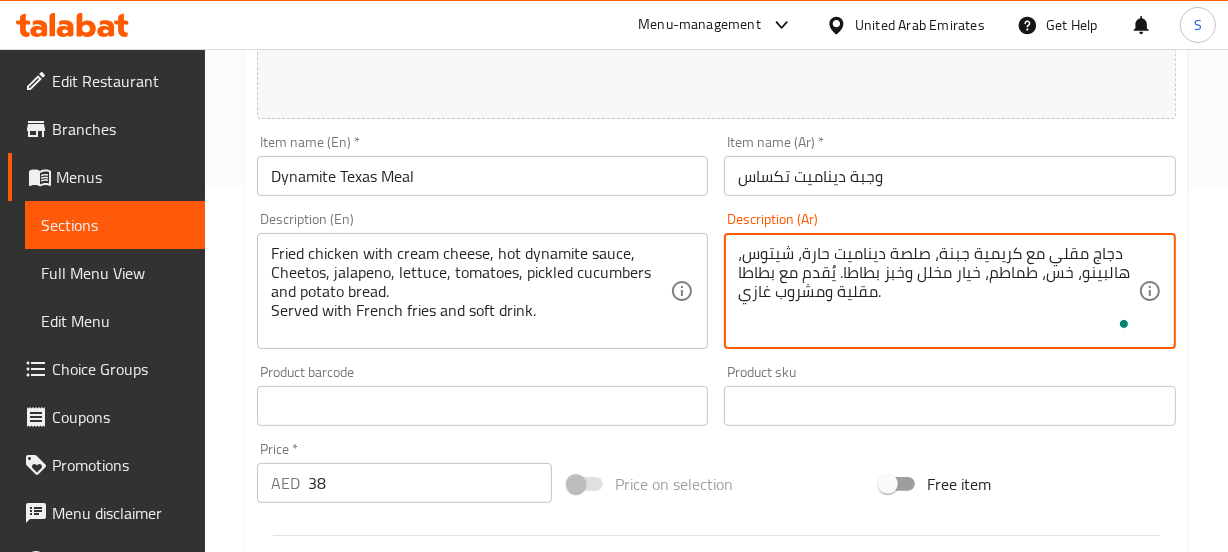 click on "دجاج مقلي مع كريمية جبنة، صلصة ديناميت حارة، شيتوس، هالبينو، خس، طماطم، خيار مخلل وخبز بطاطا. يُقدم مع بطاطا مقلية ومشروب غازي." at bounding box center (938, 291) 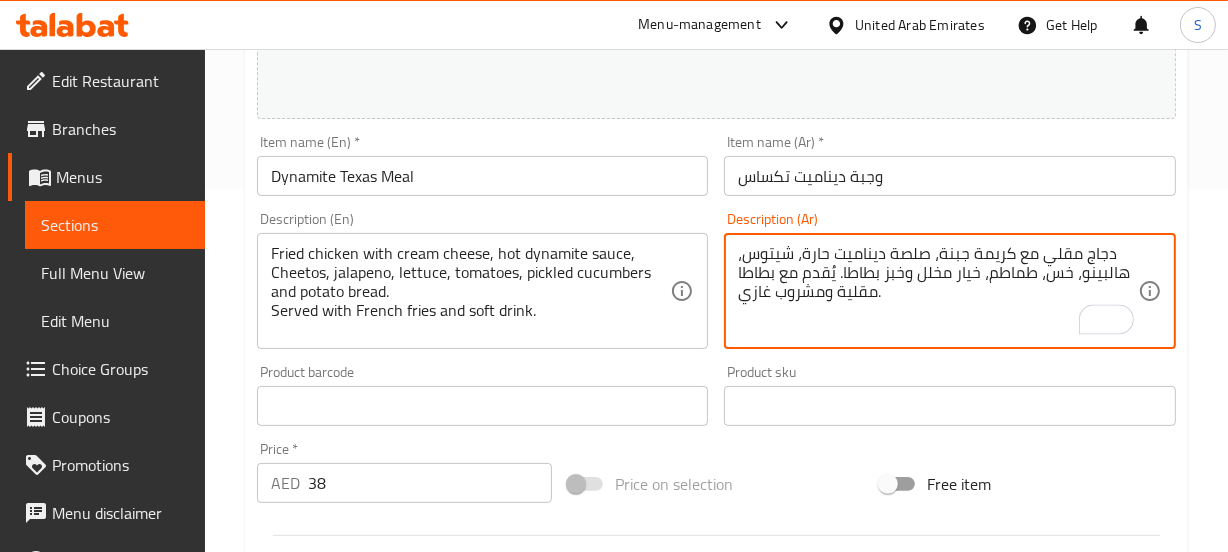 click on "دجاج مقلي مع كريمة جبنة، صلصة ديناميت حارة، شيتوس، هالبينو، خس، طماطم، خيار مخلل وخبز بطاطا. يُقدم مع بطاطا مقلية ومشروب غازي." at bounding box center [938, 291] 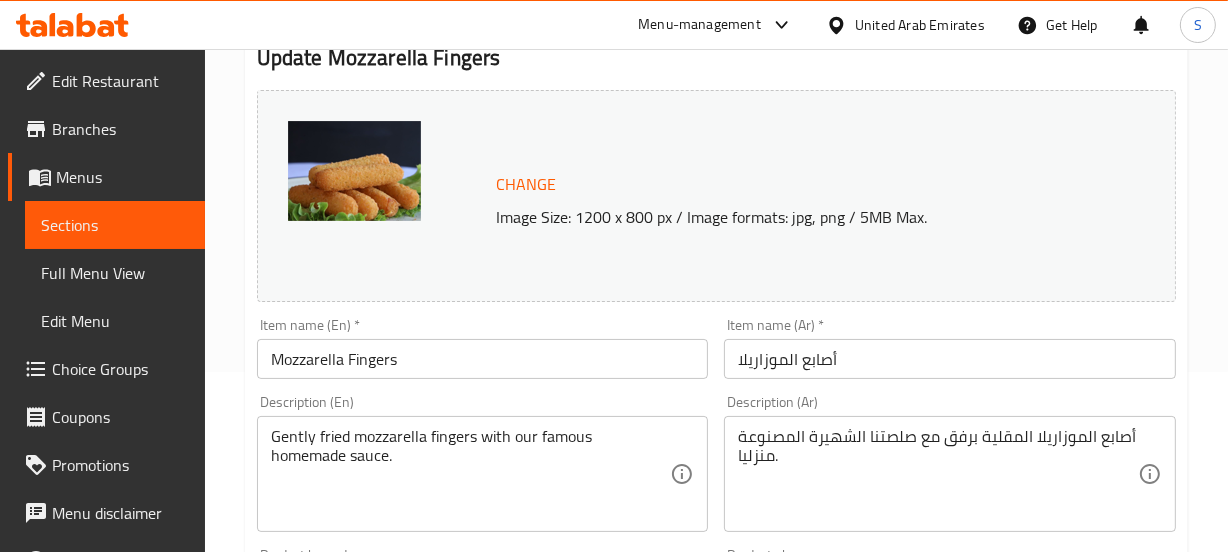 scroll, scrollTop: 181, scrollLeft: 0, axis: vertical 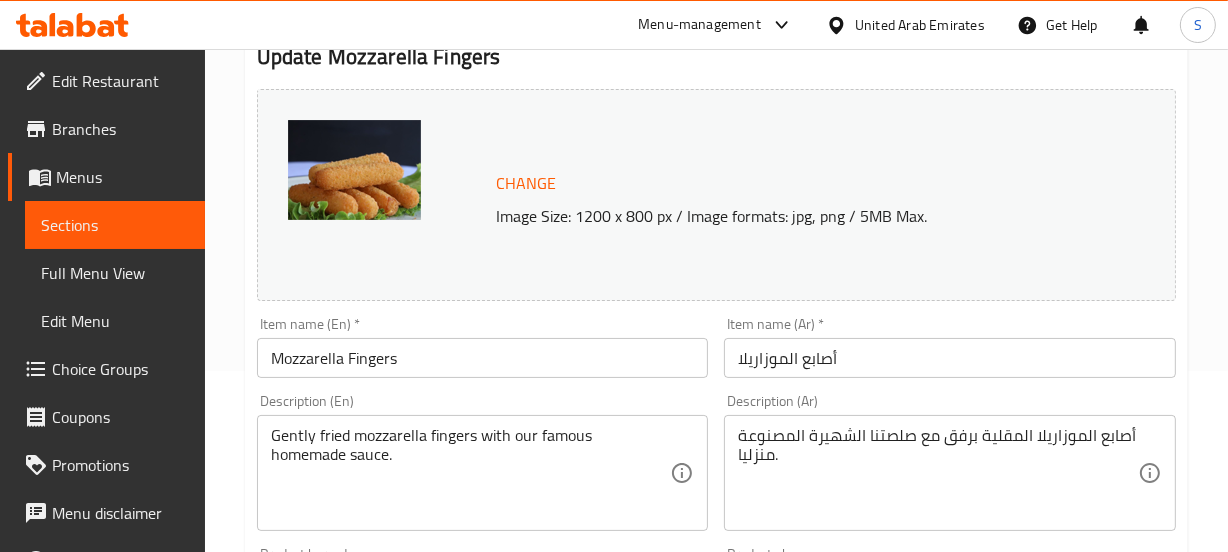 click on "أصابع الموزاريلا المقلية برفق مع صلصتنا الشهيرة المصنوعة منزليا." at bounding box center [938, 473] 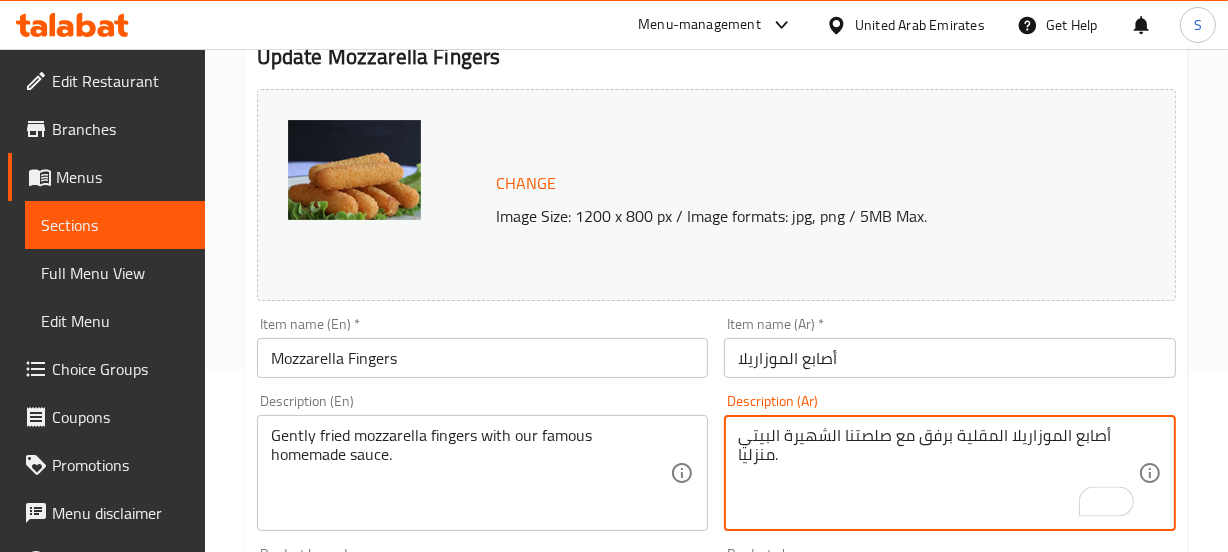 click on "أصابع الموزاريلا المقلية برفق مع صلصتنا الشهيرة البيتي منزليا." at bounding box center (938, 473) 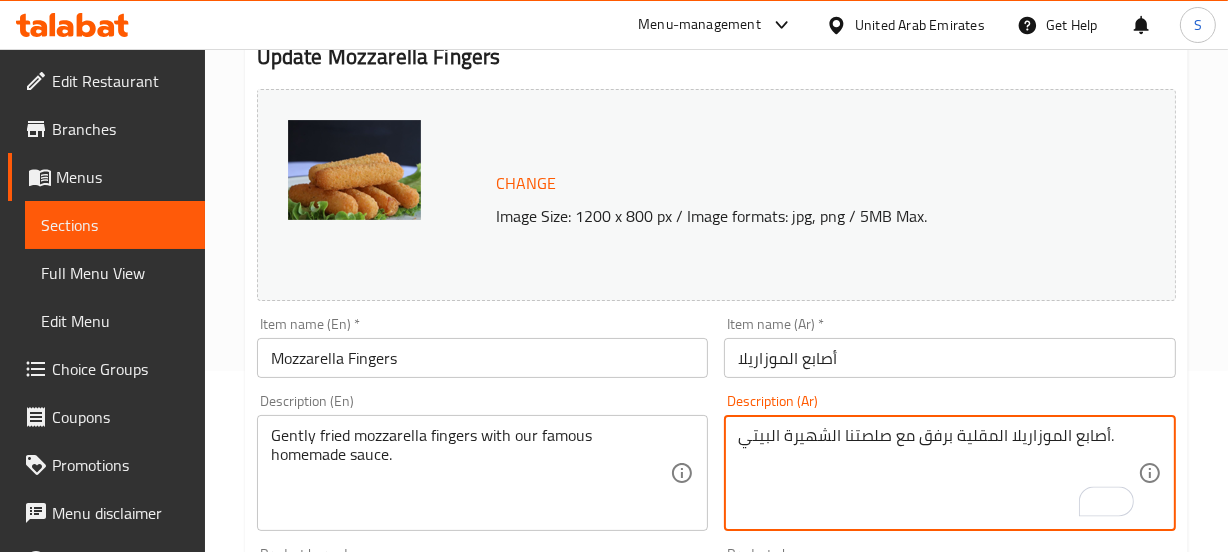 type on "أصابع الموزاريلا المقلية برفق مع صلصتنا الشهيرة البيتي." 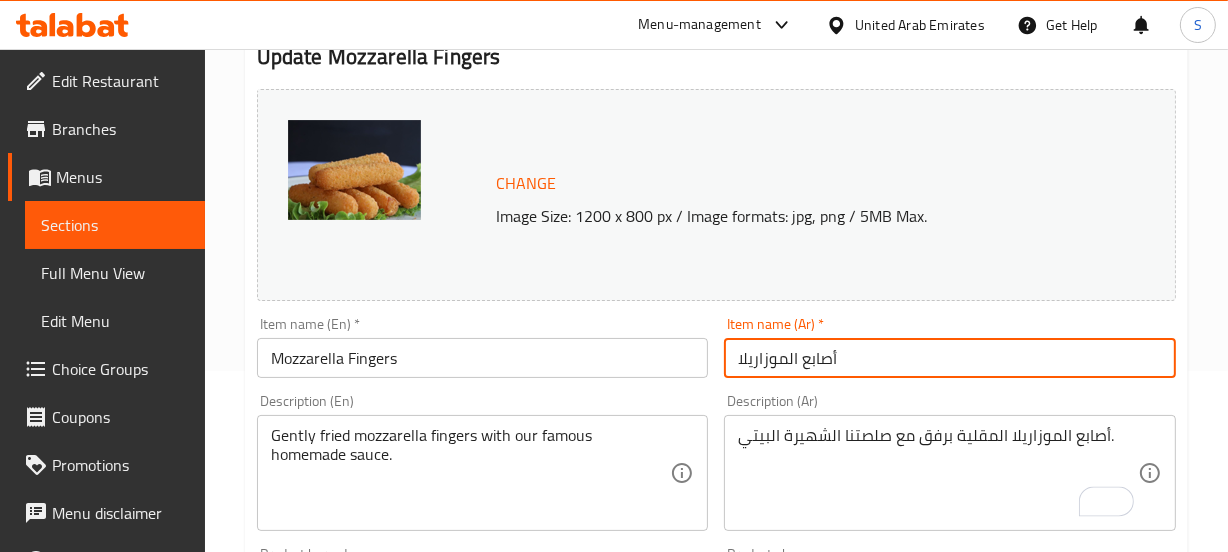 click on "Update" at bounding box center (366, 1174) 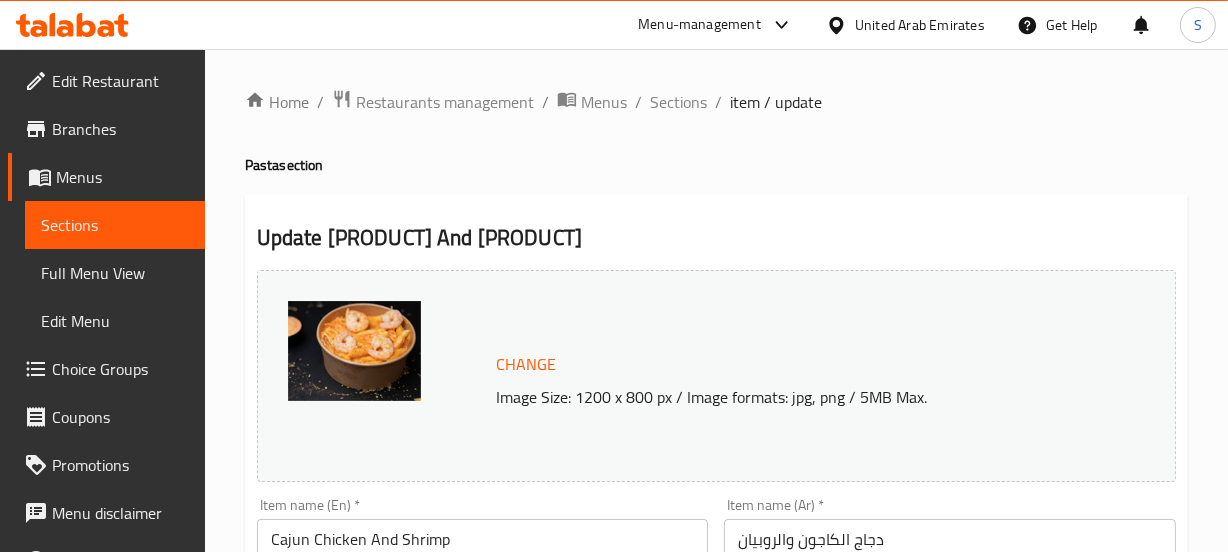 scroll, scrollTop: 181, scrollLeft: 0, axis: vertical 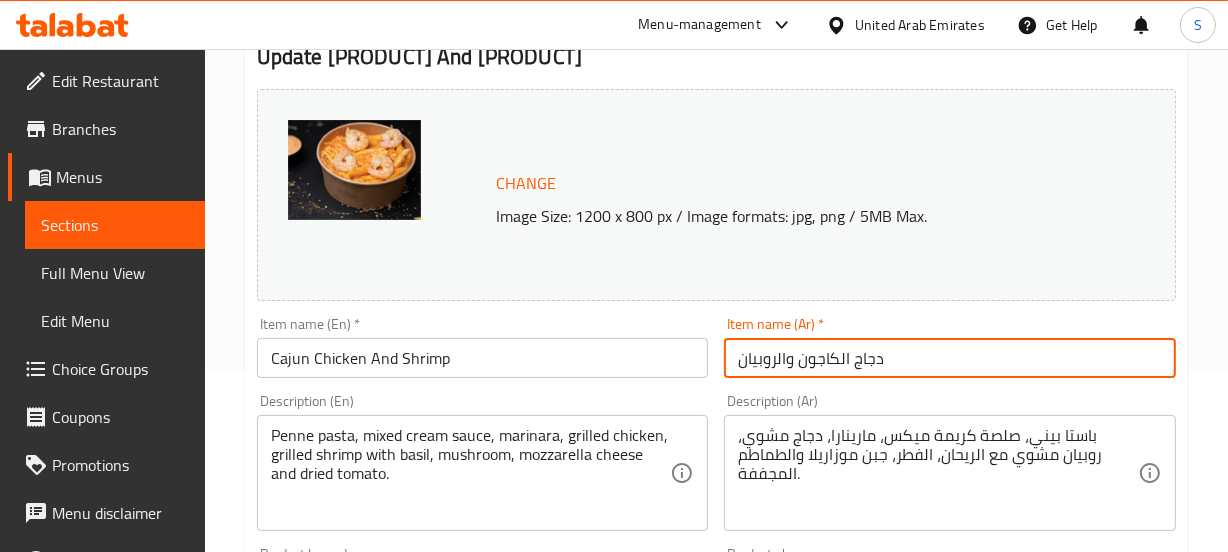 click on "دجاج الكاجون والروبيان" at bounding box center (950, 358) 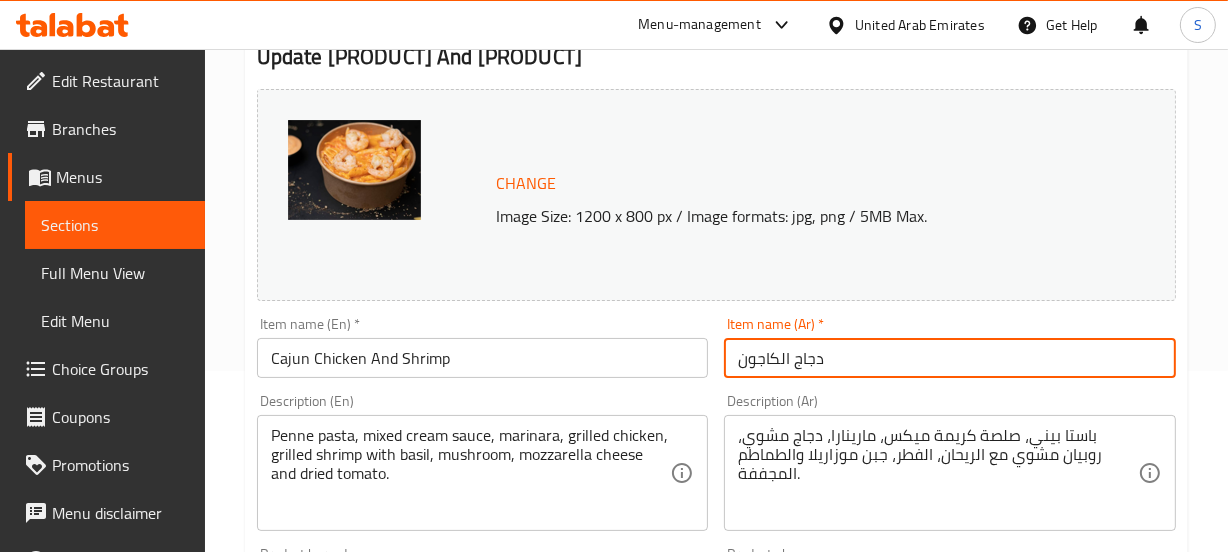 click on "دجاج الكاجون" at bounding box center [950, 358] 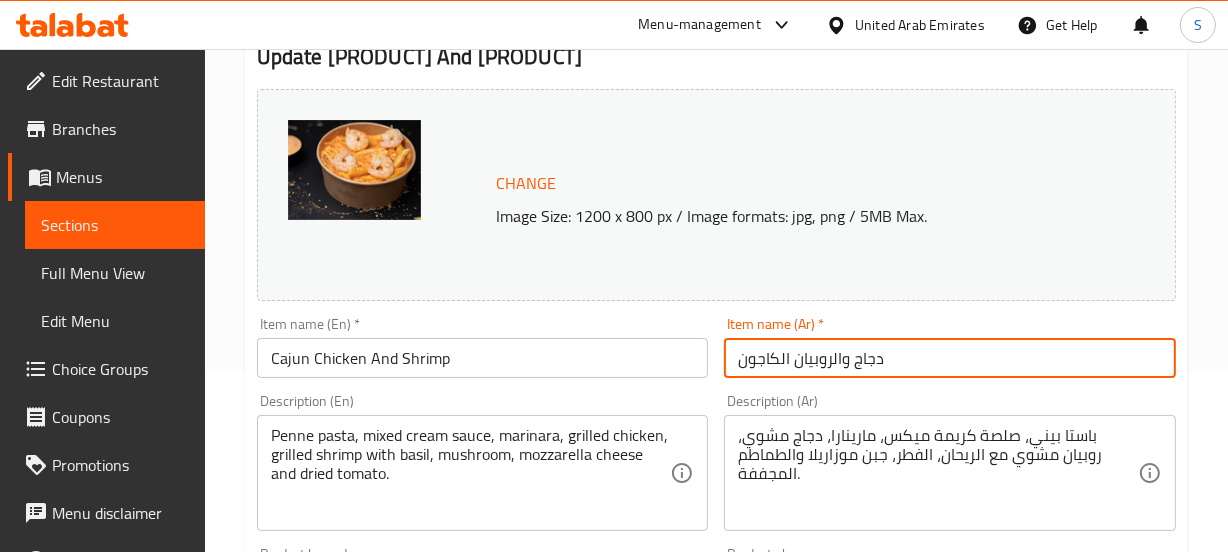 click on "دجاج والروبيان الكاجون" at bounding box center [950, 358] 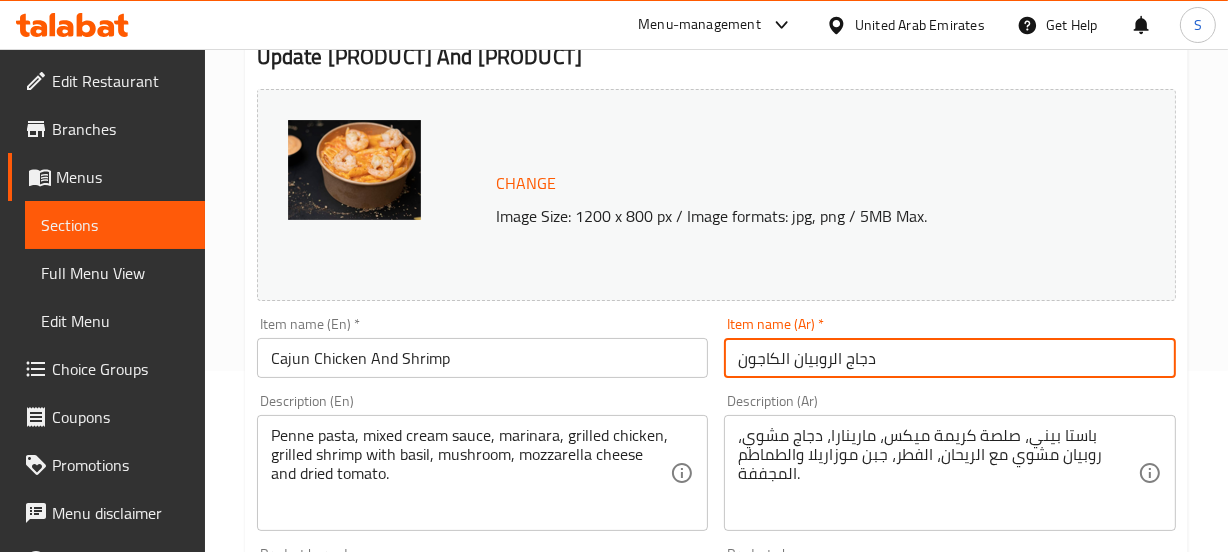 click on "دجاج الروبيان الكاجون" at bounding box center (950, 358) 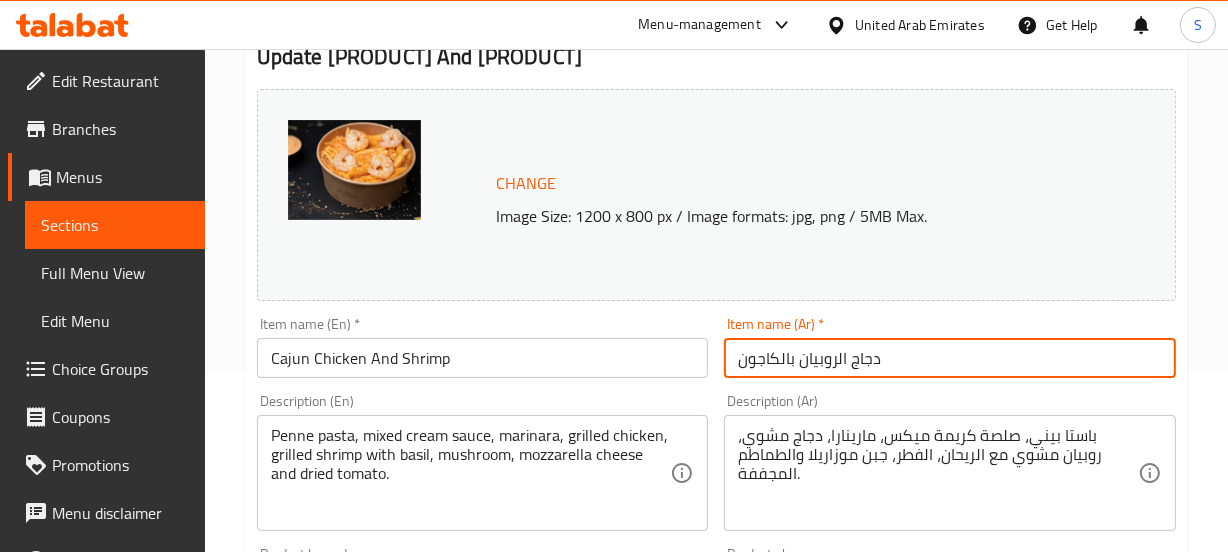 drag, startPoint x: 886, startPoint y: 368, endPoint x: 852, endPoint y: 367, distance: 34.0147 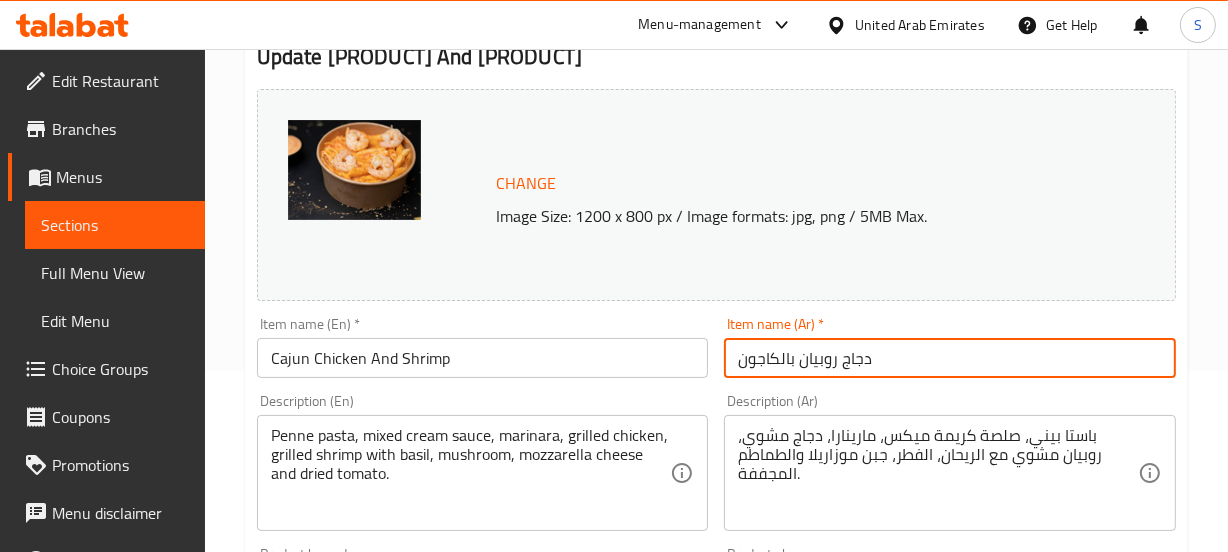 click on "دجاج روبيان بالكاجون" at bounding box center [950, 358] 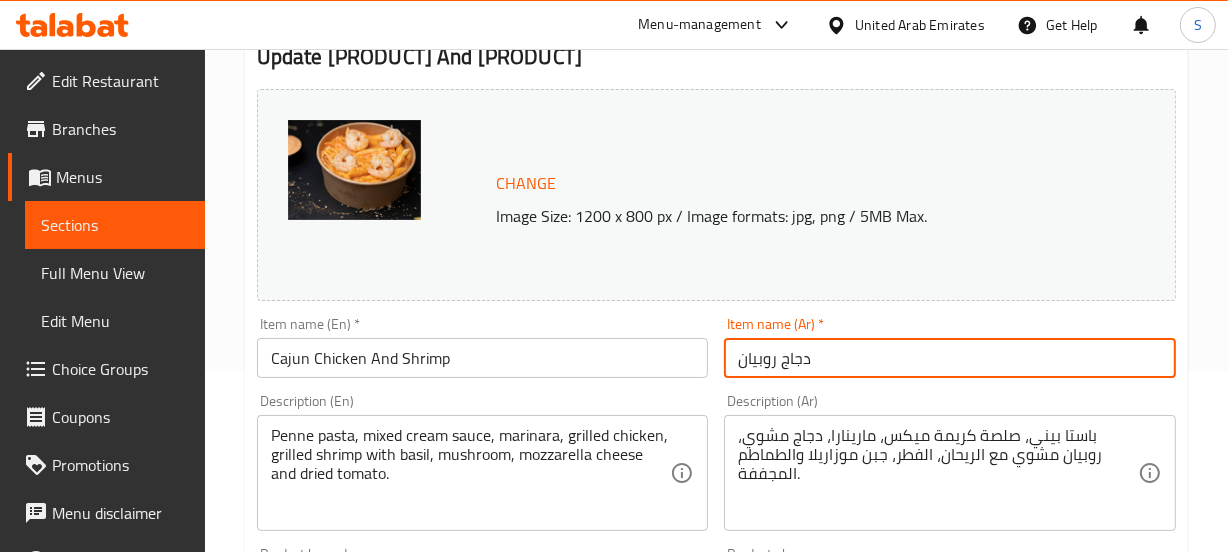 click on "دجاج روبيان" at bounding box center [950, 358] 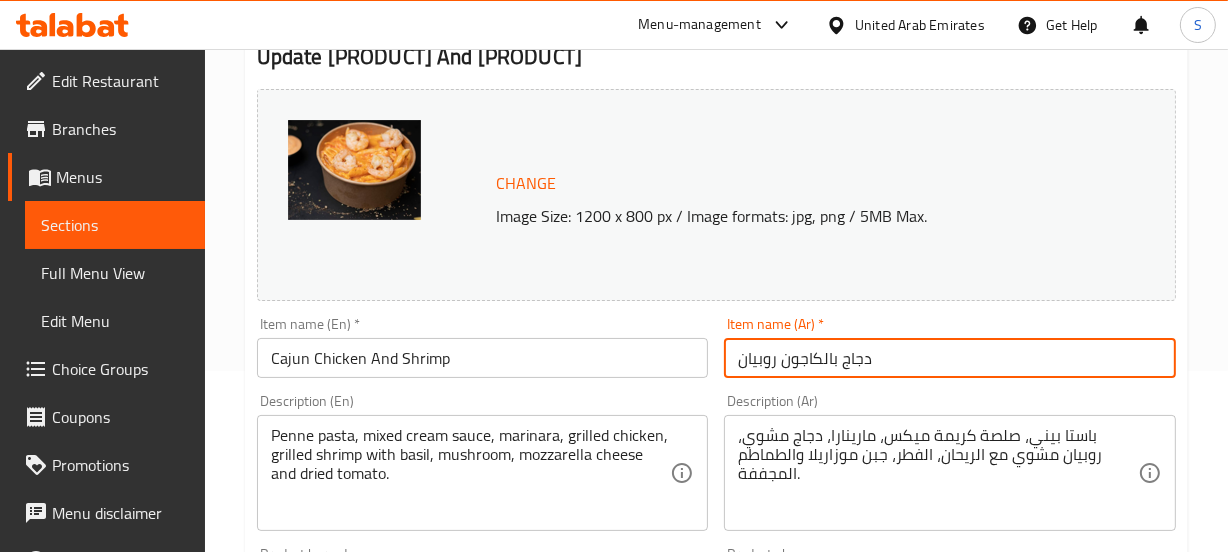 type on "دجاج بالكاجون وروبيان" 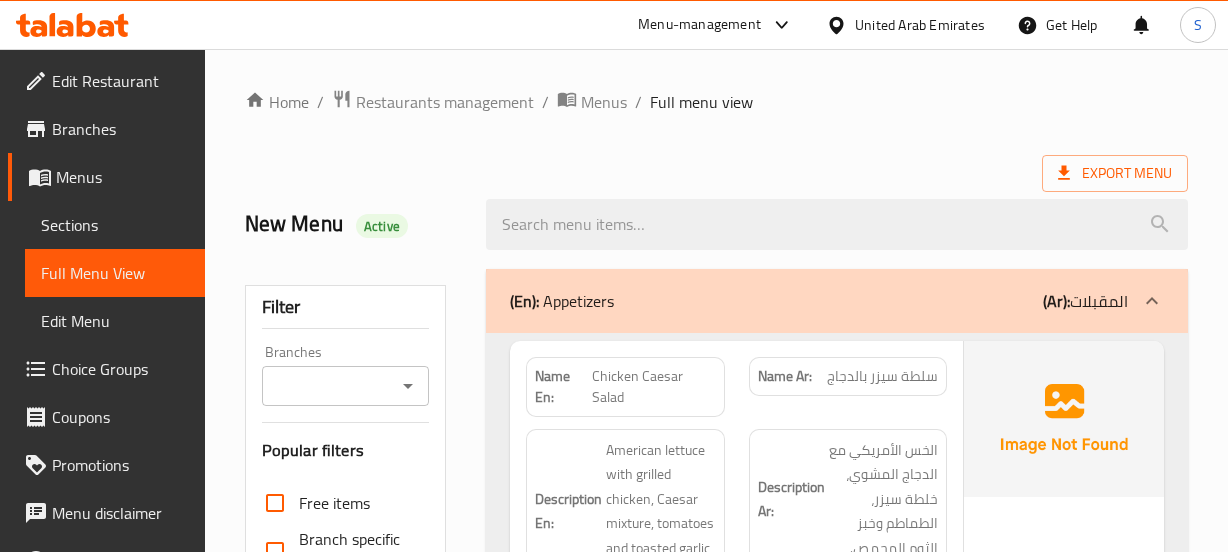 scroll, scrollTop: 0, scrollLeft: 0, axis: both 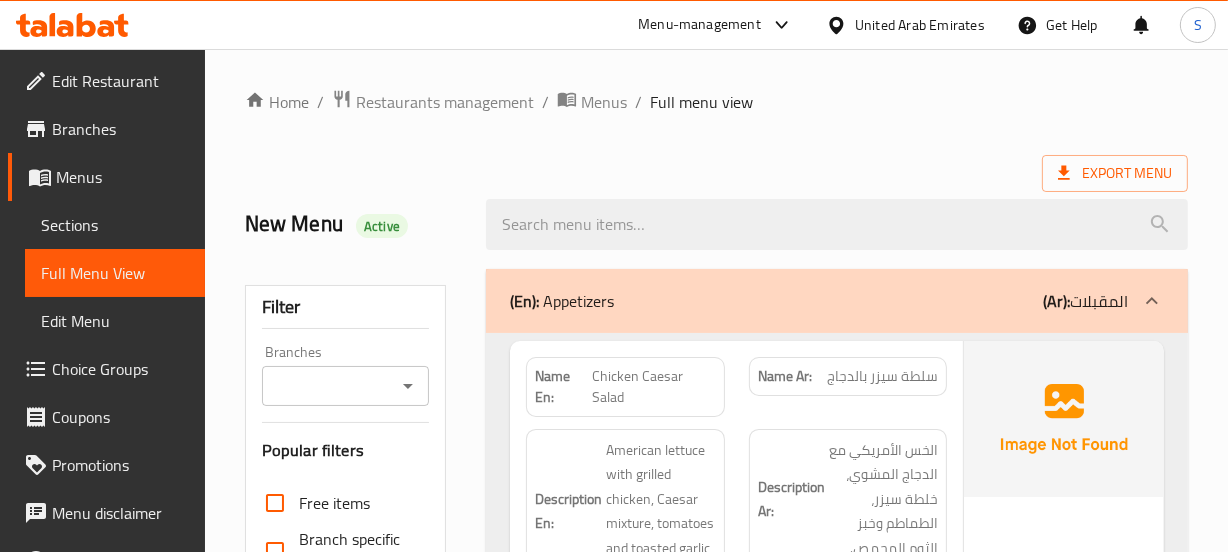 click on "Home / Restaurants management / Menus / Full menu view" at bounding box center [716, 102] 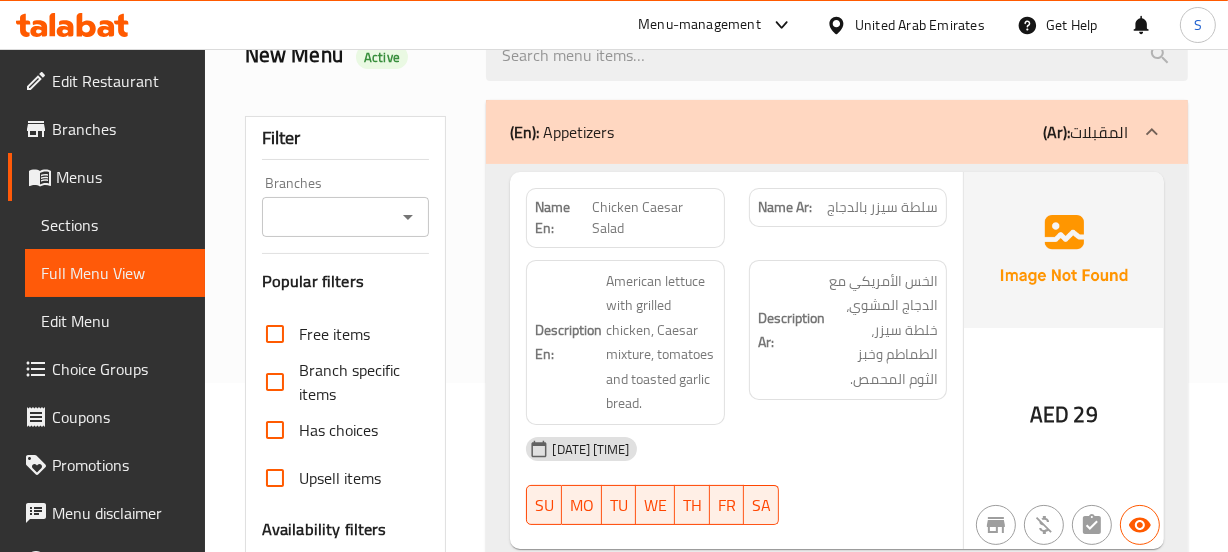 scroll, scrollTop: 181, scrollLeft: 0, axis: vertical 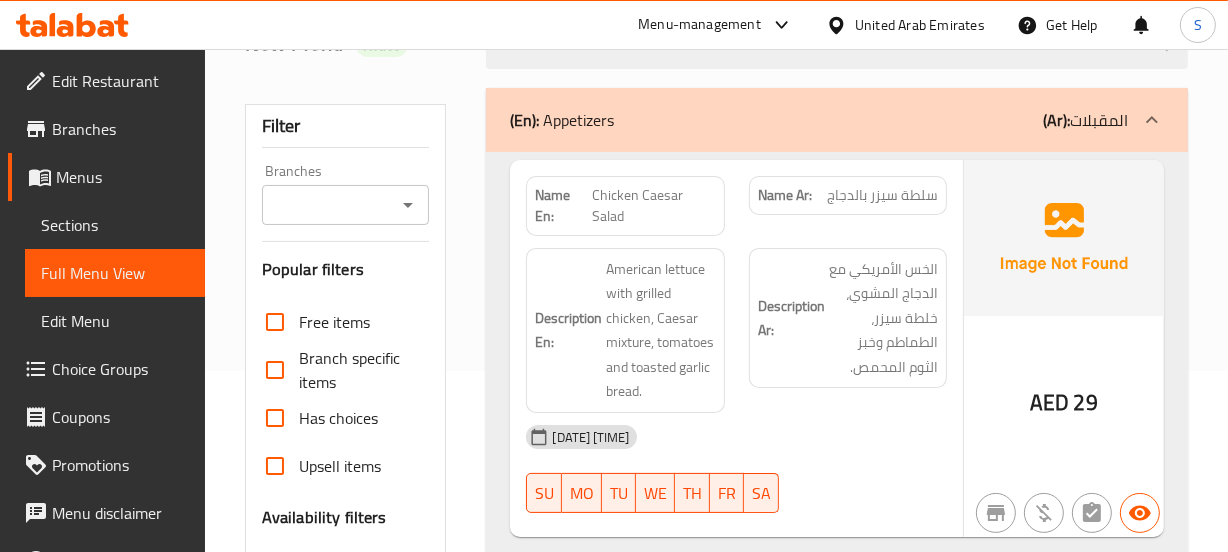 click on "Description Ar:" at bounding box center [791, 318] 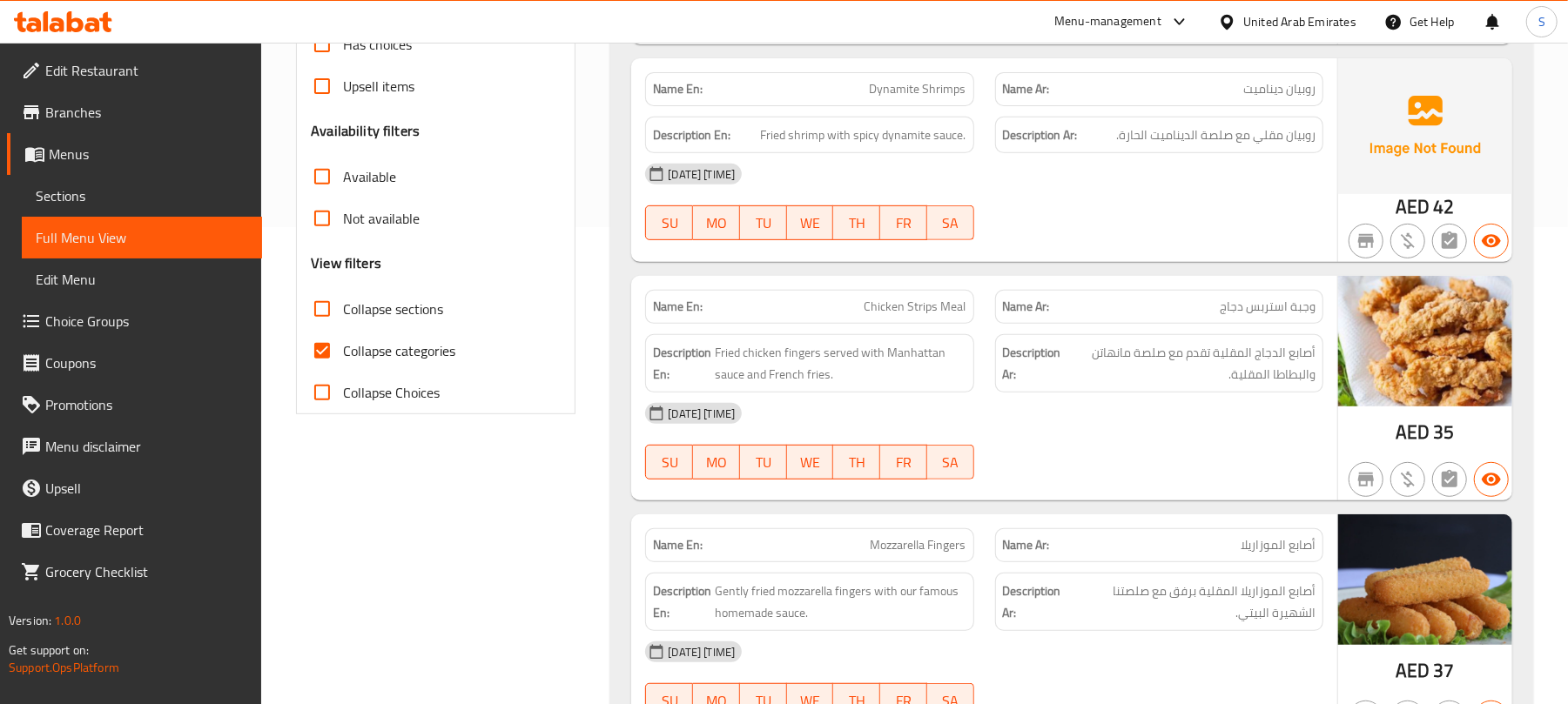 scroll, scrollTop: 464, scrollLeft: 0, axis: vertical 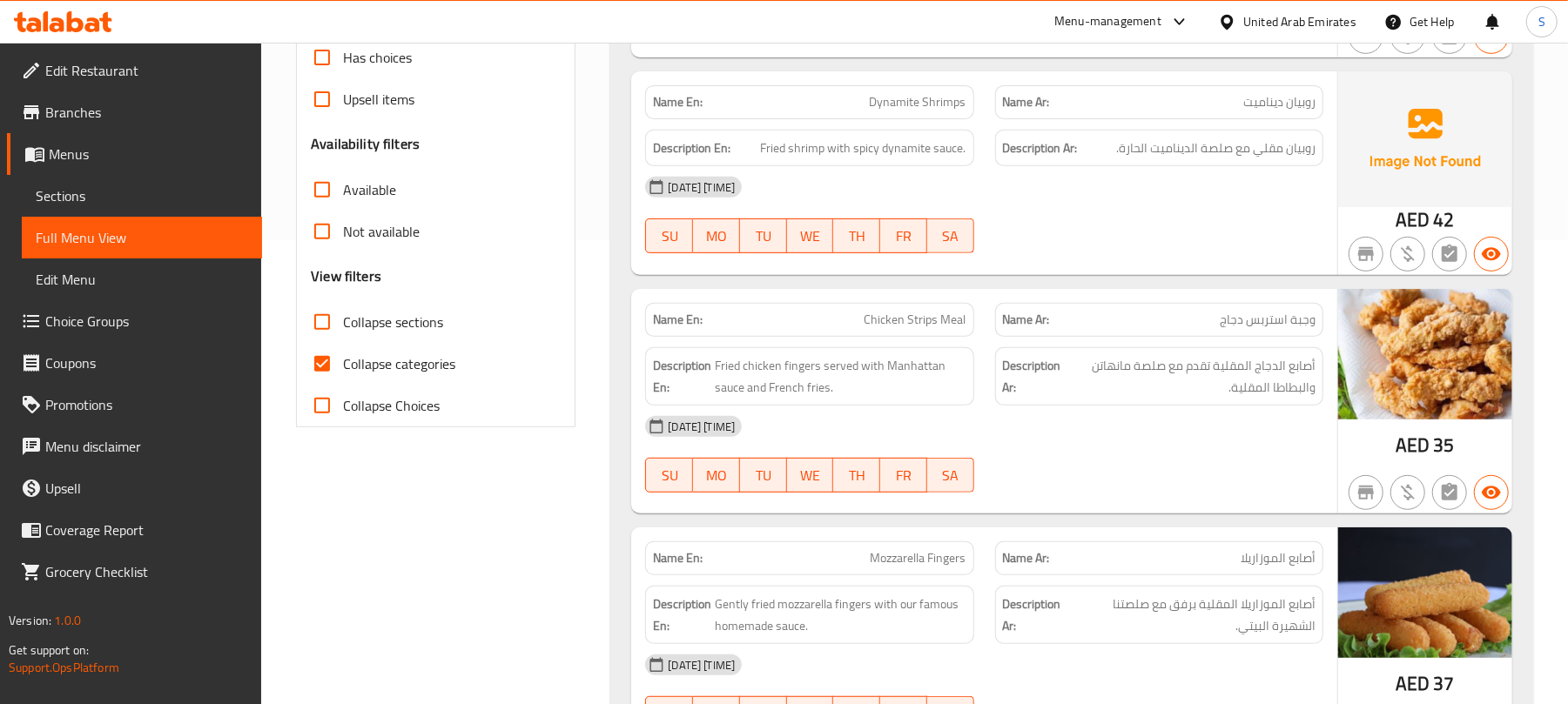 drag, startPoint x: 311, startPoint y: 367, endPoint x: 791, endPoint y: 322, distance: 482.1048 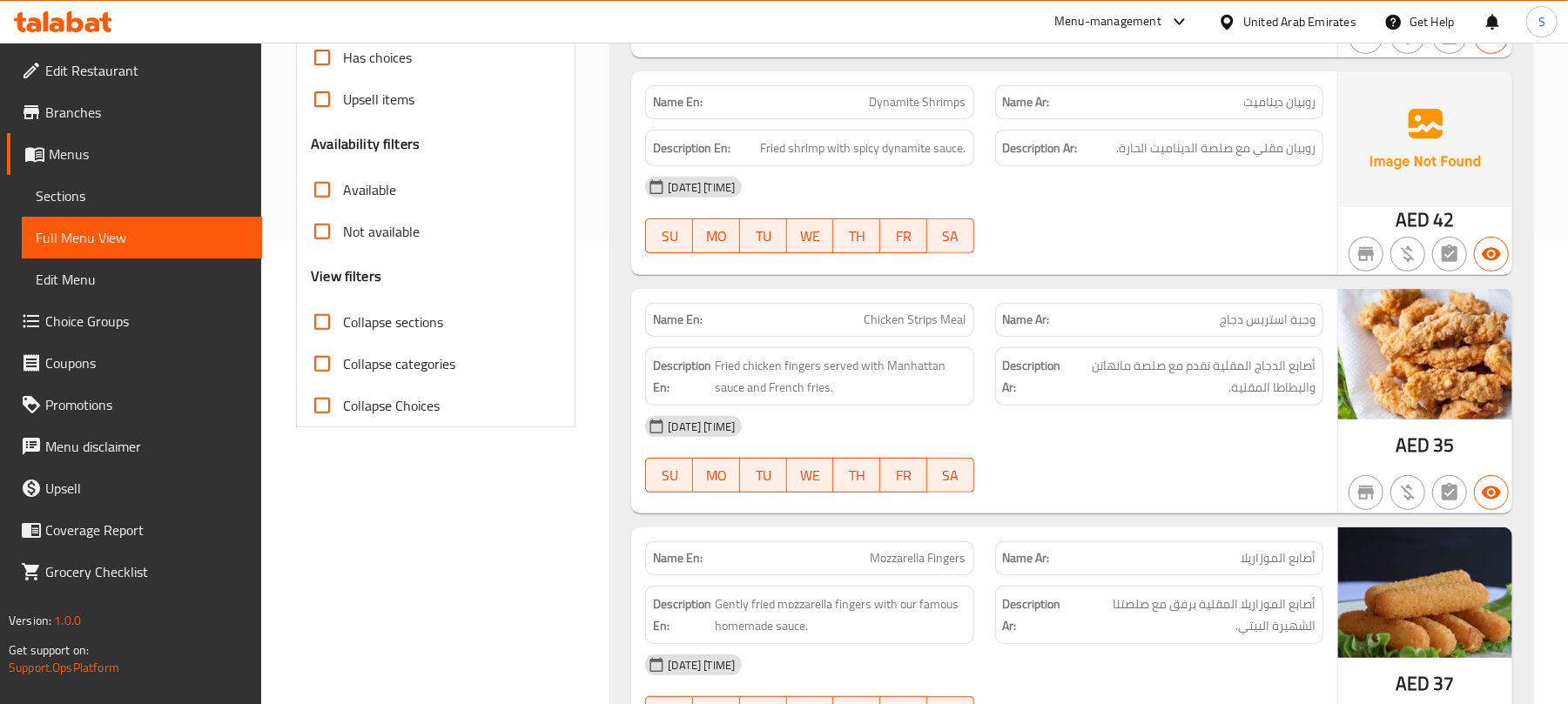 click on "[DATE] [TIME] SU MO TU WE TH FR SA" at bounding box center (984, 215) 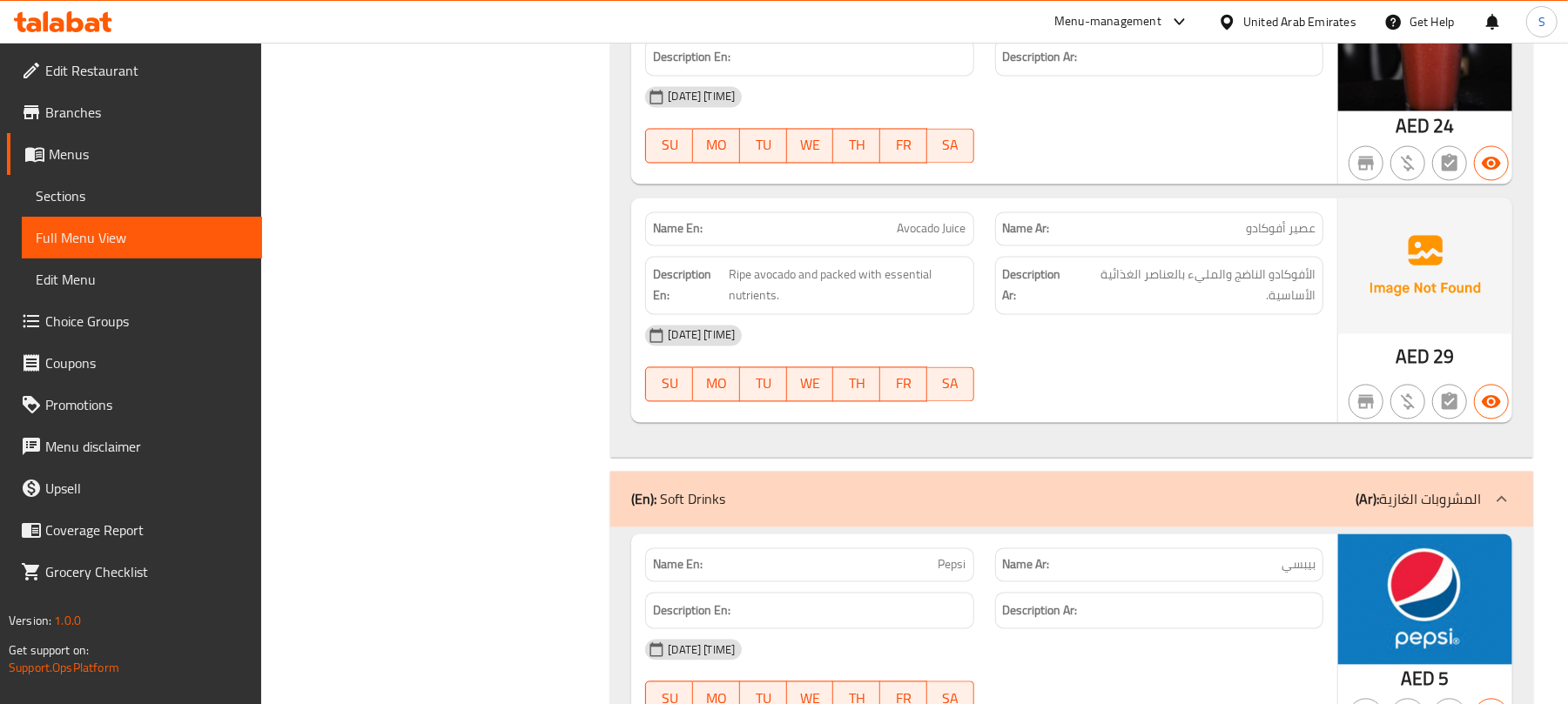 scroll, scrollTop: 6990, scrollLeft: 0, axis: vertical 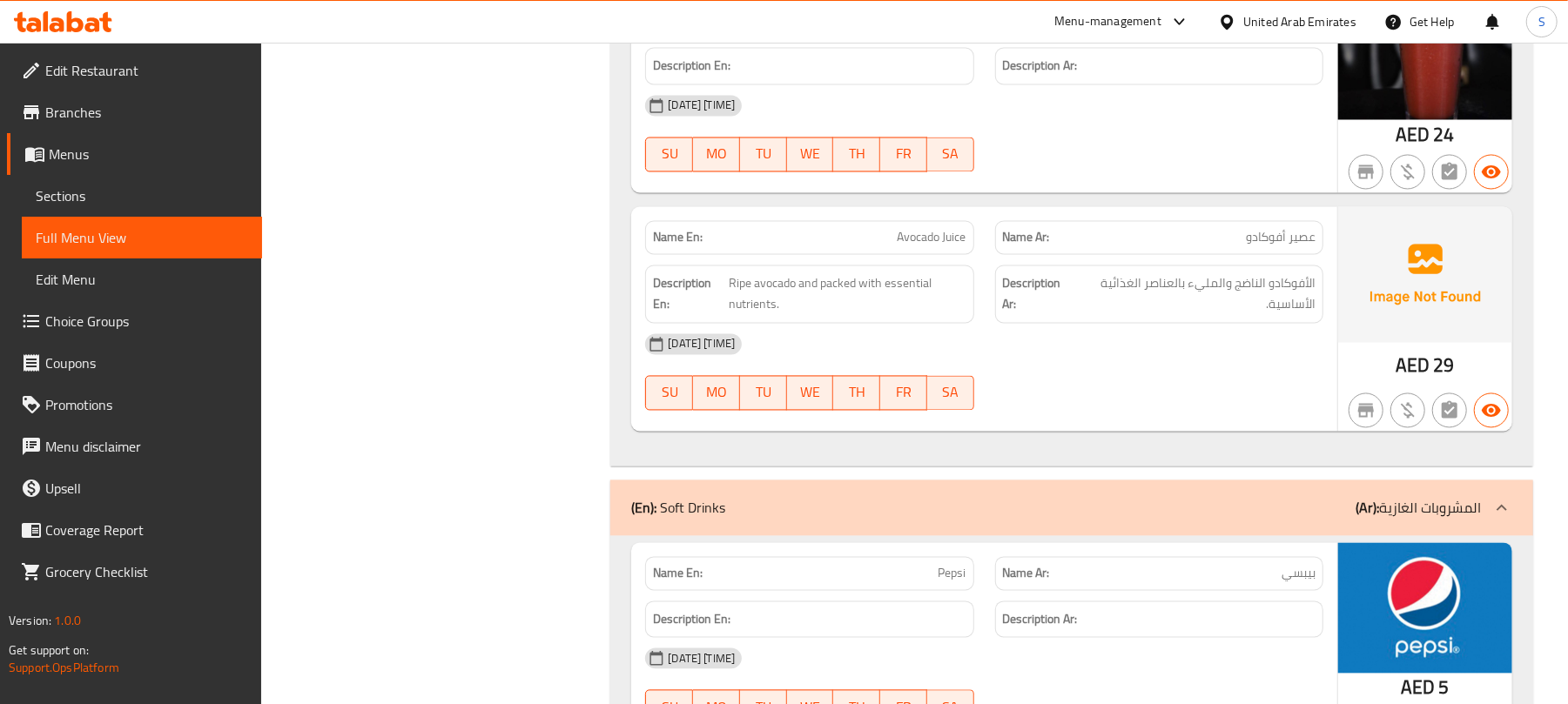 click on "Name Ar: عصير أفوكادو" at bounding box center (1159, -5968) 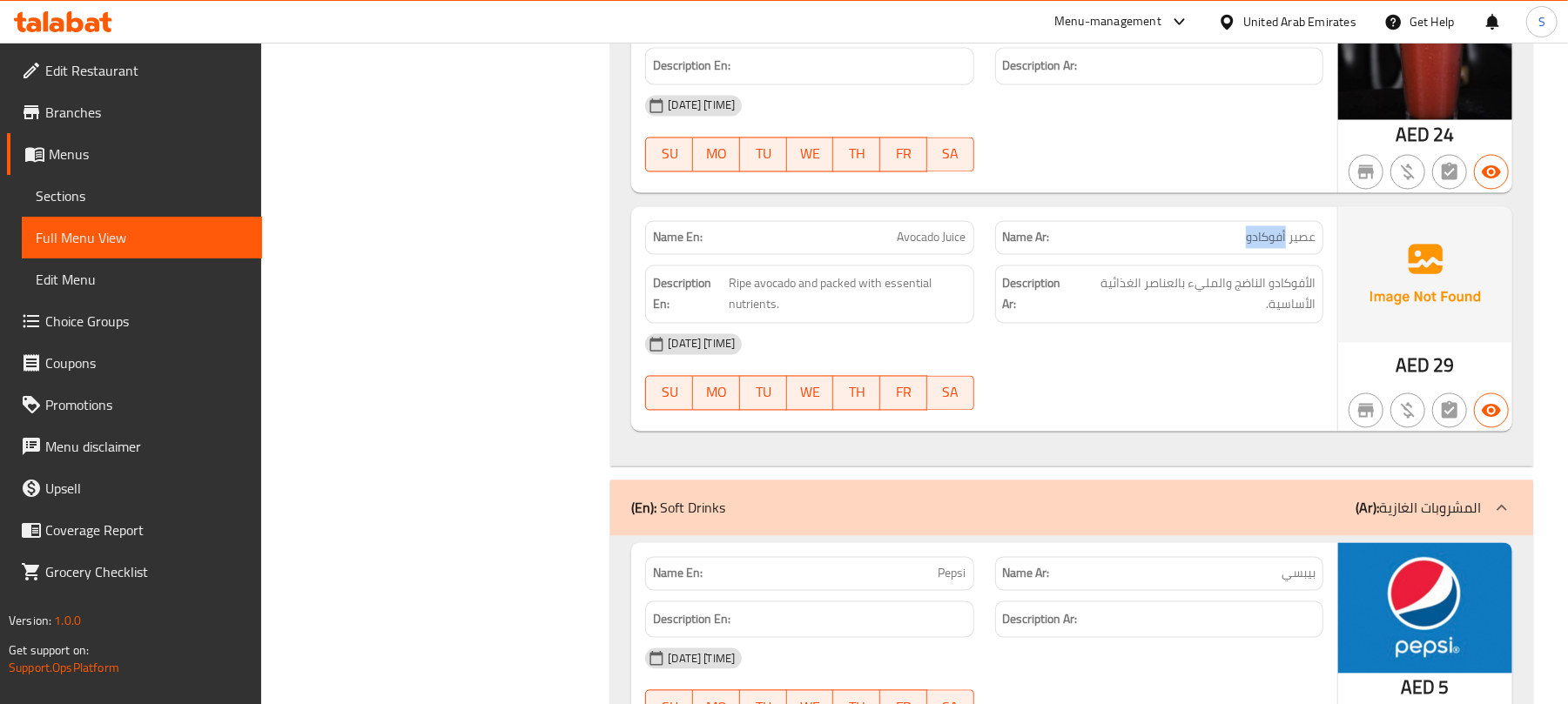 click on "Name Ar: عصير أفوكادو" at bounding box center [1159, -5968] 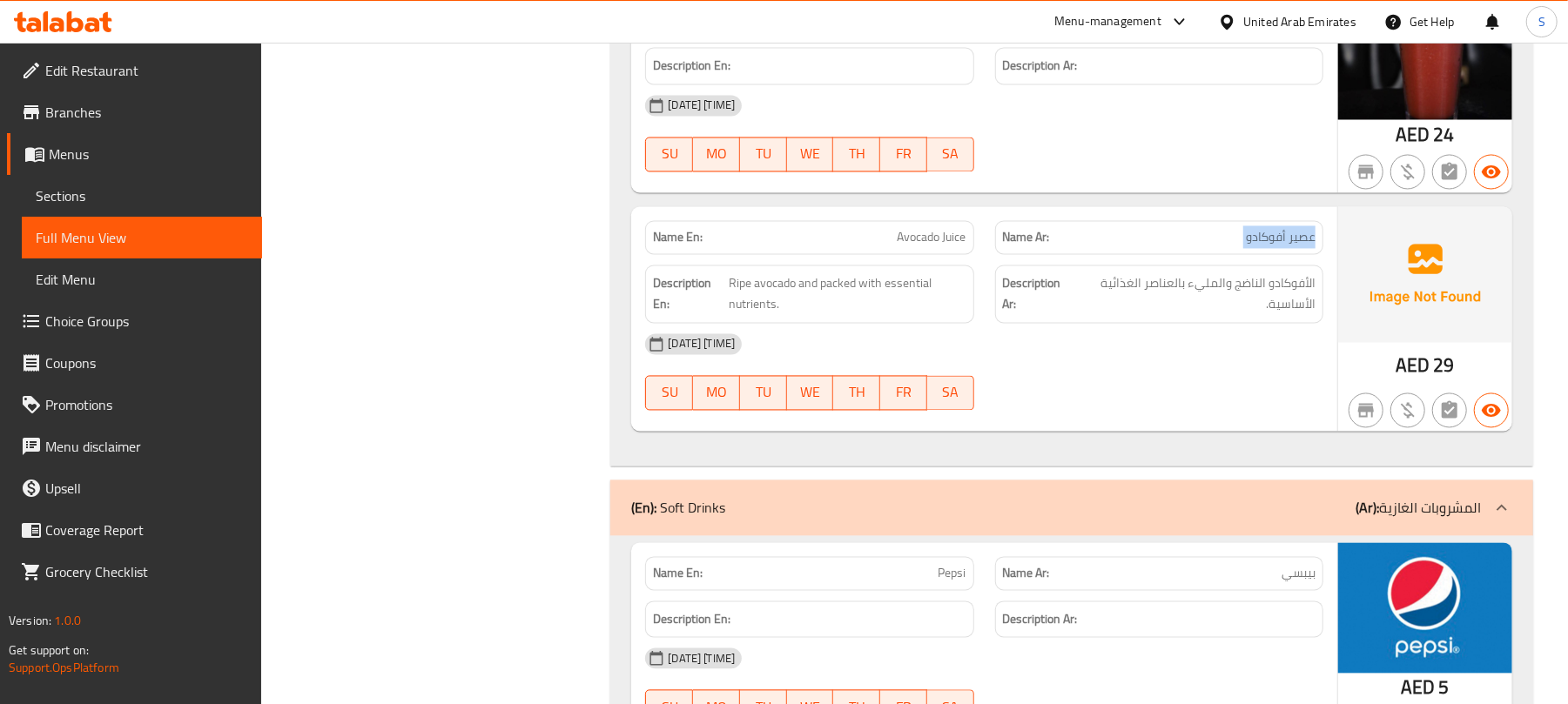 click on "Name Ar: عصير أفوكادو" at bounding box center [1159, -5968] 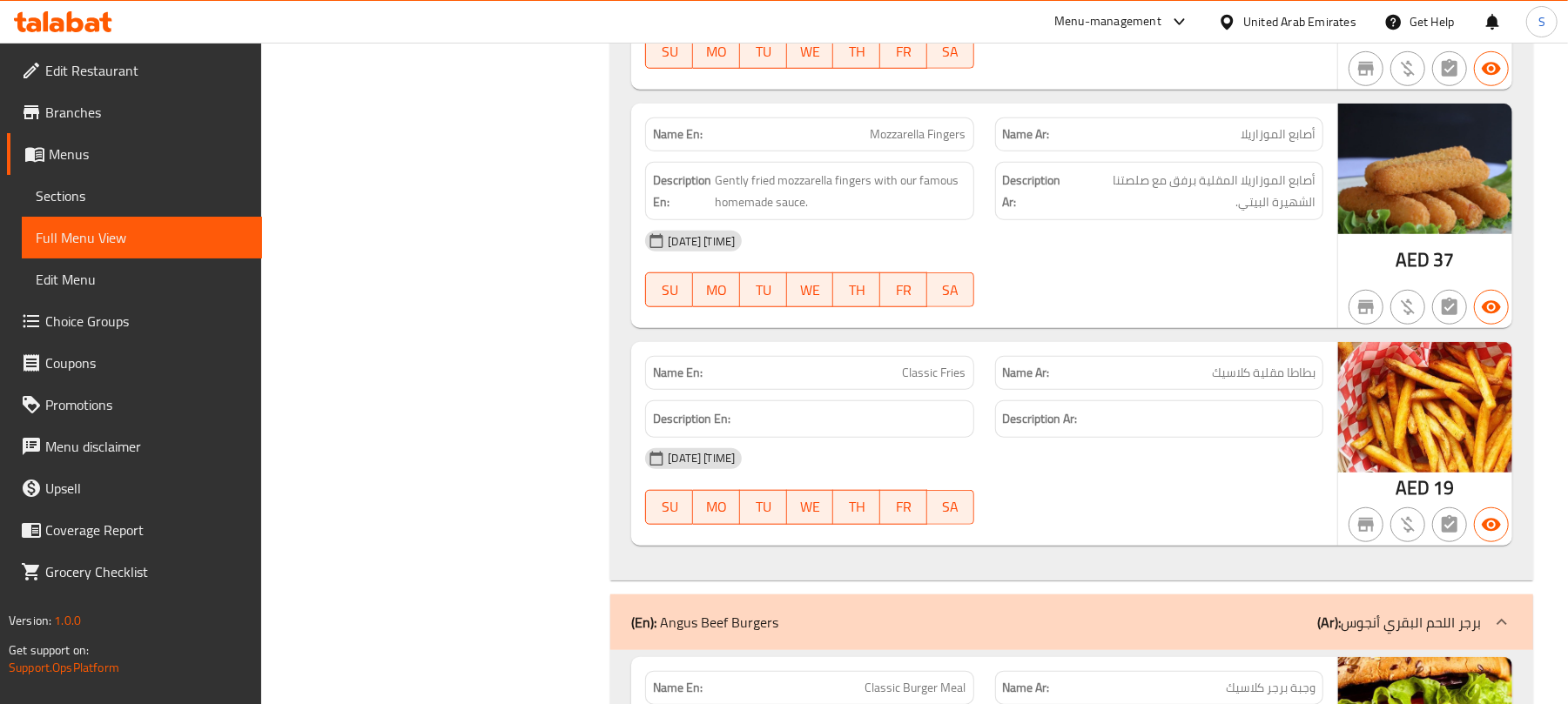 scroll, scrollTop: 928, scrollLeft: 0, axis: vertical 